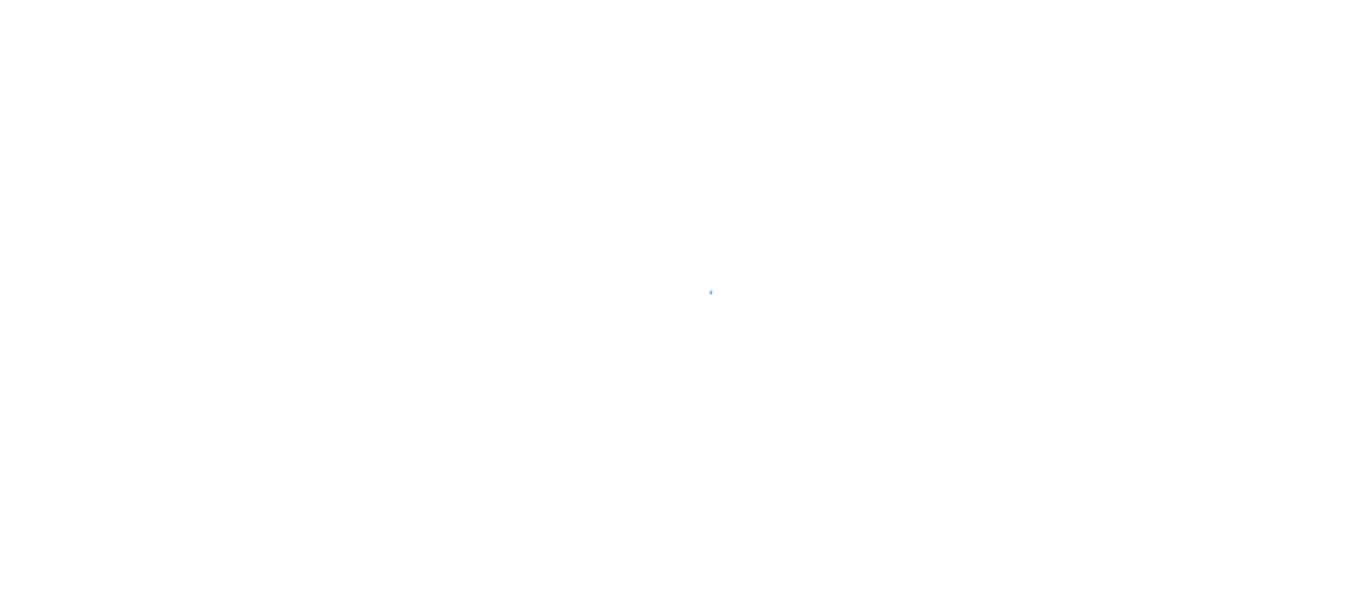 scroll, scrollTop: 0, scrollLeft: 0, axis: both 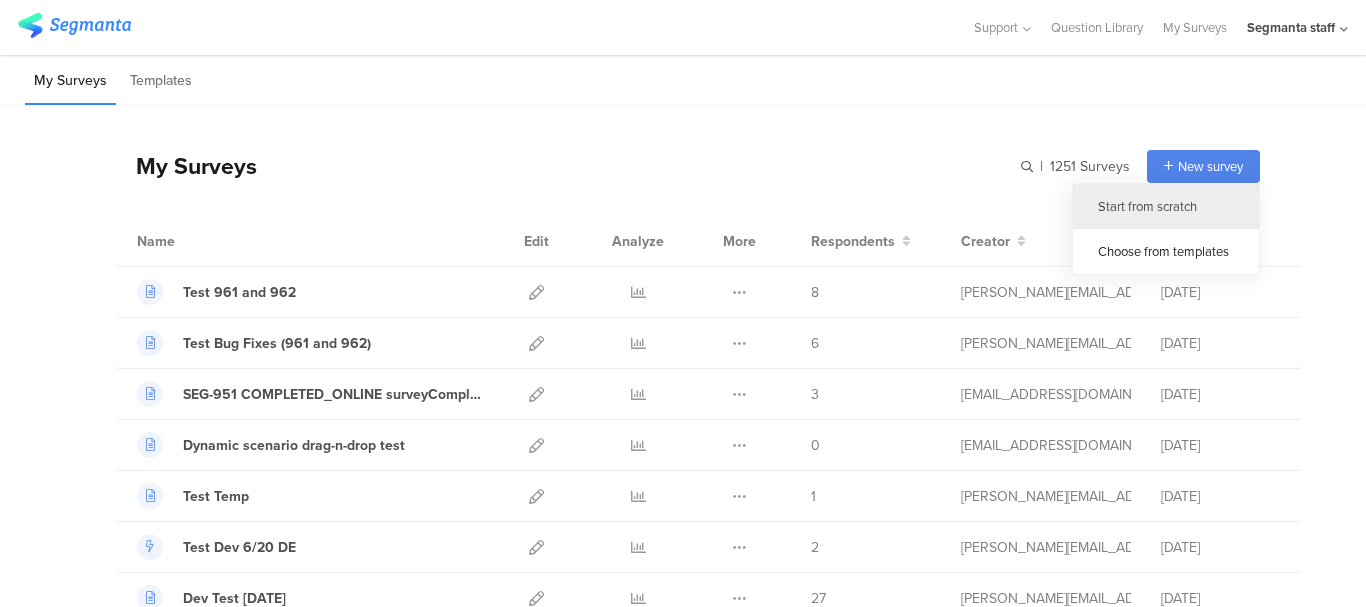 click on "Start from scratch" 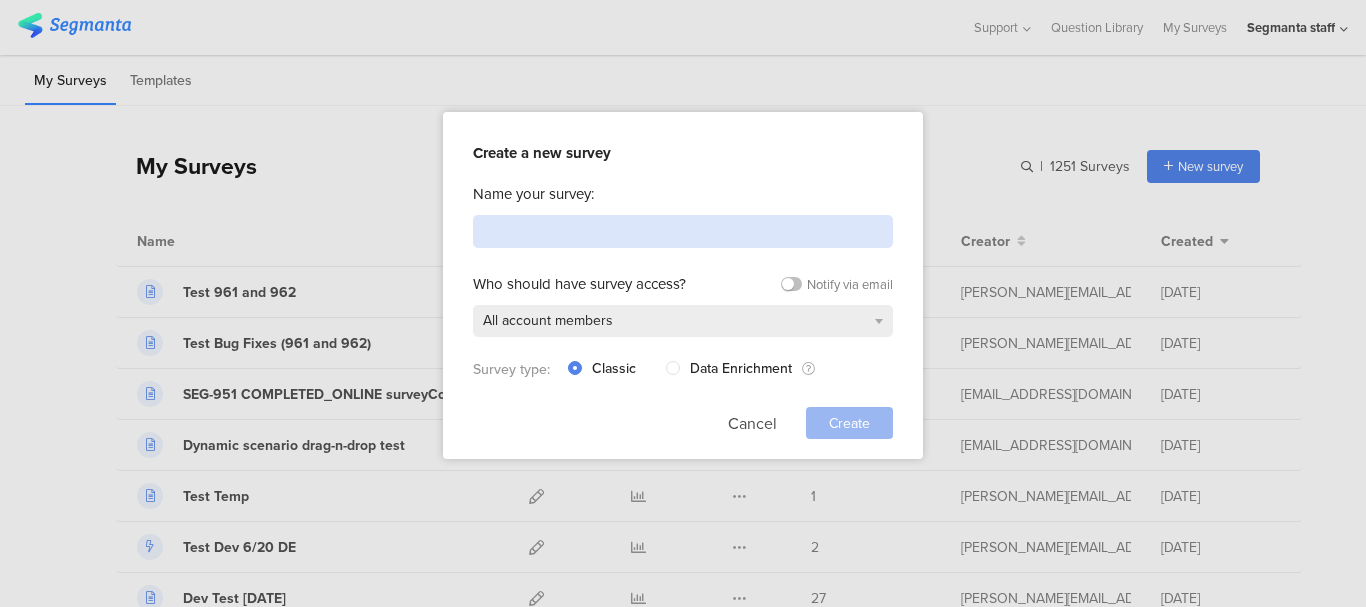 click at bounding box center (683, 231) 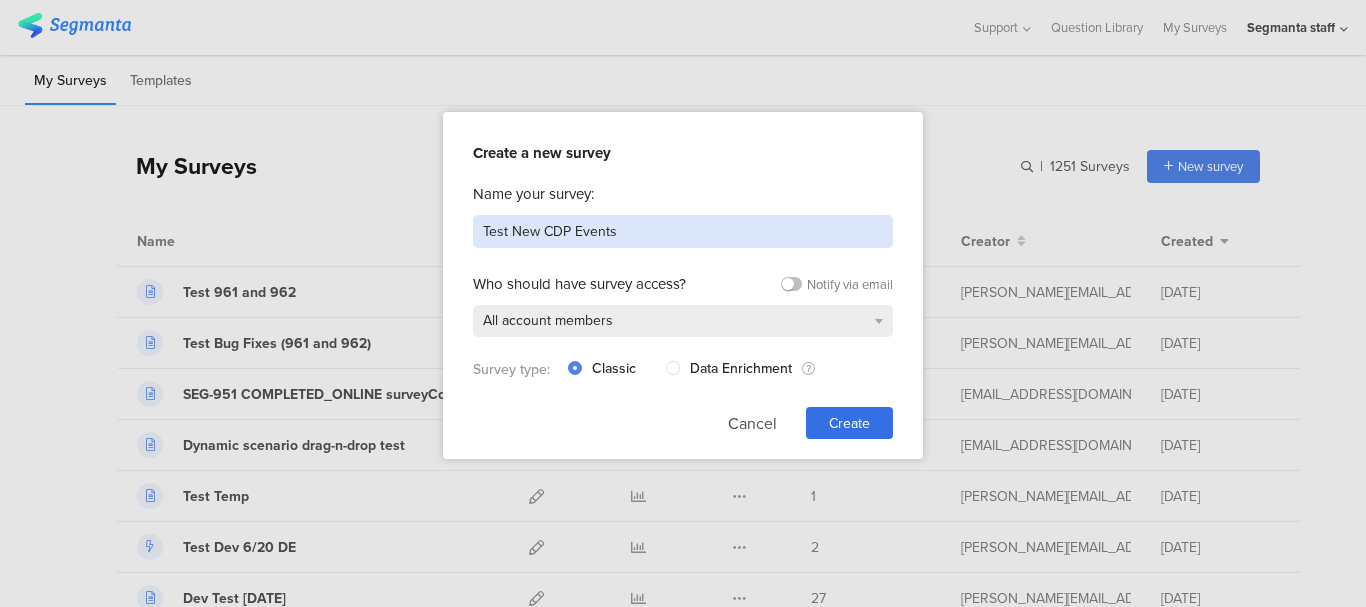 type on "Test New CDP Events" 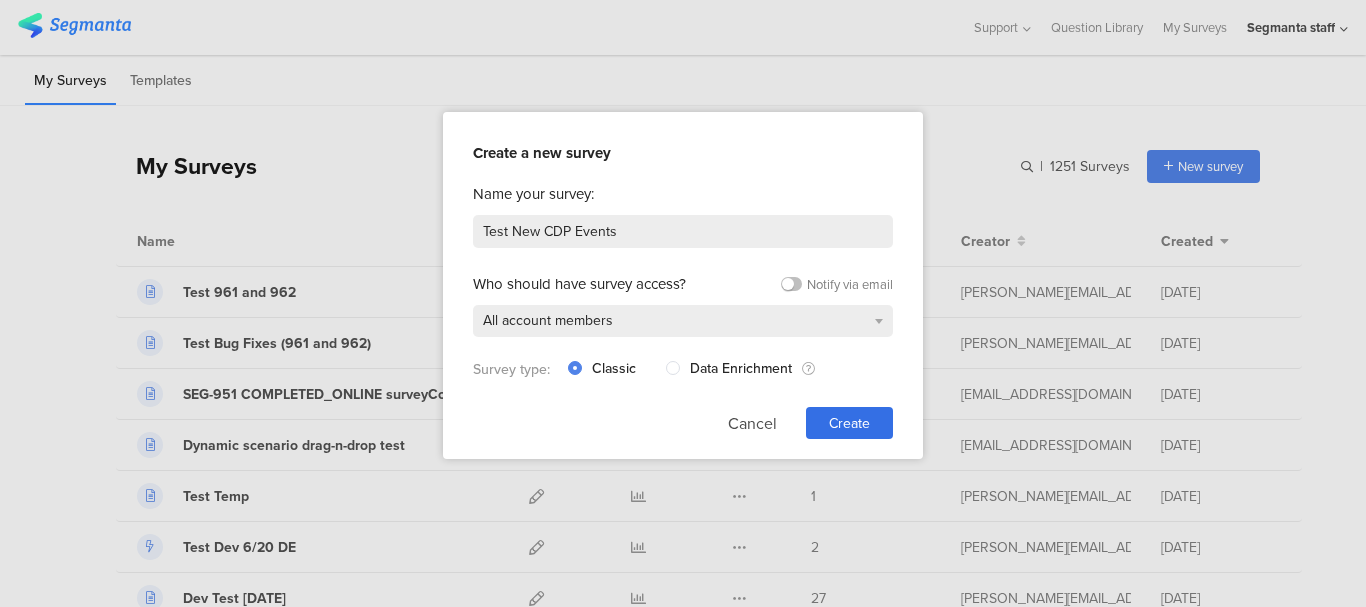 click on "Create a new survey
Name your survey:
Test New CDP Events
Who should have survey access?
Notify via email
All account members
Survey type:   Classic   Data Enrichment
Cancel
Create" at bounding box center [683, 285] 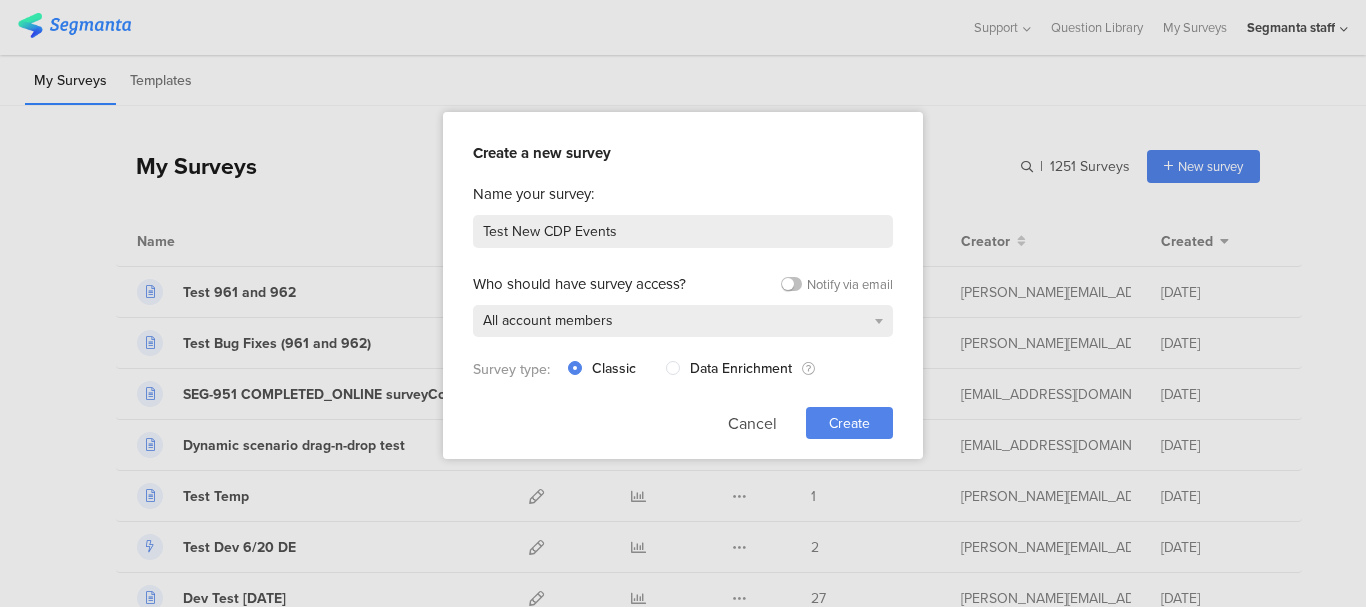 click on "Create" at bounding box center (849, 423) 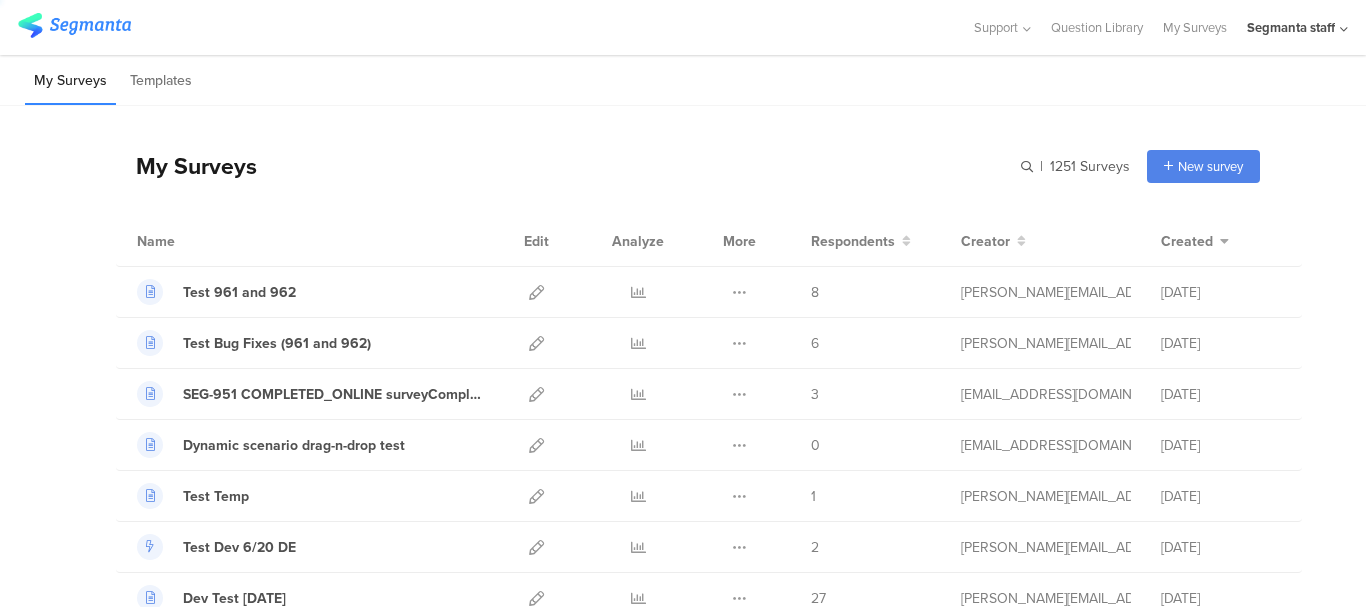 click on "Segmanta staff" 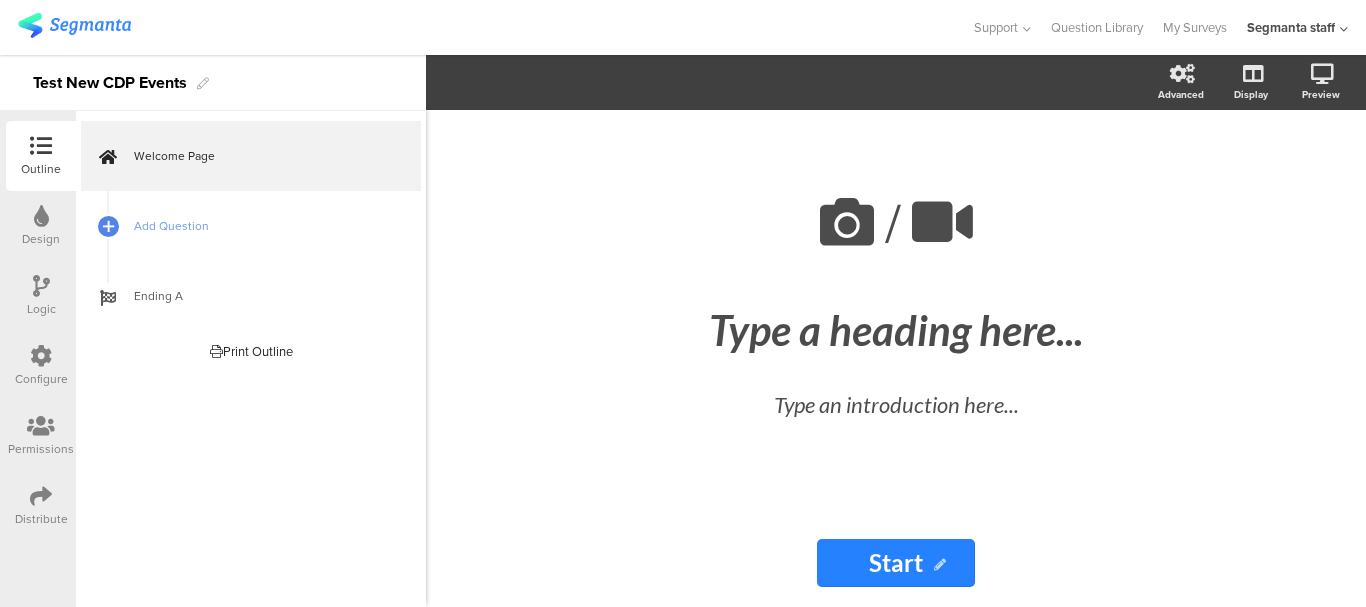 click on "Segmanta staff" 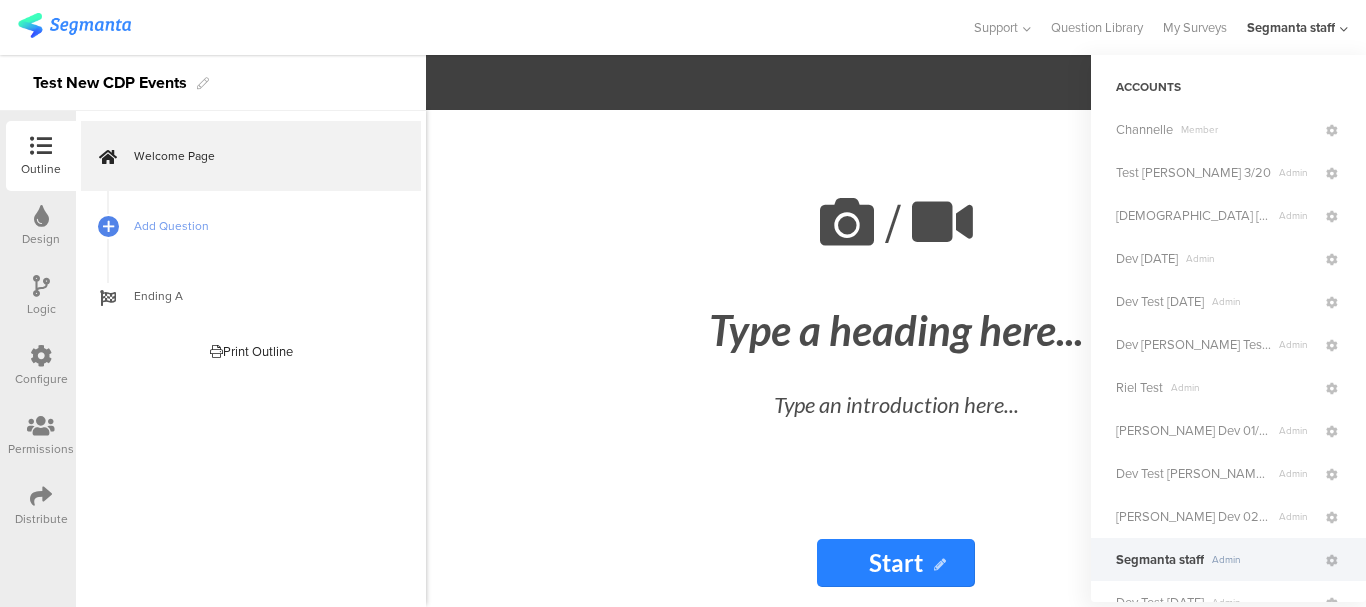 click at bounding box center [485, 27] 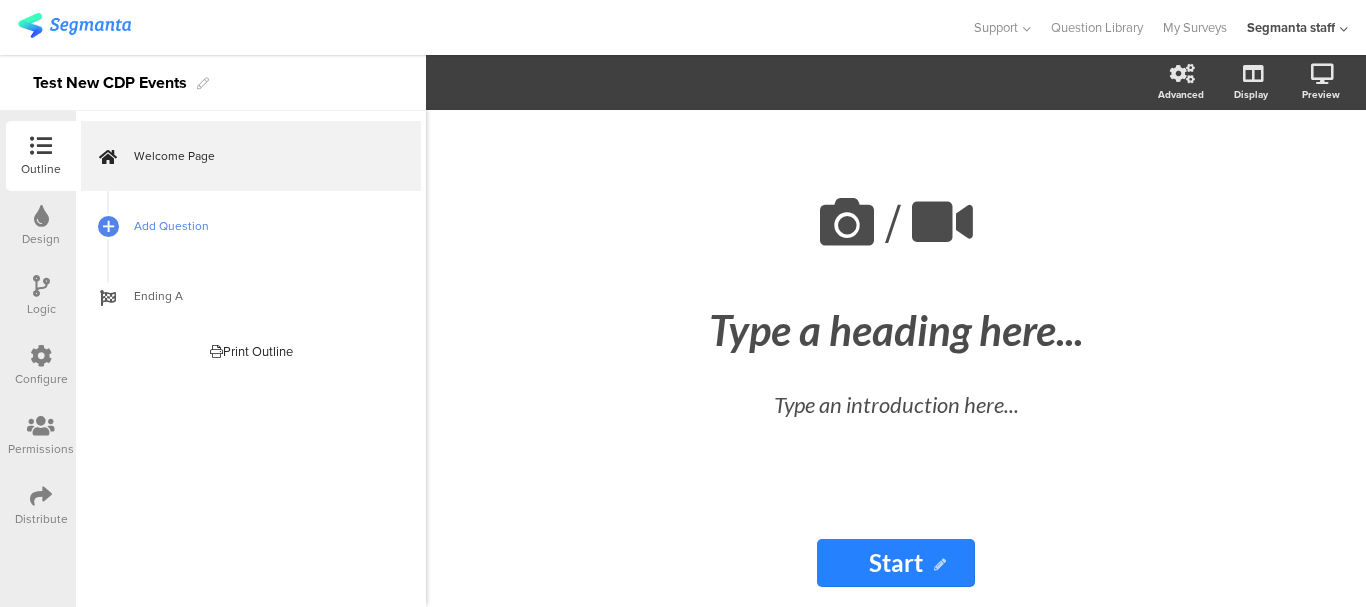click on "Add Question" at bounding box center (262, 226) 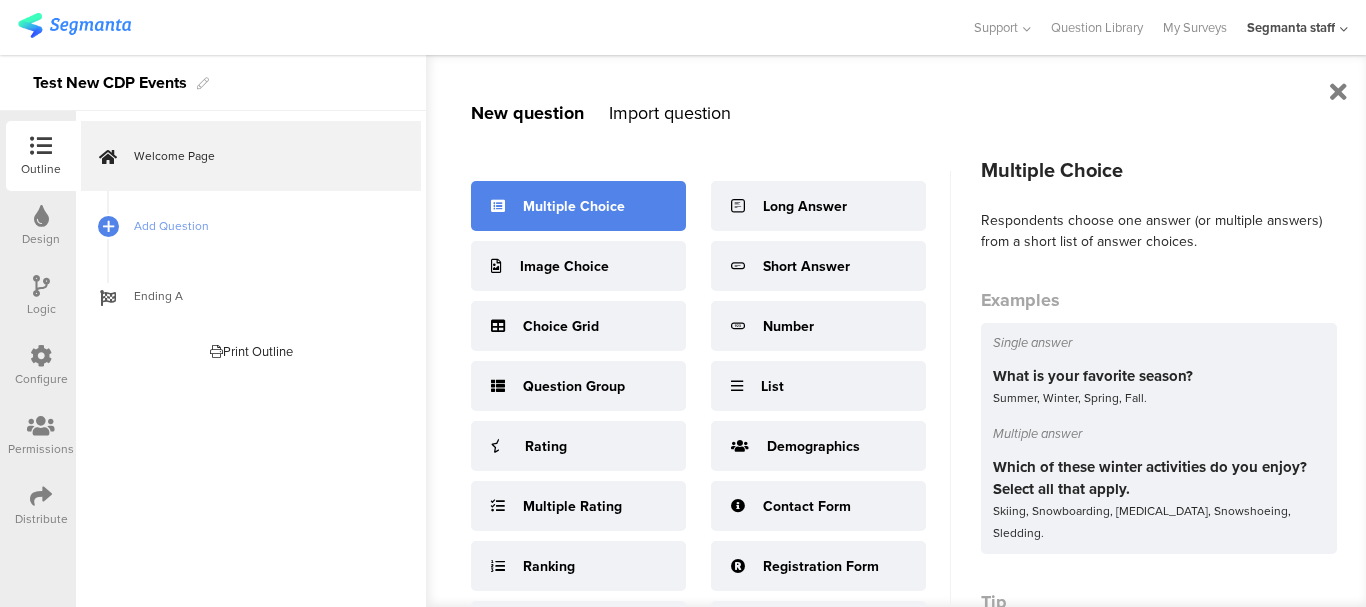 click on "Multiple Choice" at bounding box center [578, 206] 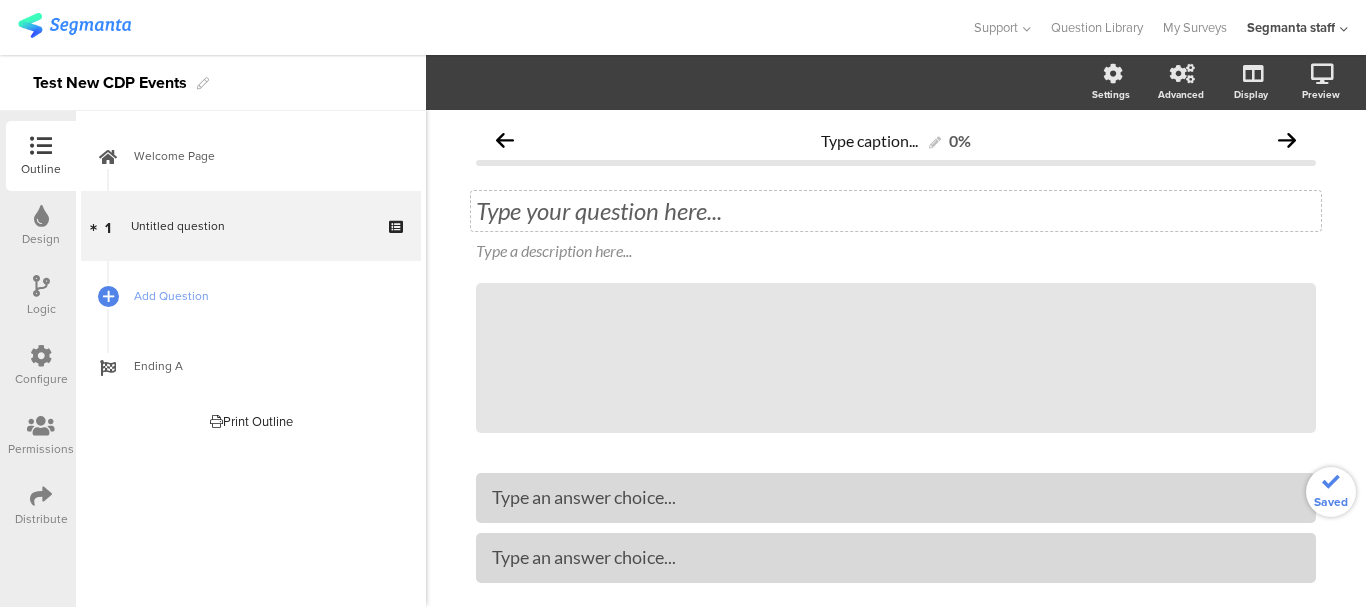 click on "Type your question here..." 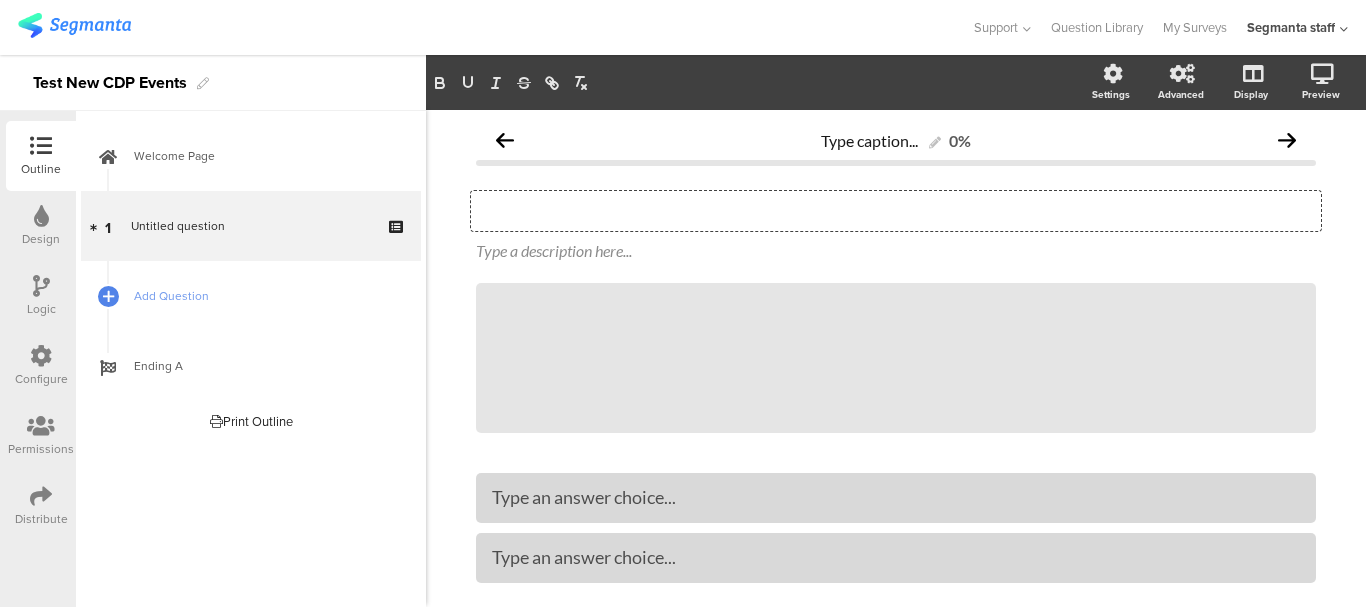 type 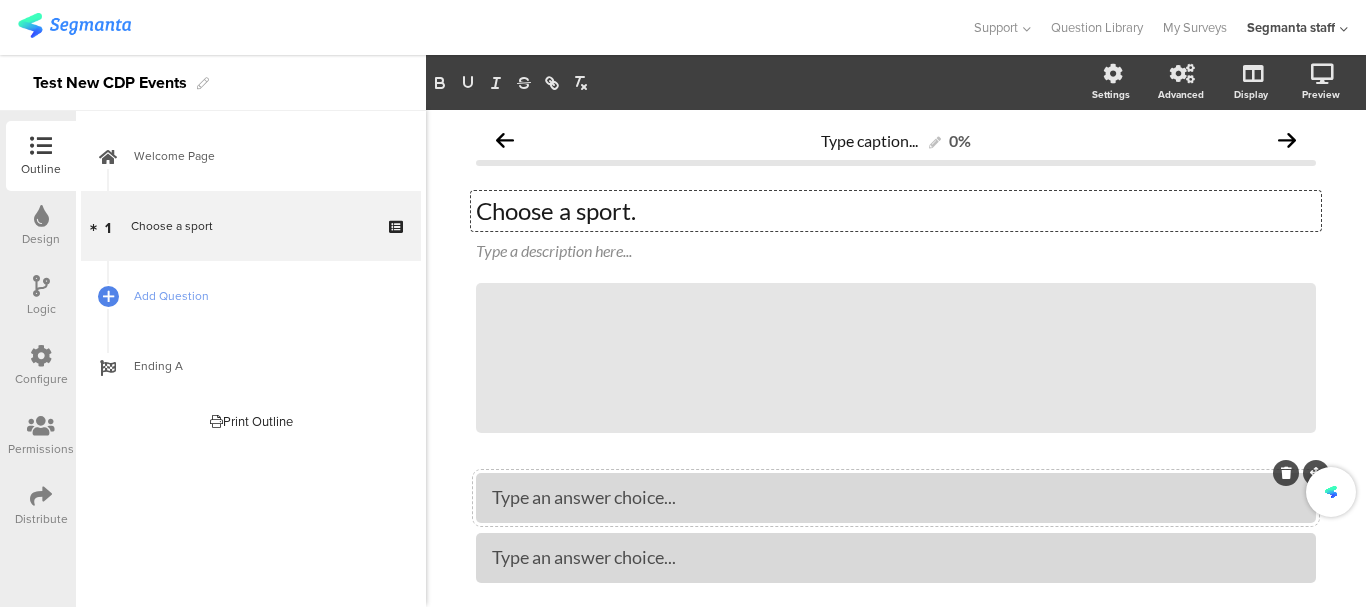 type 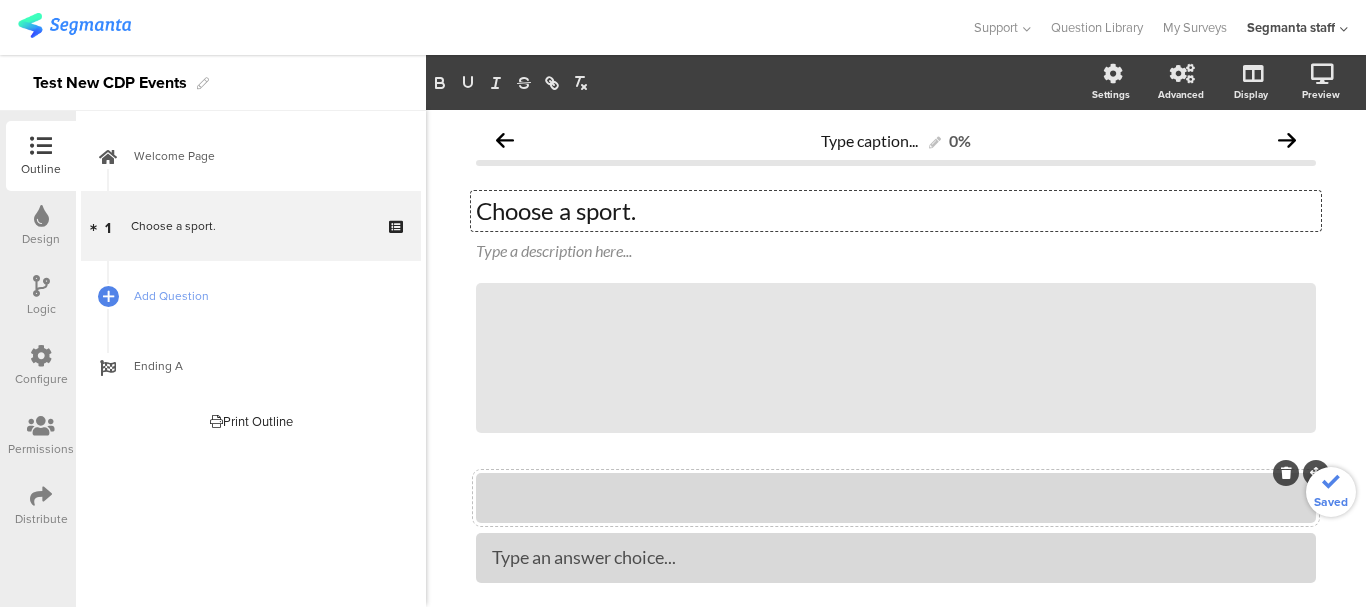 click 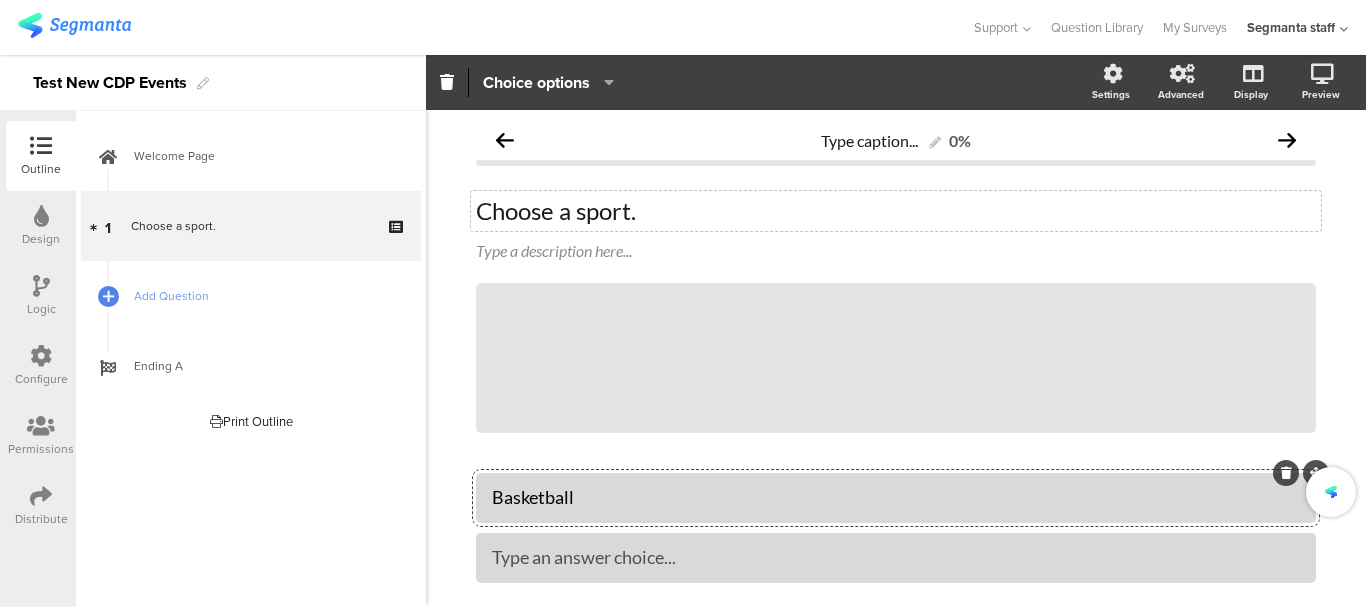 type 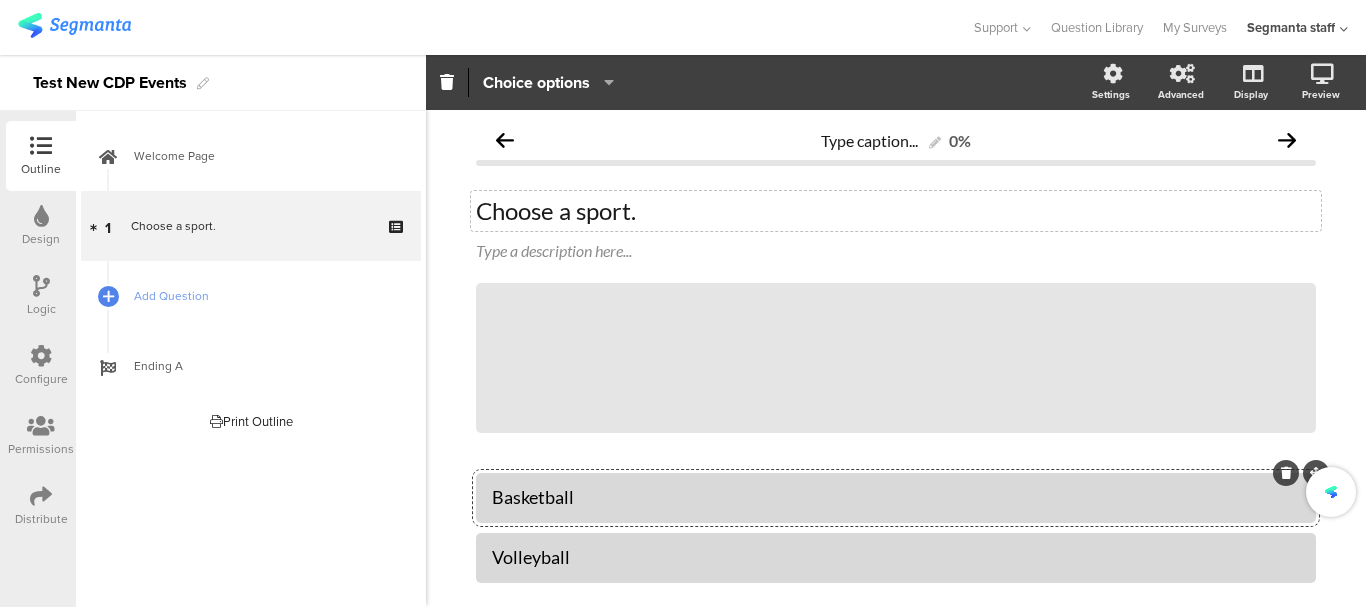 scroll, scrollTop: 116, scrollLeft: 0, axis: vertical 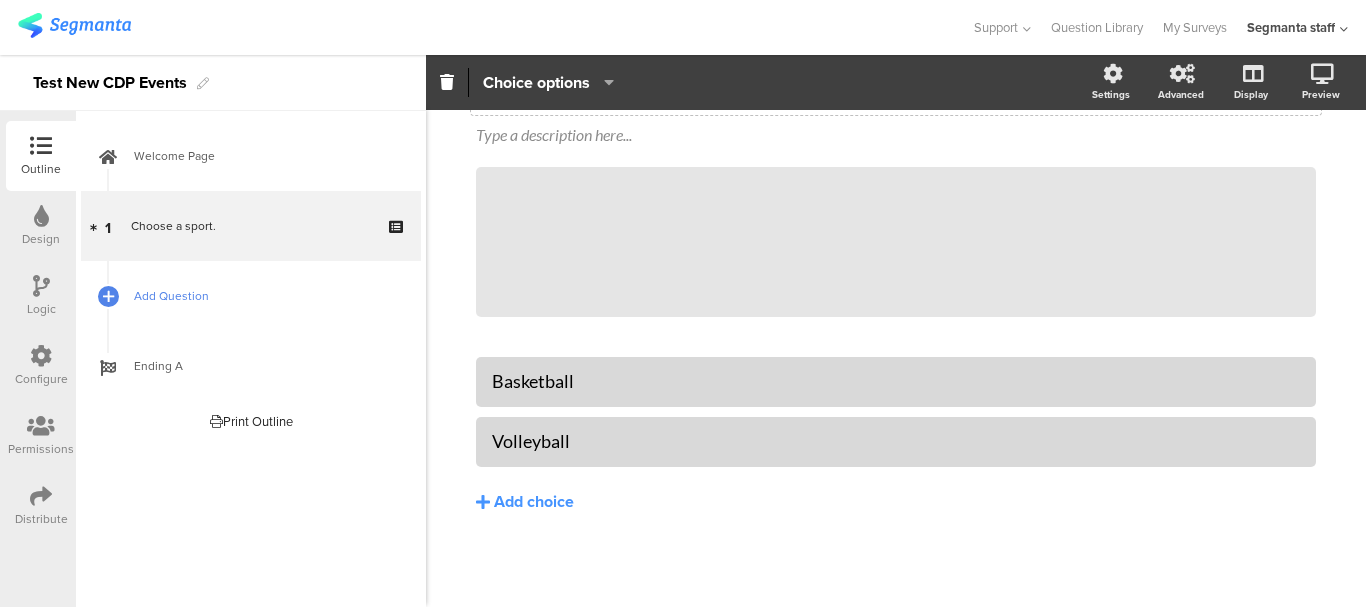click on "Add Question" at bounding box center [251, 296] 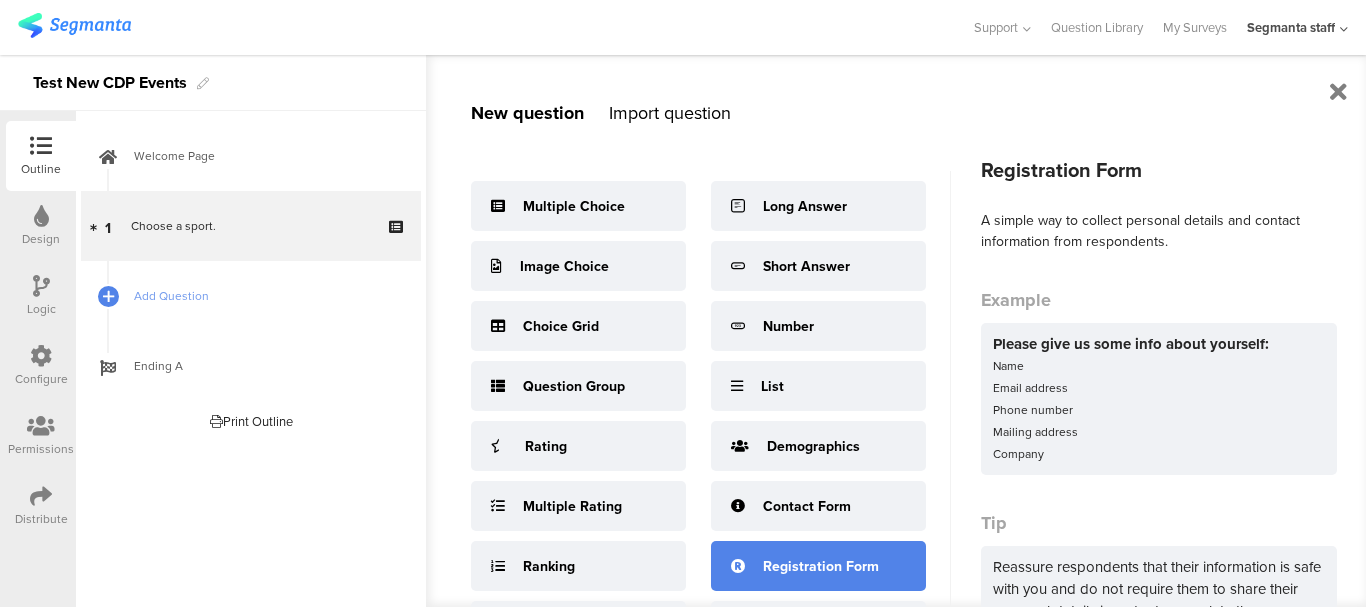 scroll, scrollTop: 100, scrollLeft: 0, axis: vertical 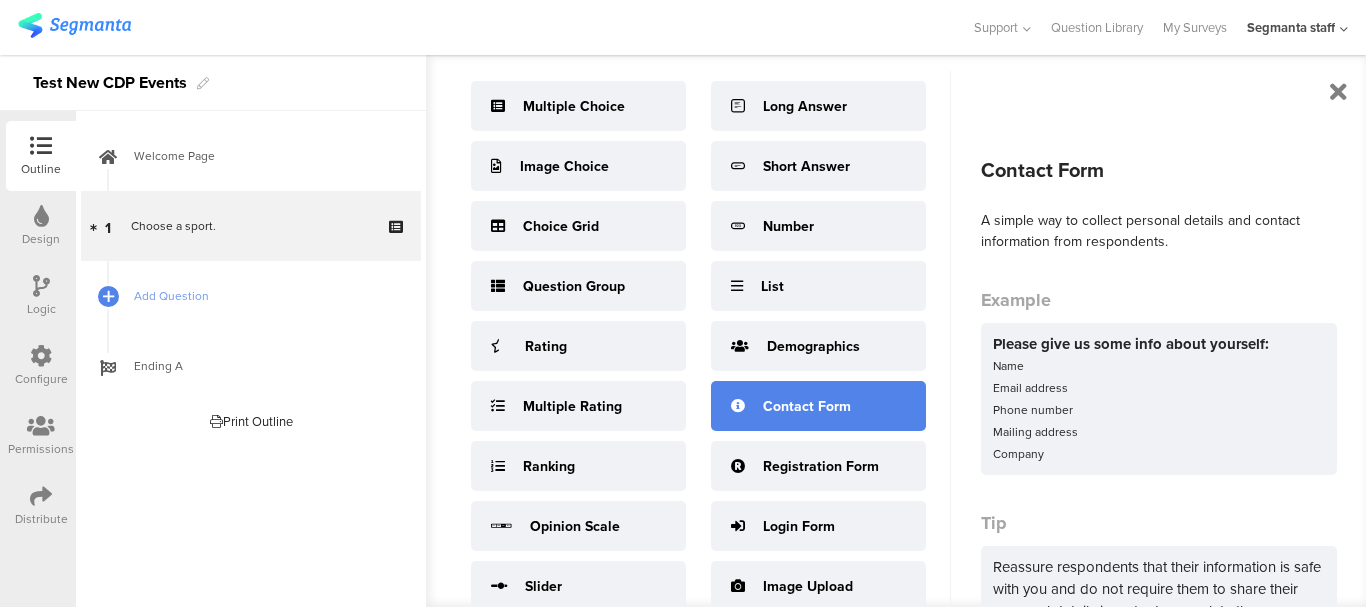 click on "Contact Form" at bounding box center [818, 406] 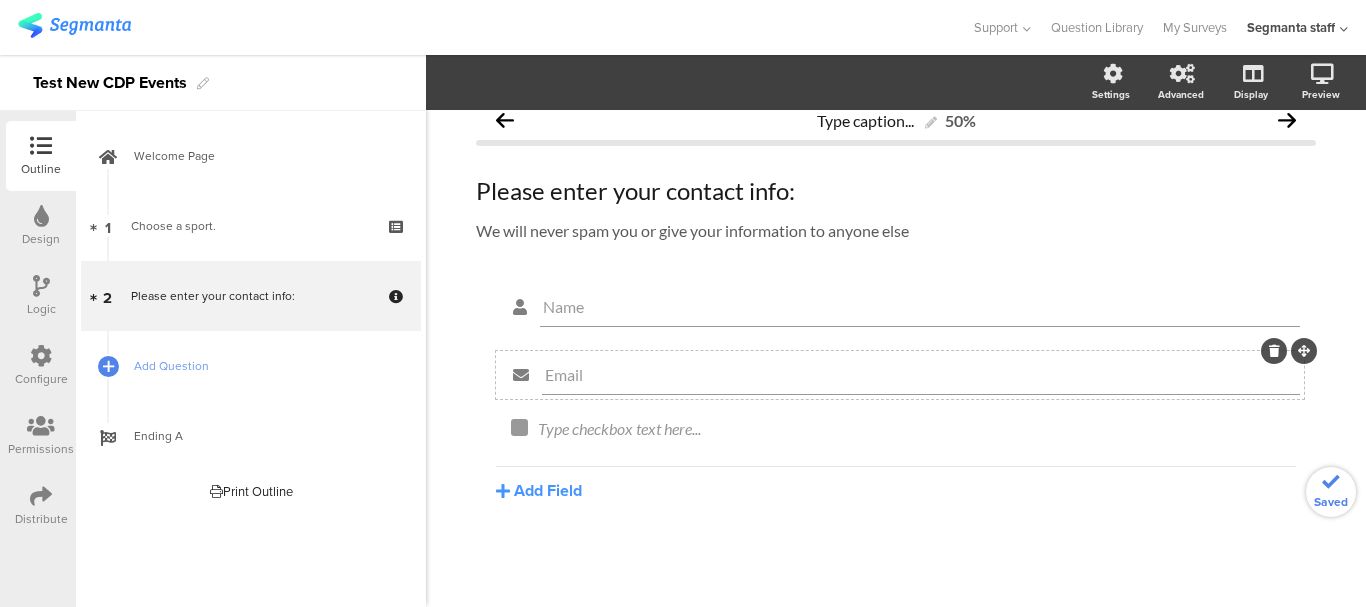 scroll, scrollTop: 20, scrollLeft: 0, axis: vertical 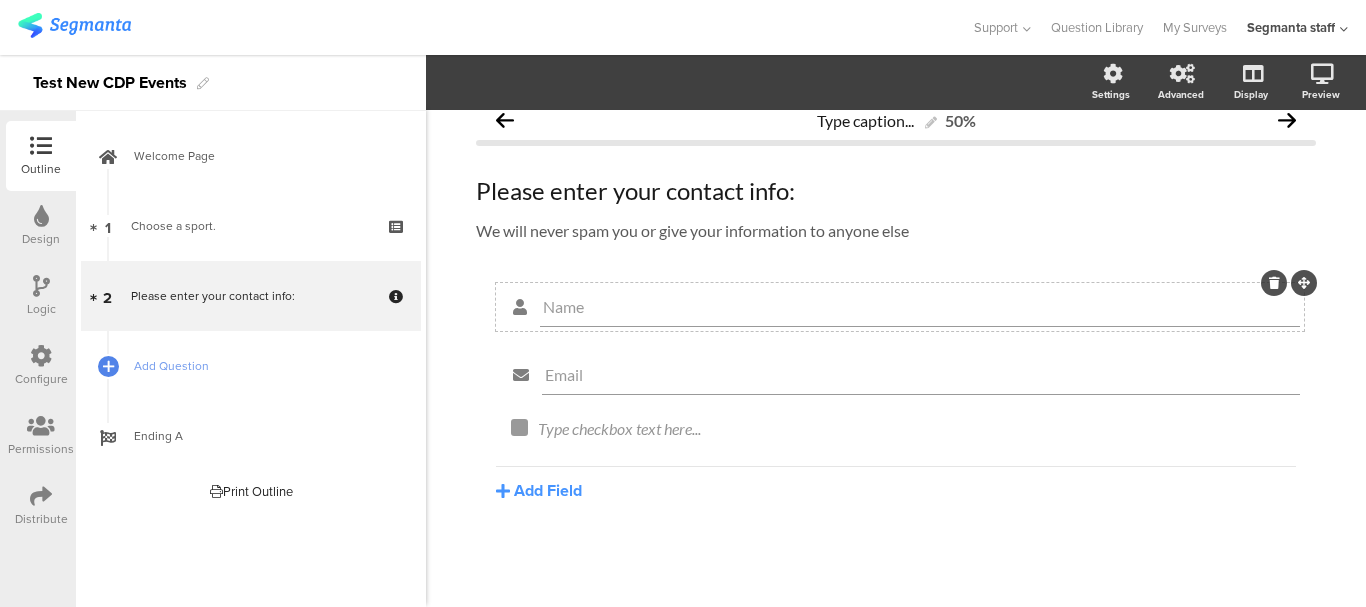 click 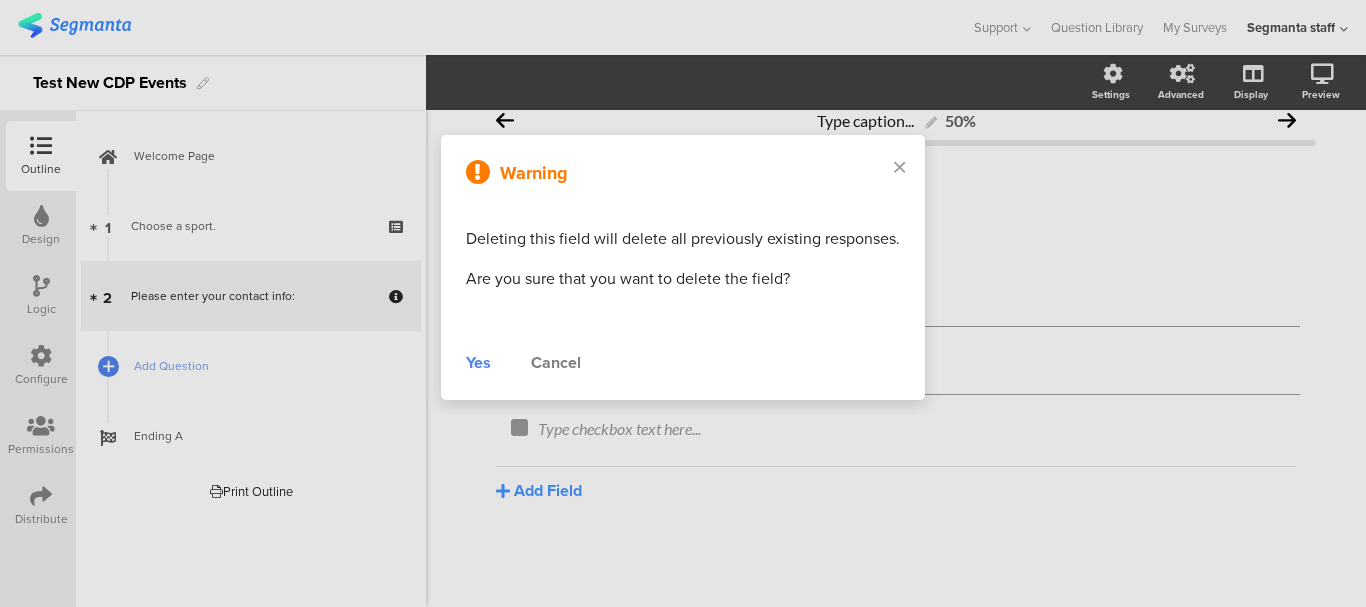 click on "Yes" at bounding box center (478, 363) 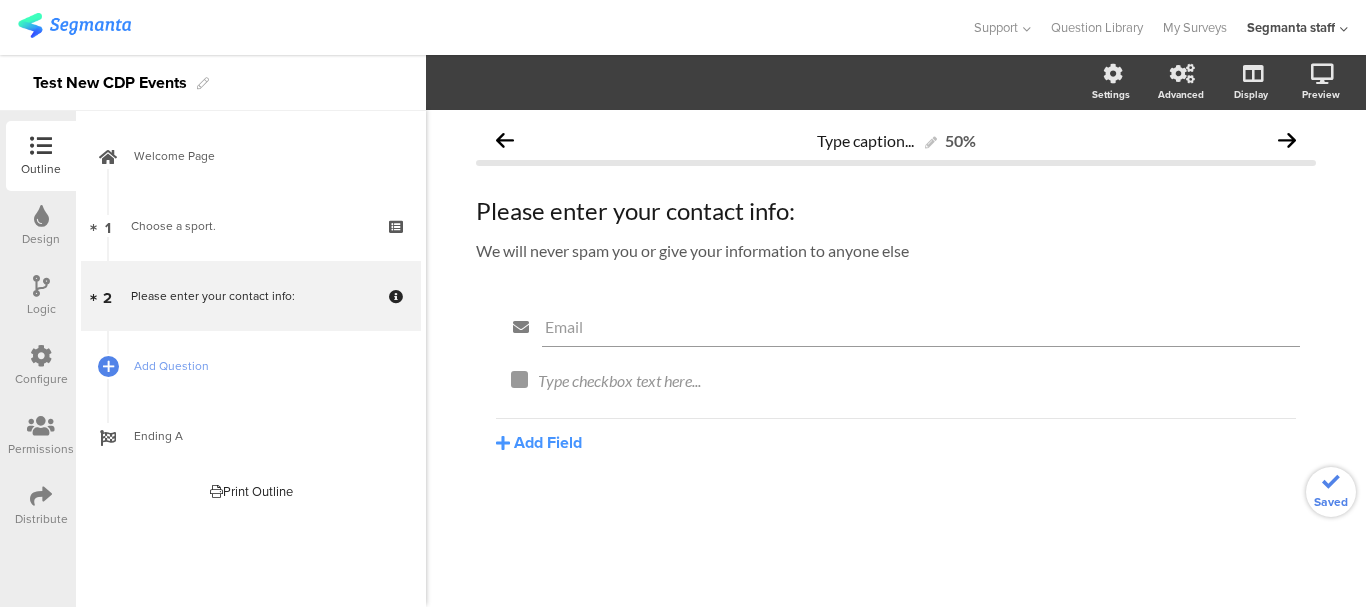 scroll, scrollTop: 0, scrollLeft: 0, axis: both 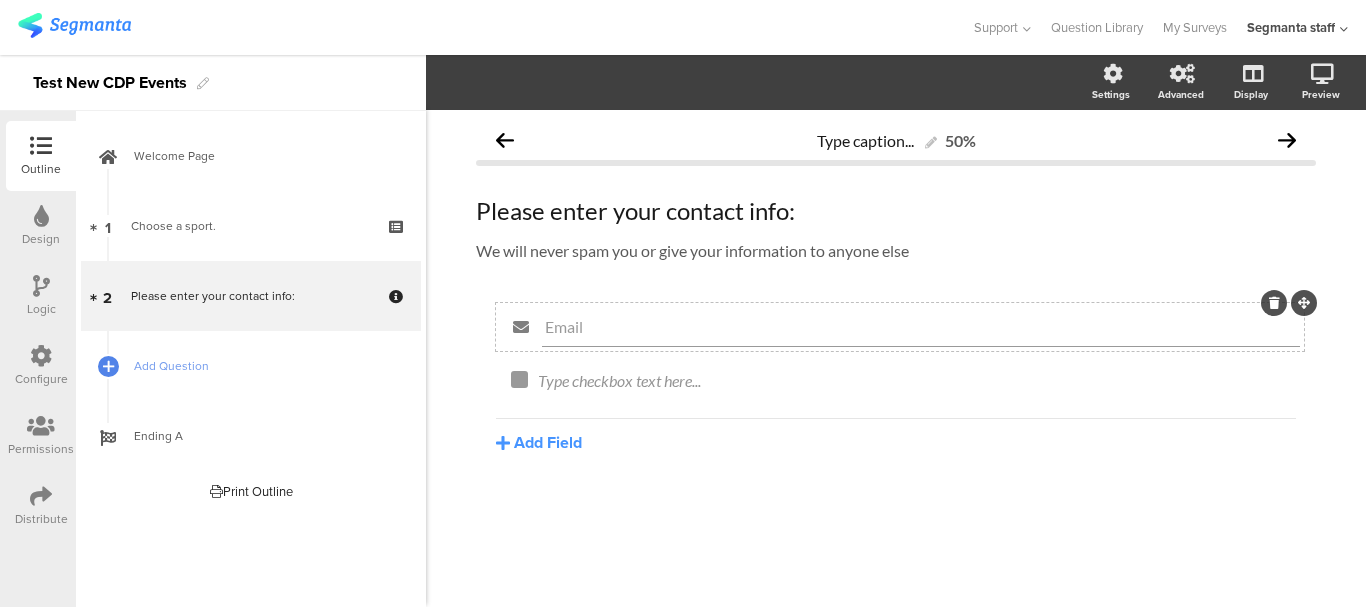 click 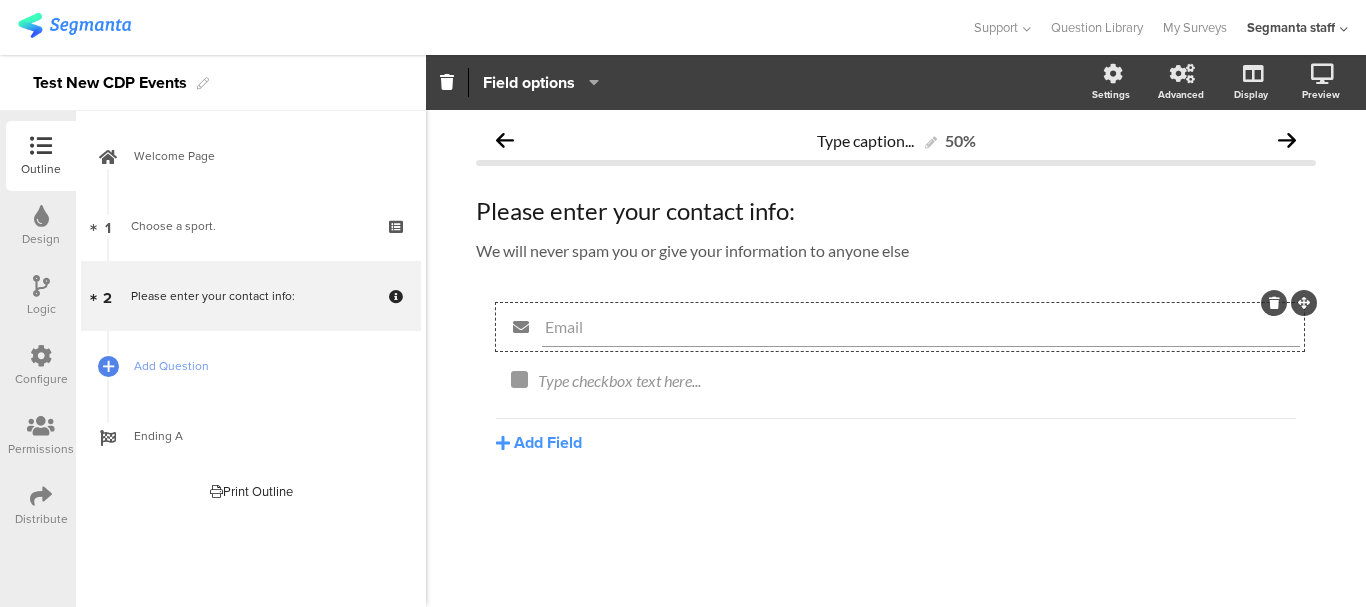 click 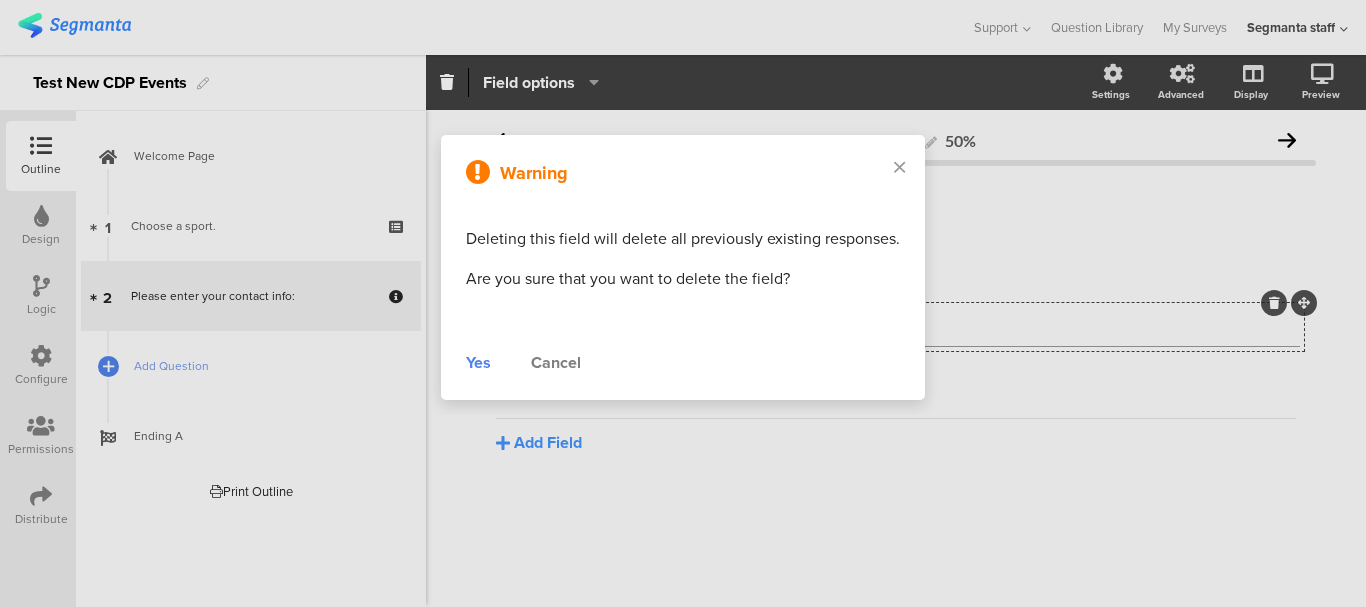 click on "Yes" at bounding box center (478, 363) 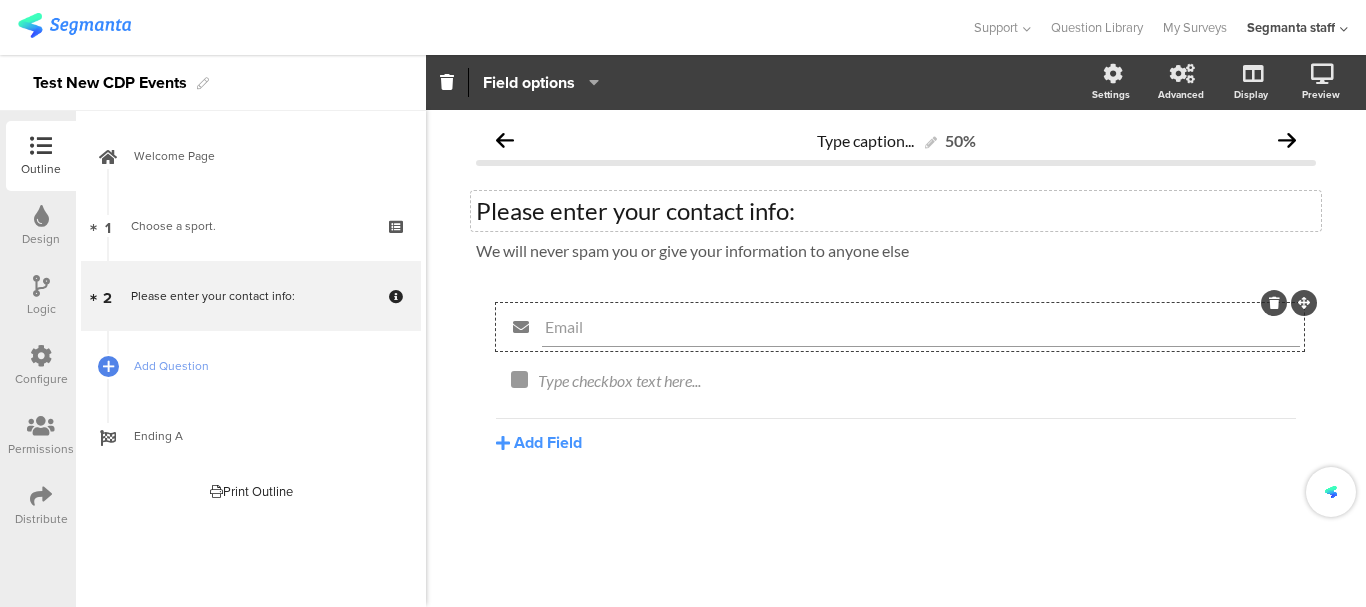 click on "Please enter your contact info:
Please enter your contact info:" 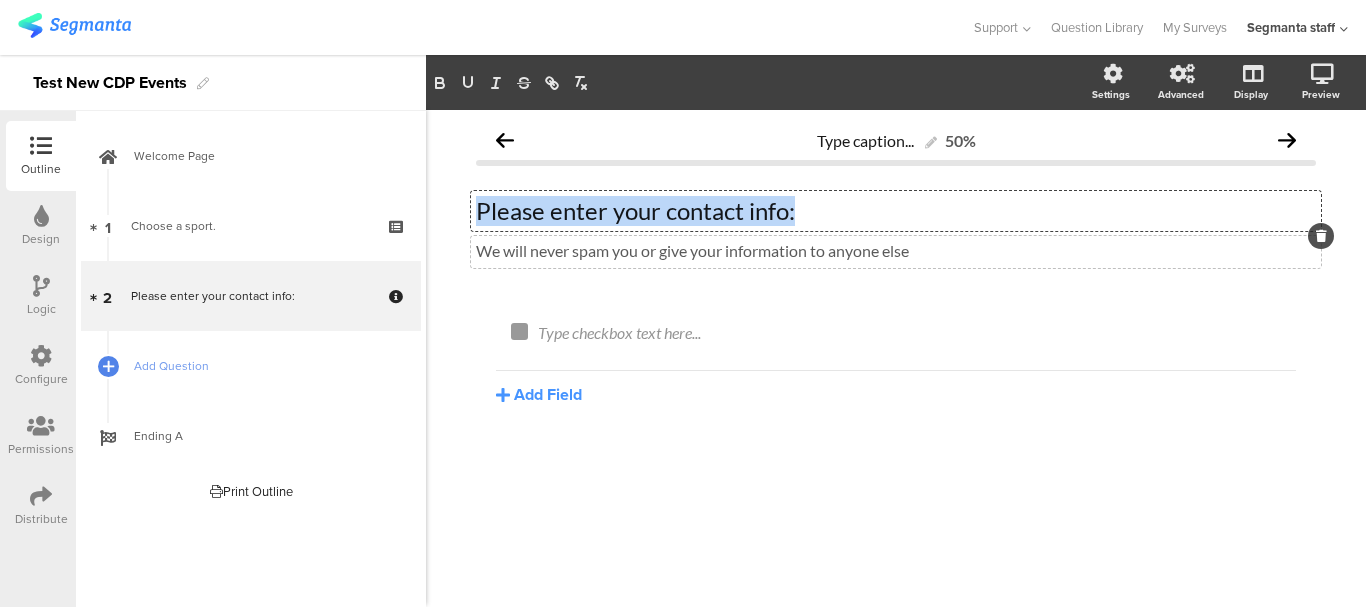 type 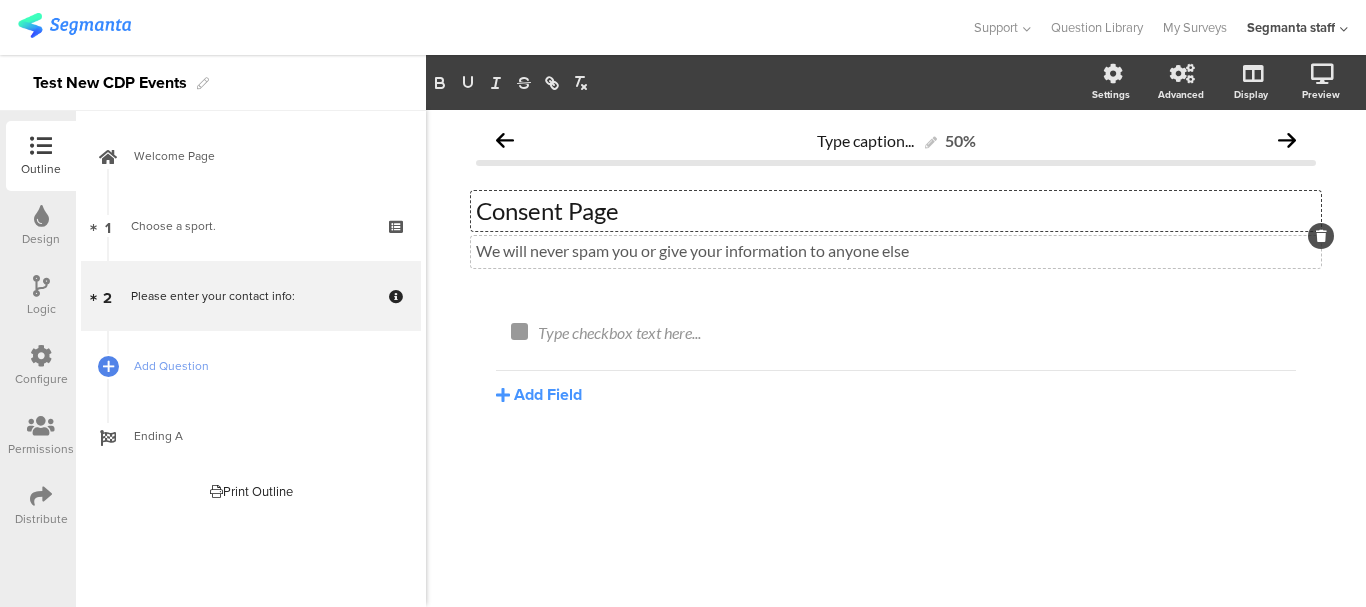 click on "We will never spam you or give your information to anyone else
We will never spam you or give your information to anyone else" 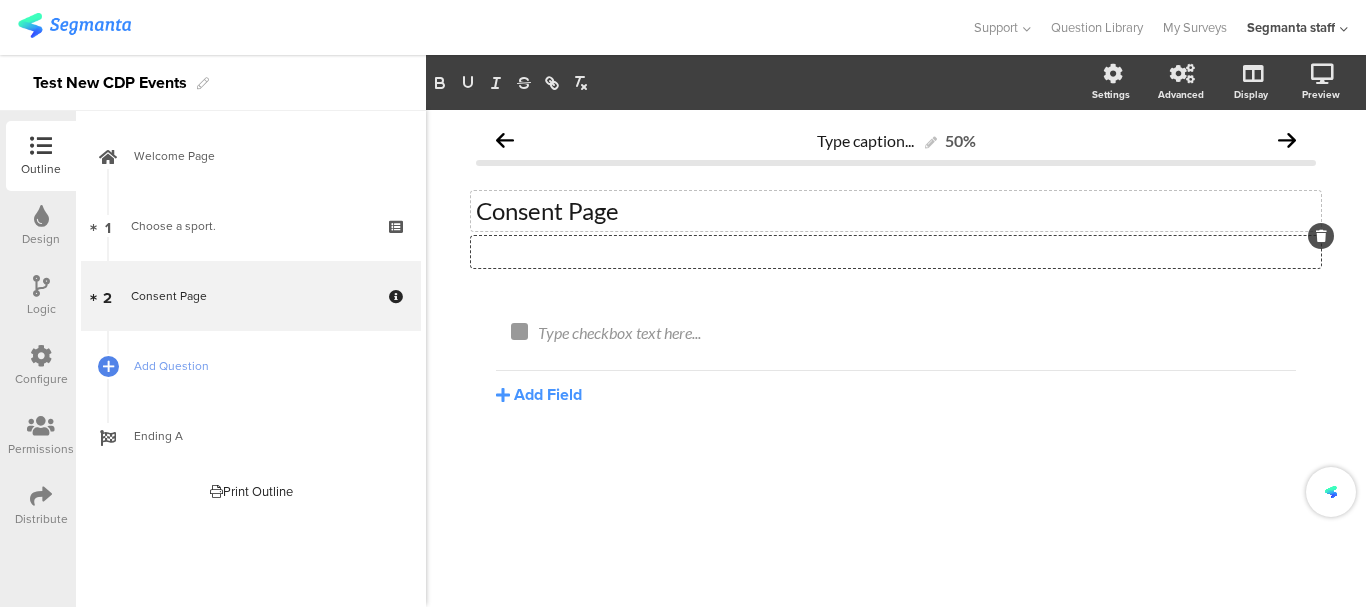 click on "Consent Page" 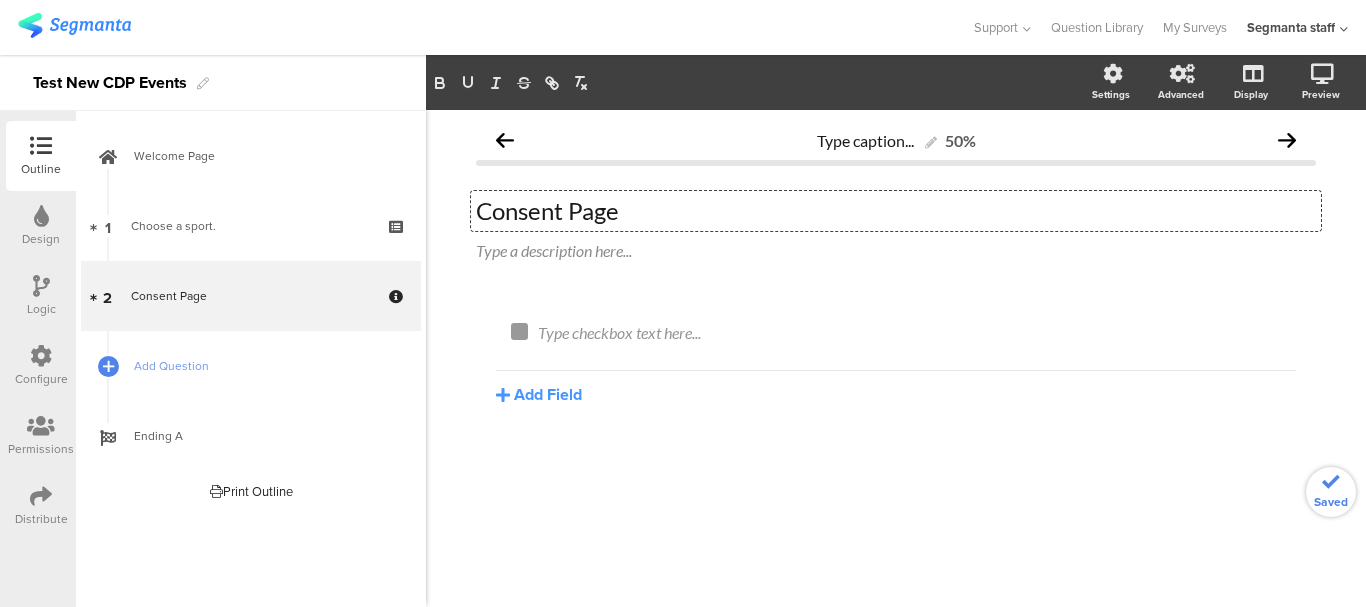 type 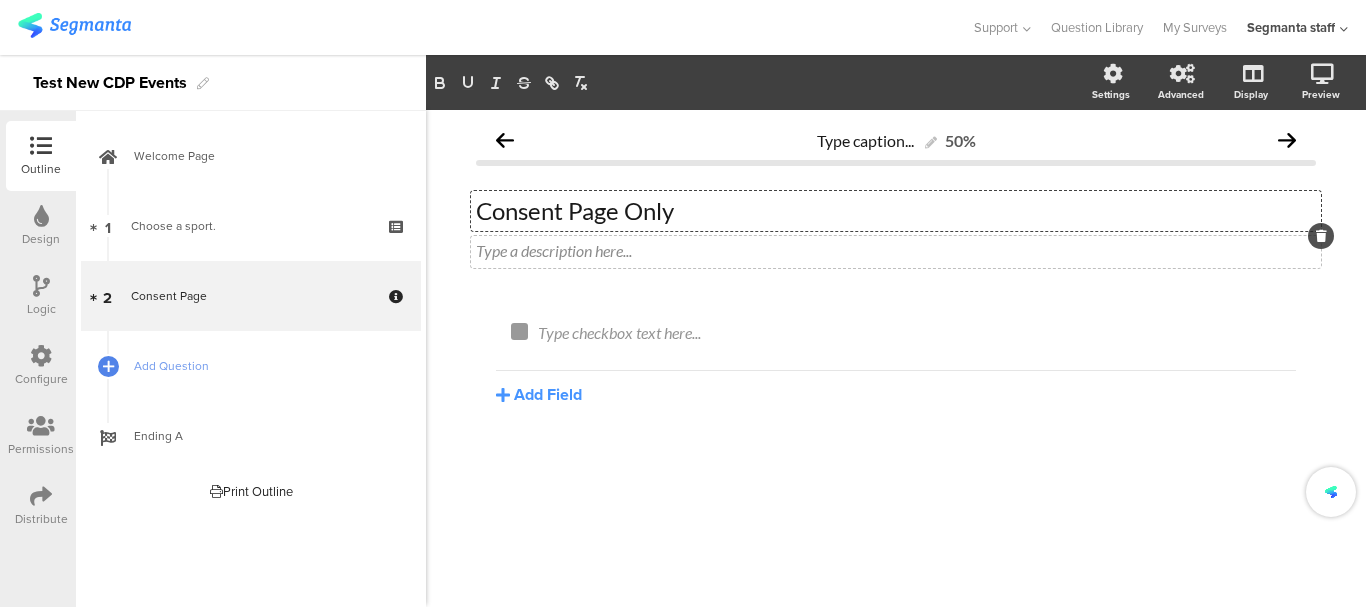 click on "Type a description here..." 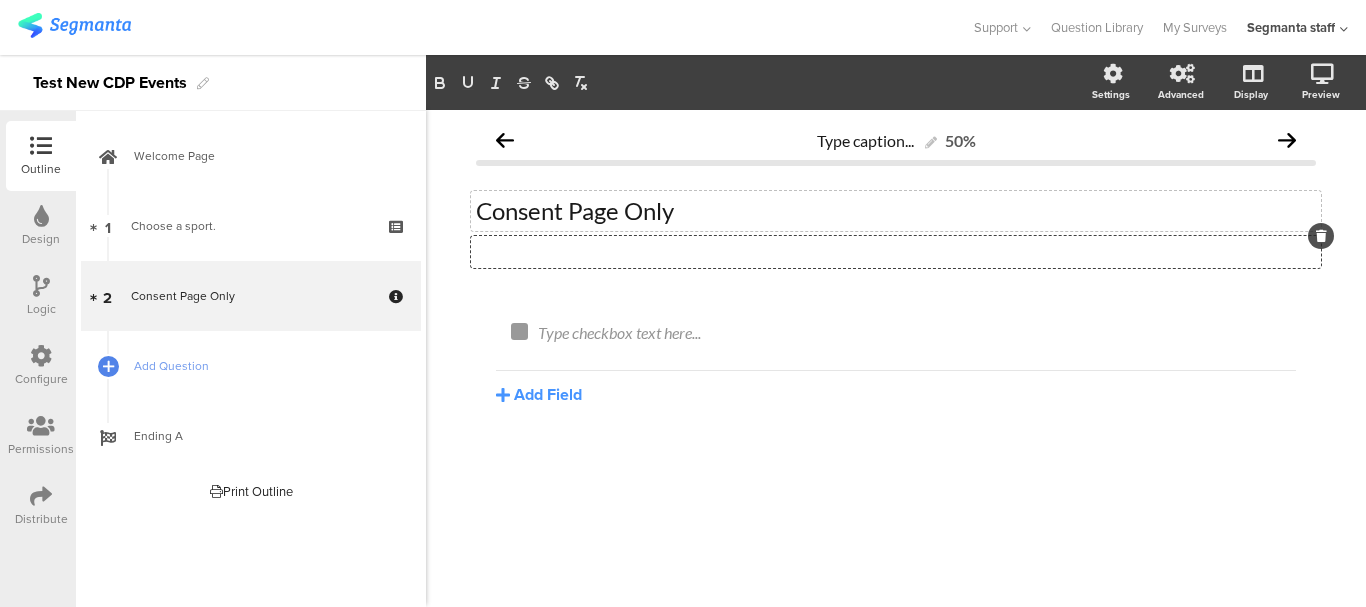 click 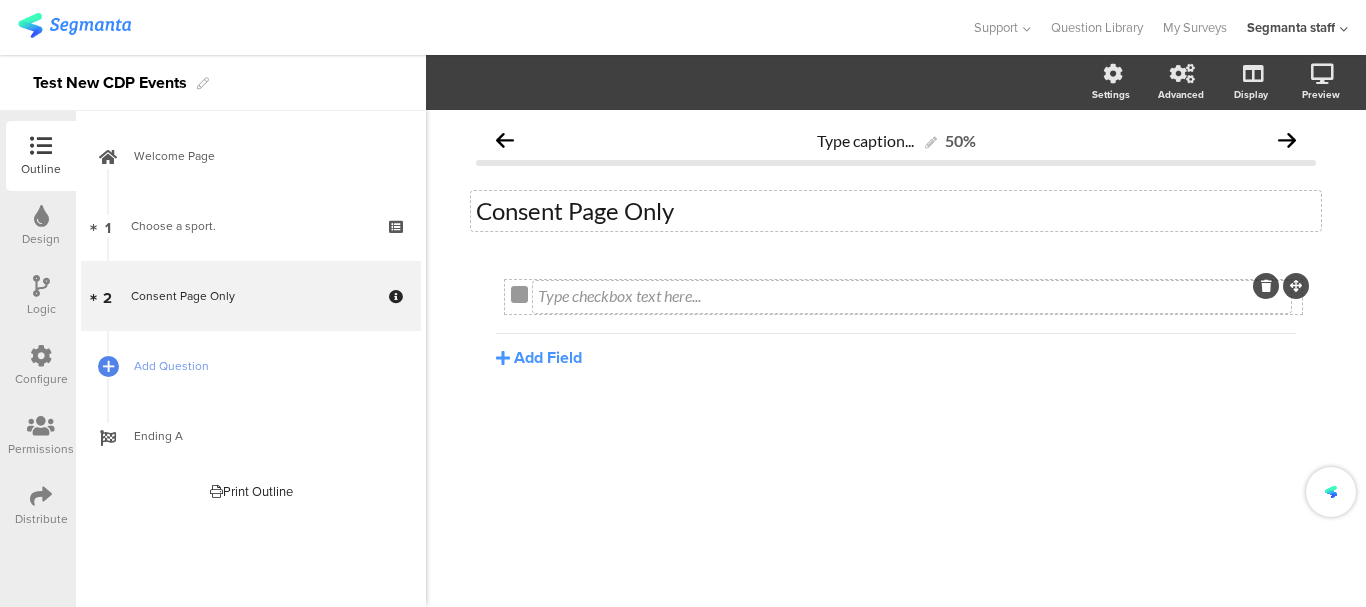 click on "Type checkbox text here..." 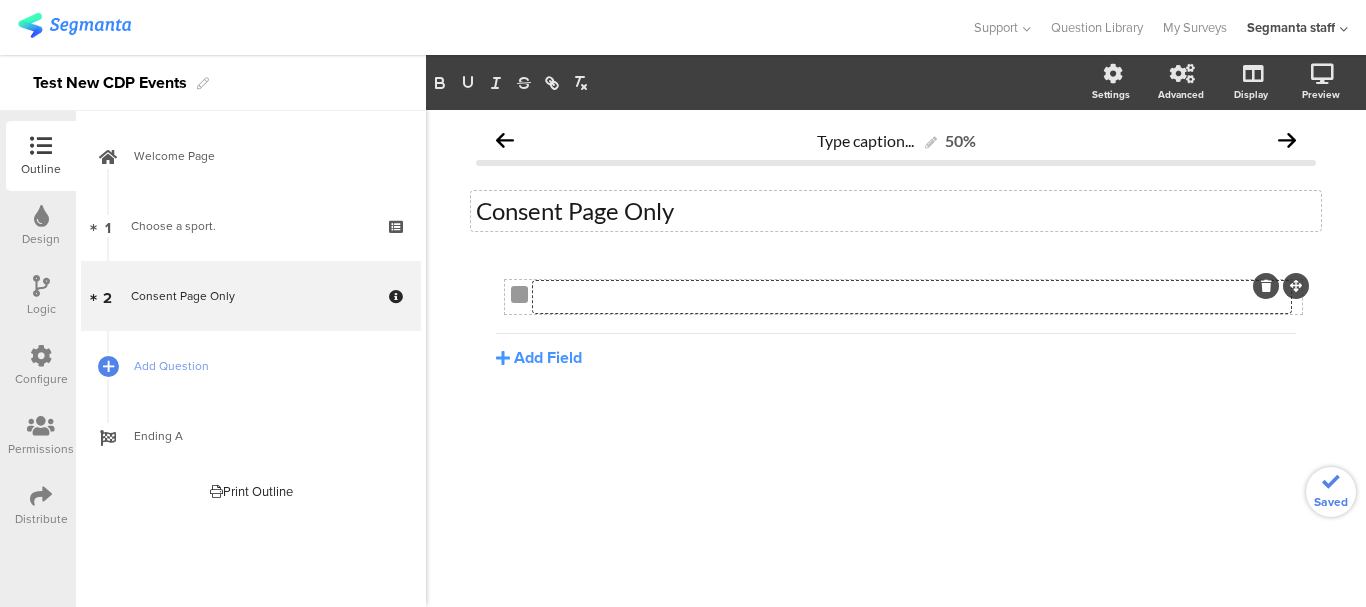 click 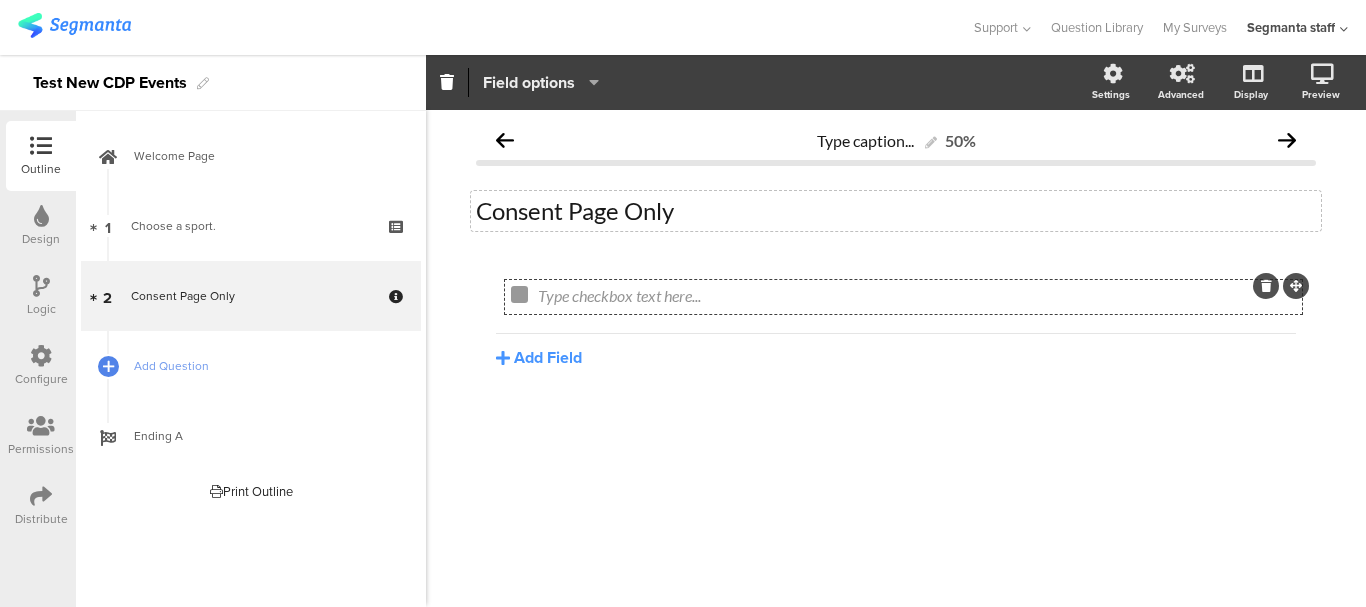 click on "Field options" 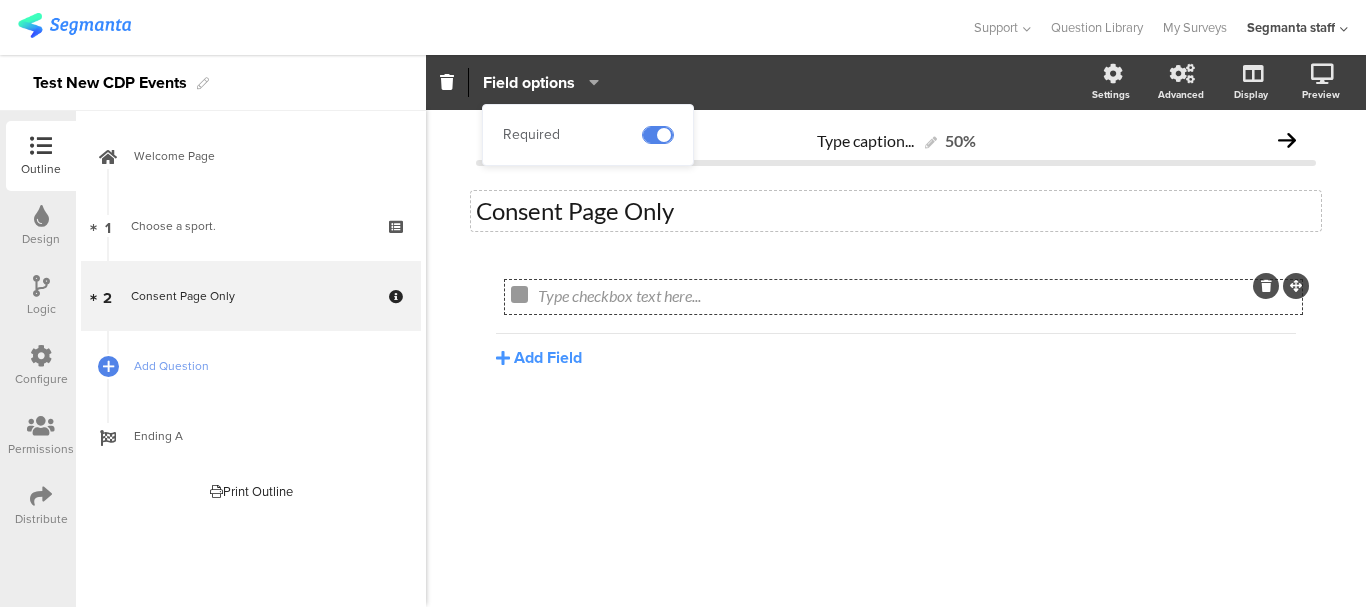 click at bounding box center (658, 135) 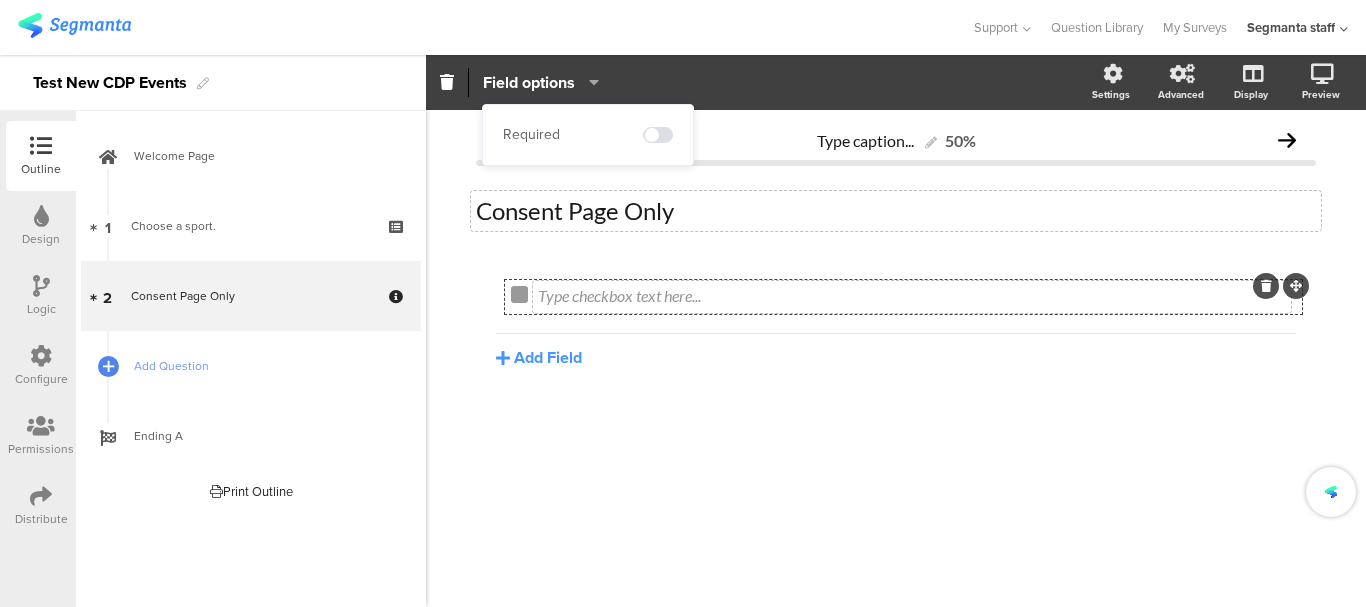 click on "Type checkbox text here..." 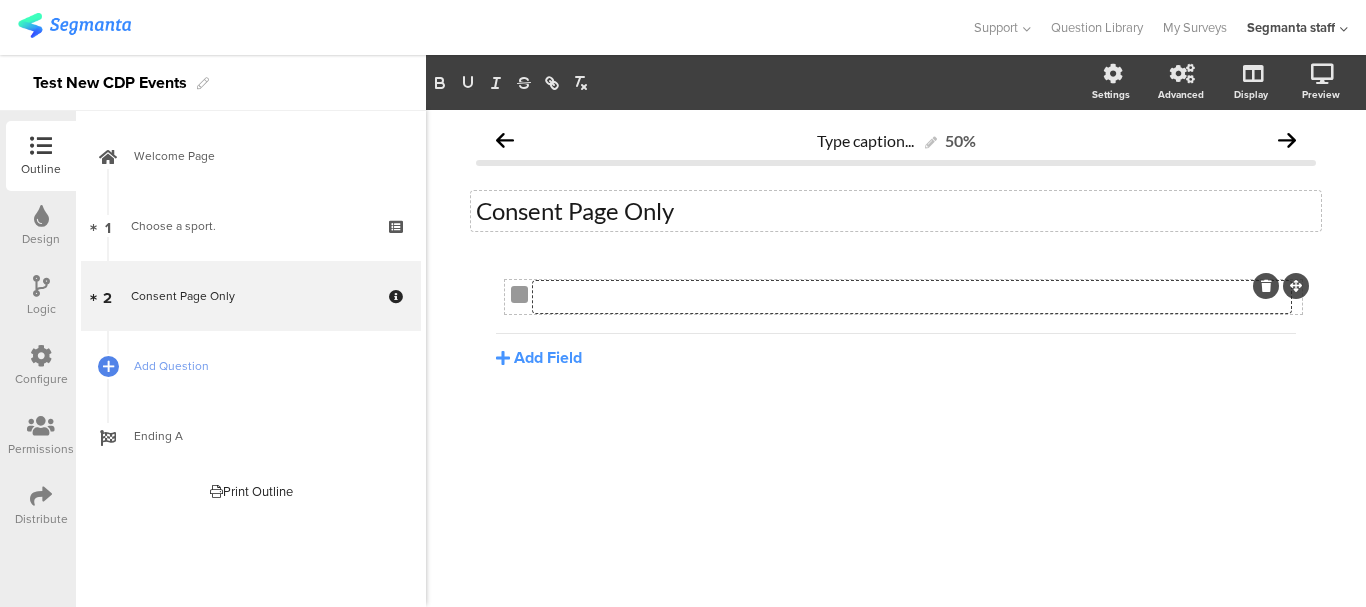 type 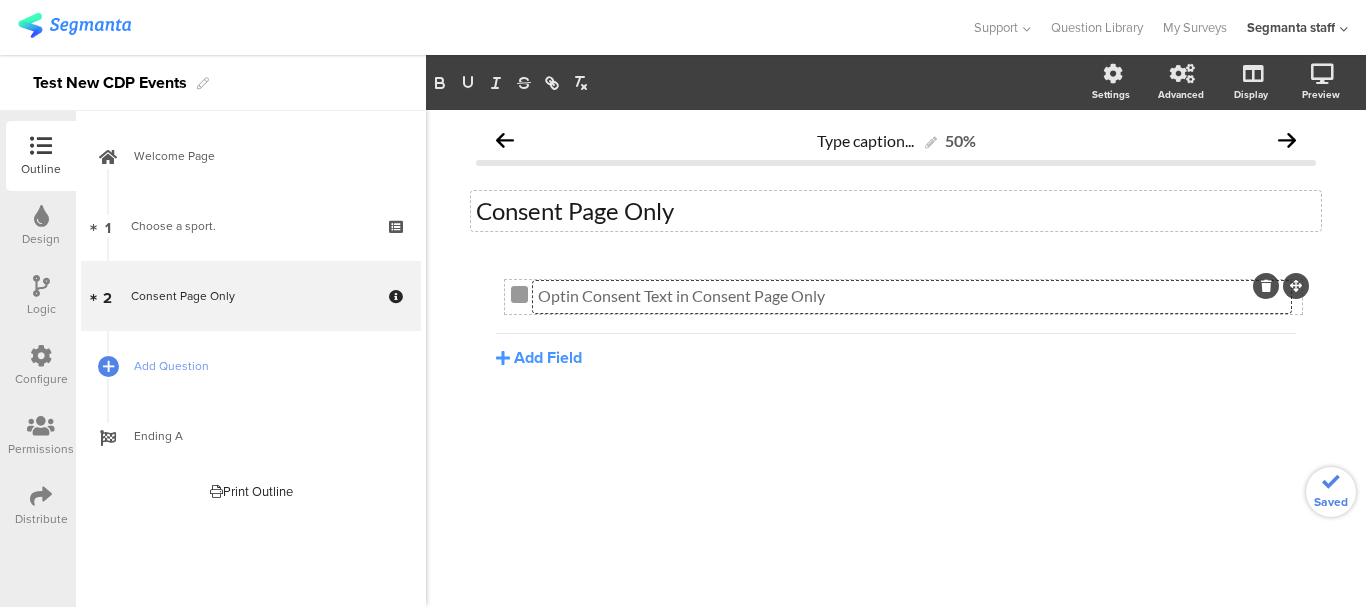 click on "Optin Consent Text in Consent Page Only
Optin Consent Text in Consent Page Only
Optin Consent Text in Consent Page Only" 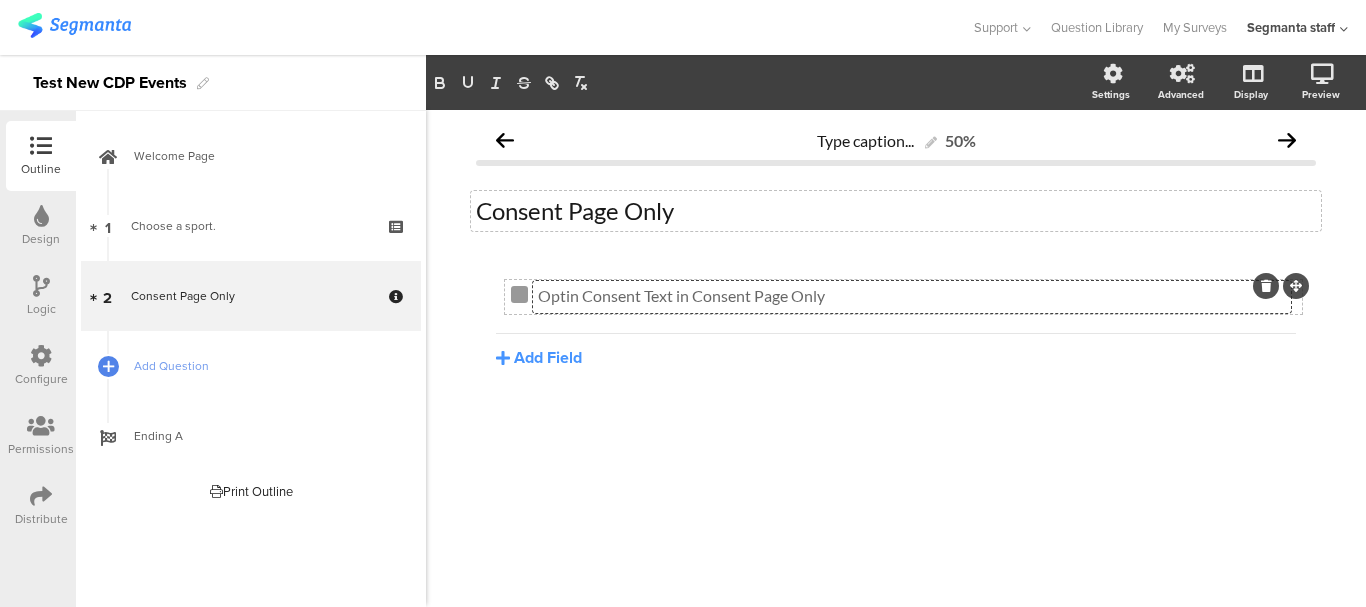 click on "Optin Consent Text in Consent Page Only" 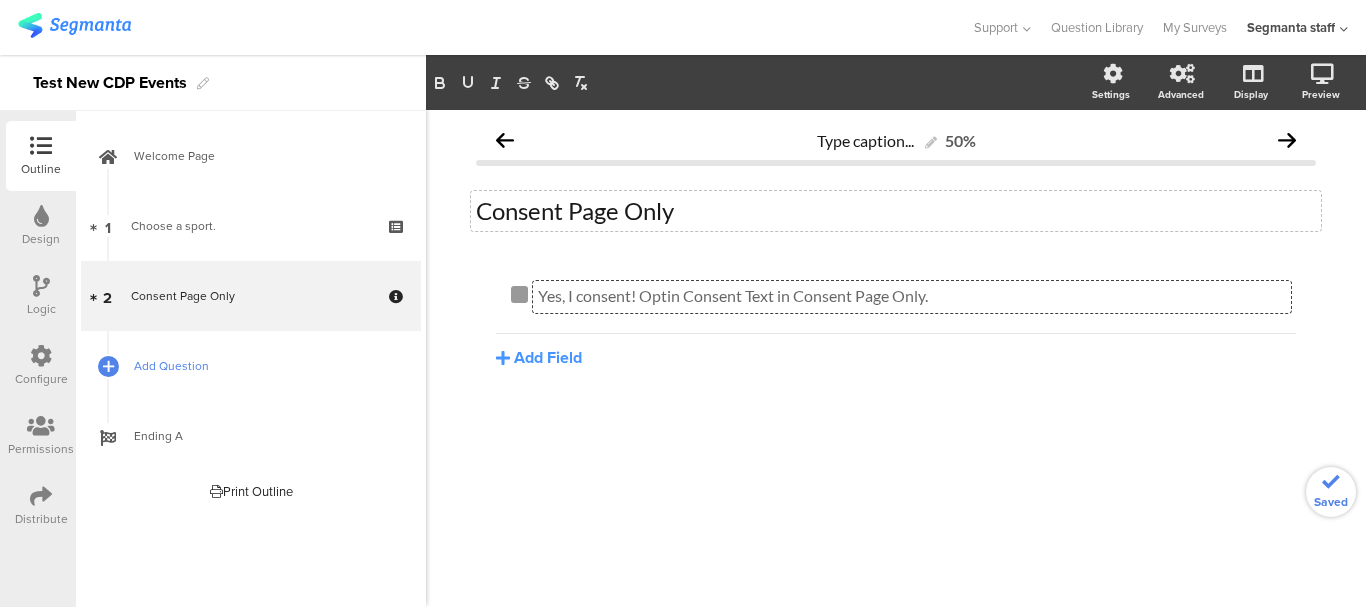 click on "Add Question" at bounding box center (262, 366) 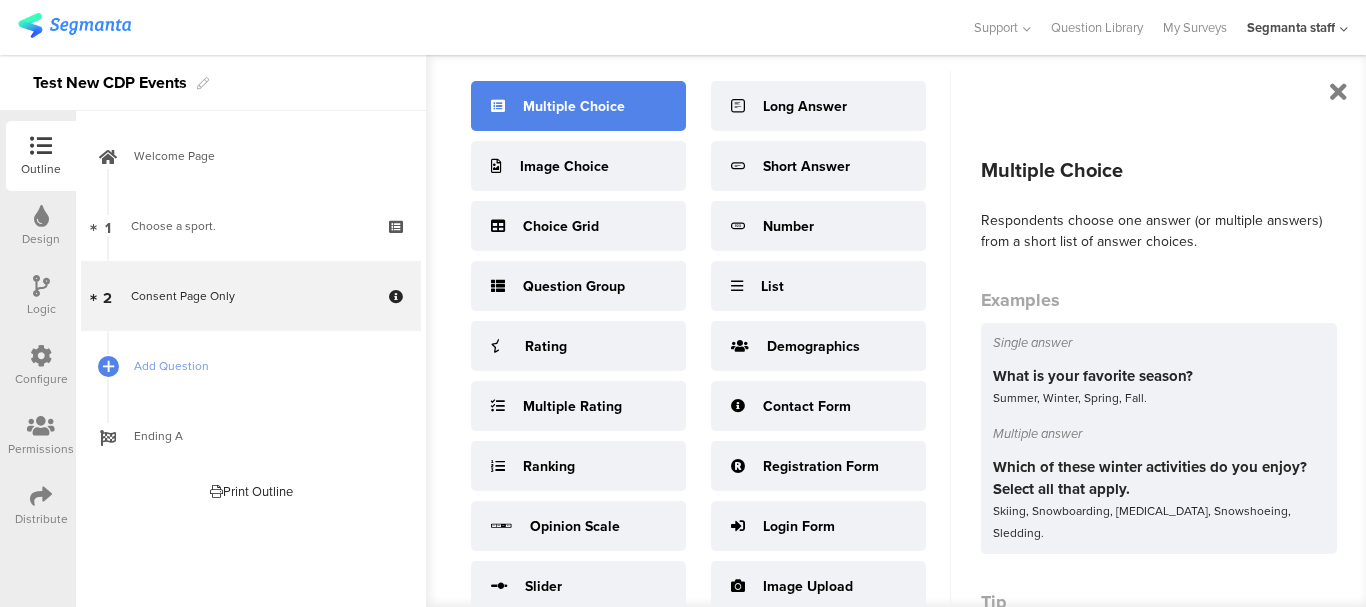 click on "Multiple Choice" at bounding box center [574, 106] 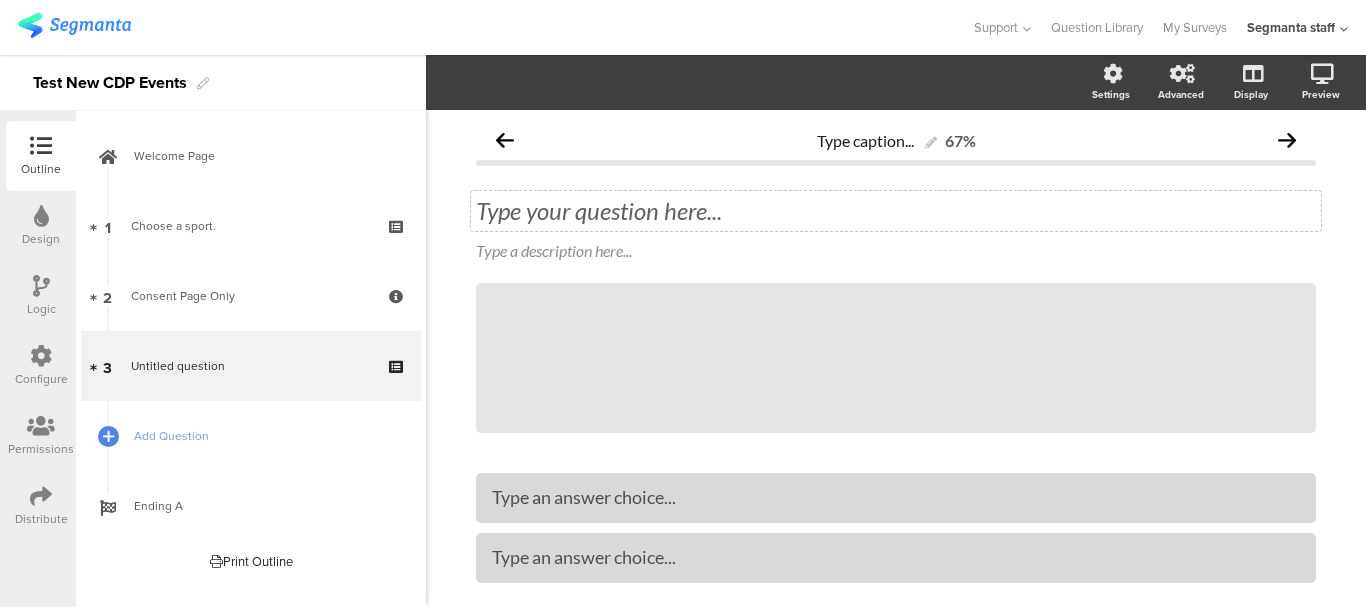 click on "Type your question here..." 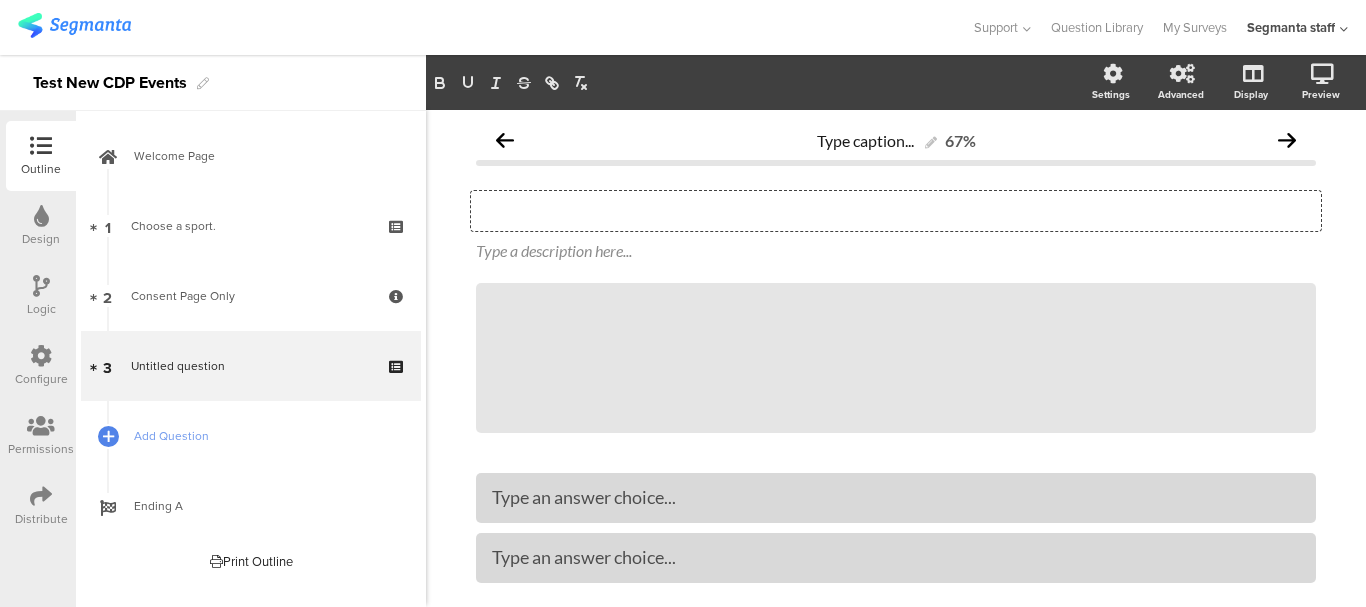 type 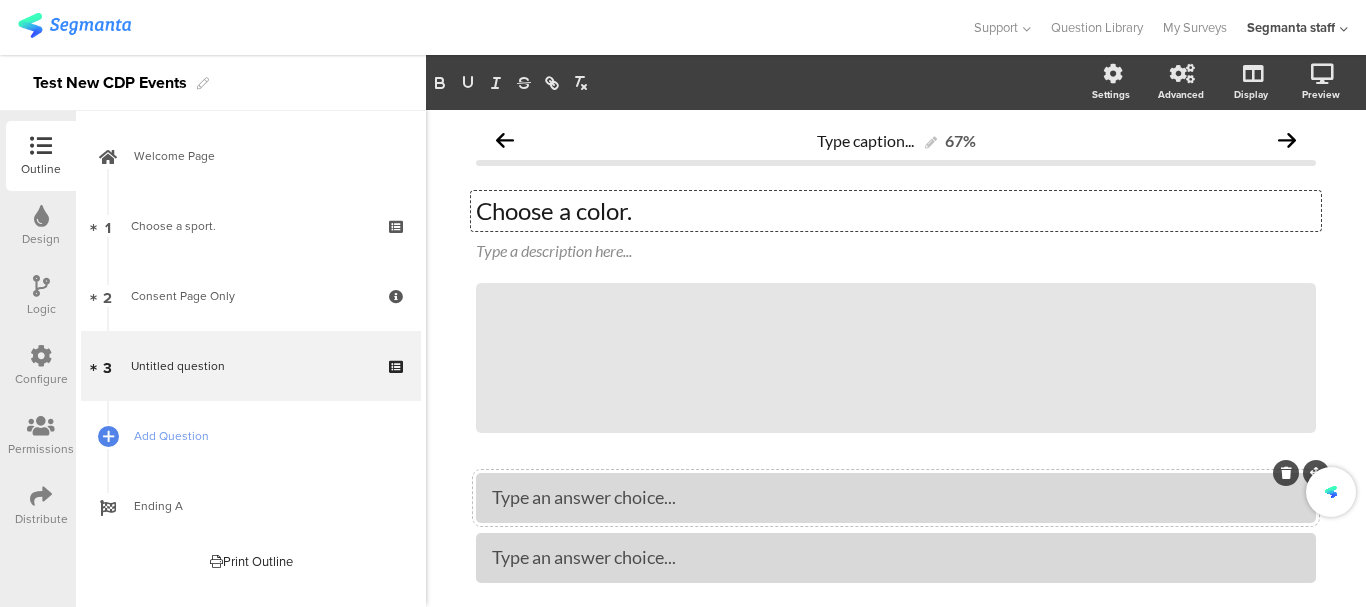type 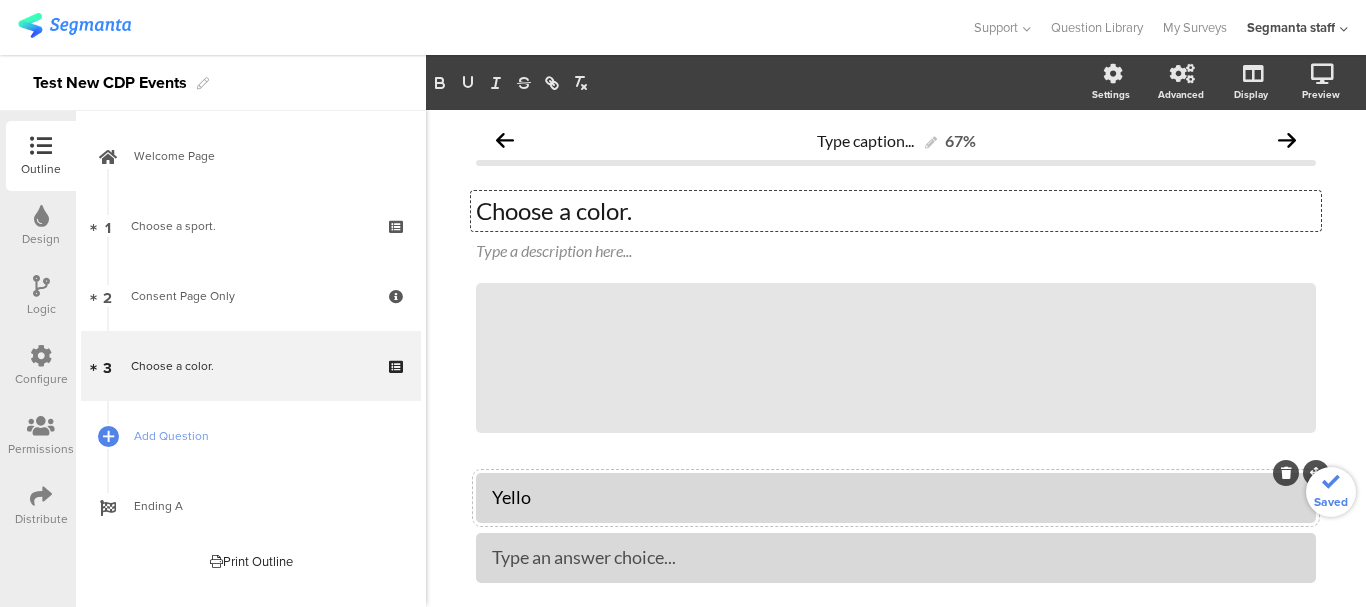 type 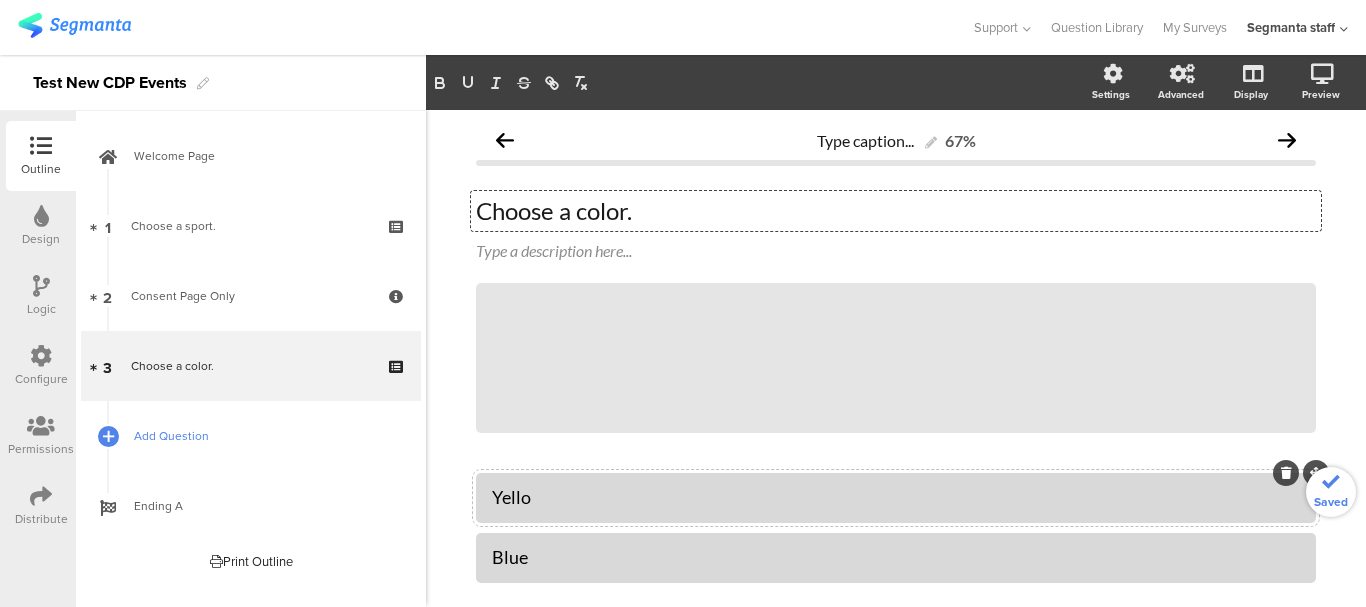 click on "Add Question" at bounding box center (251, 436) 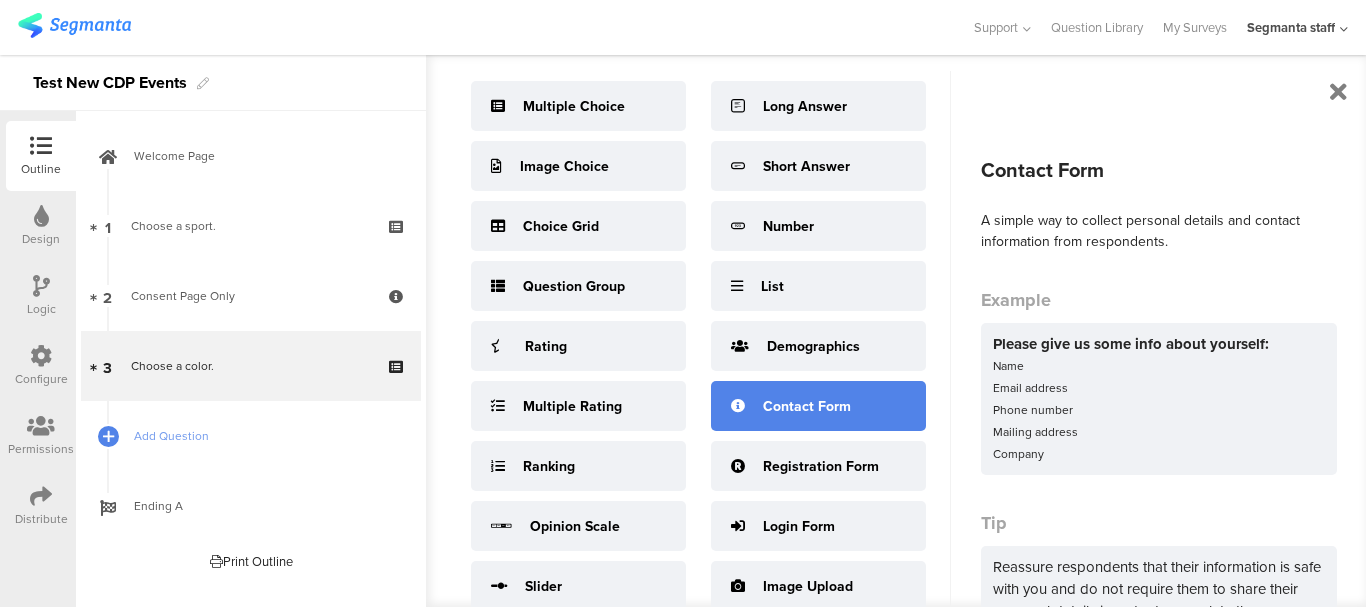 click on "Contact Form" at bounding box center (818, 406) 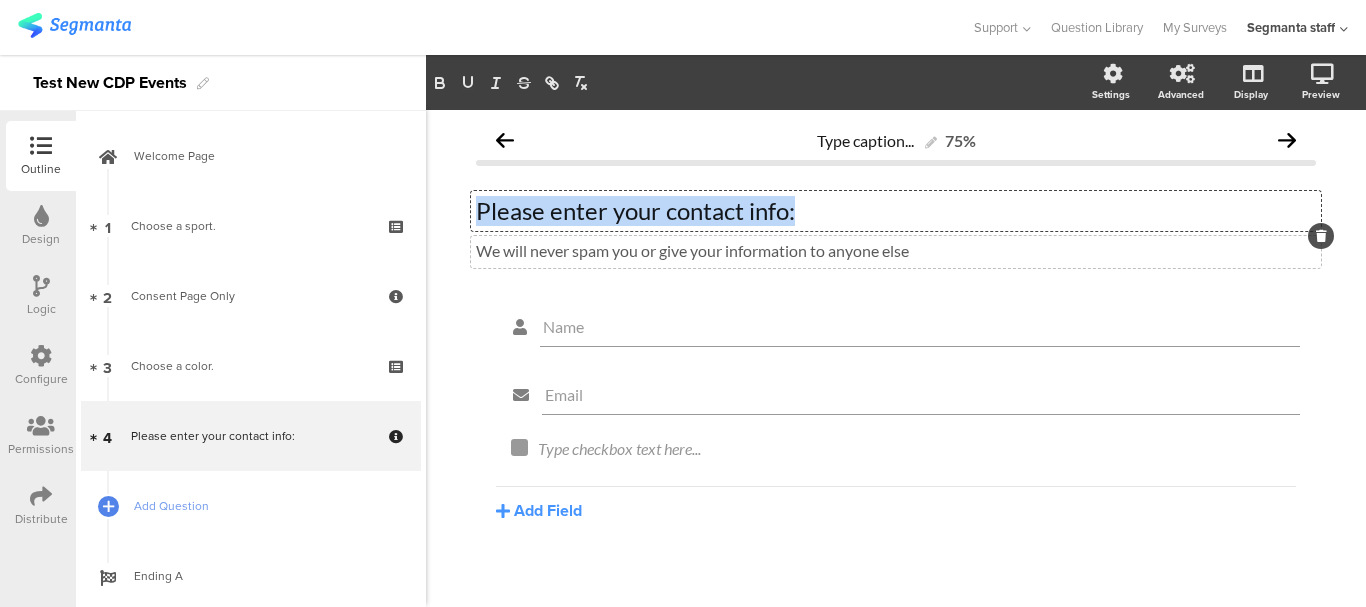 drag, startPoint x: 471, startPoint y: 215, endPoint x: 944, endPoint y: 247, distance: 474.0812 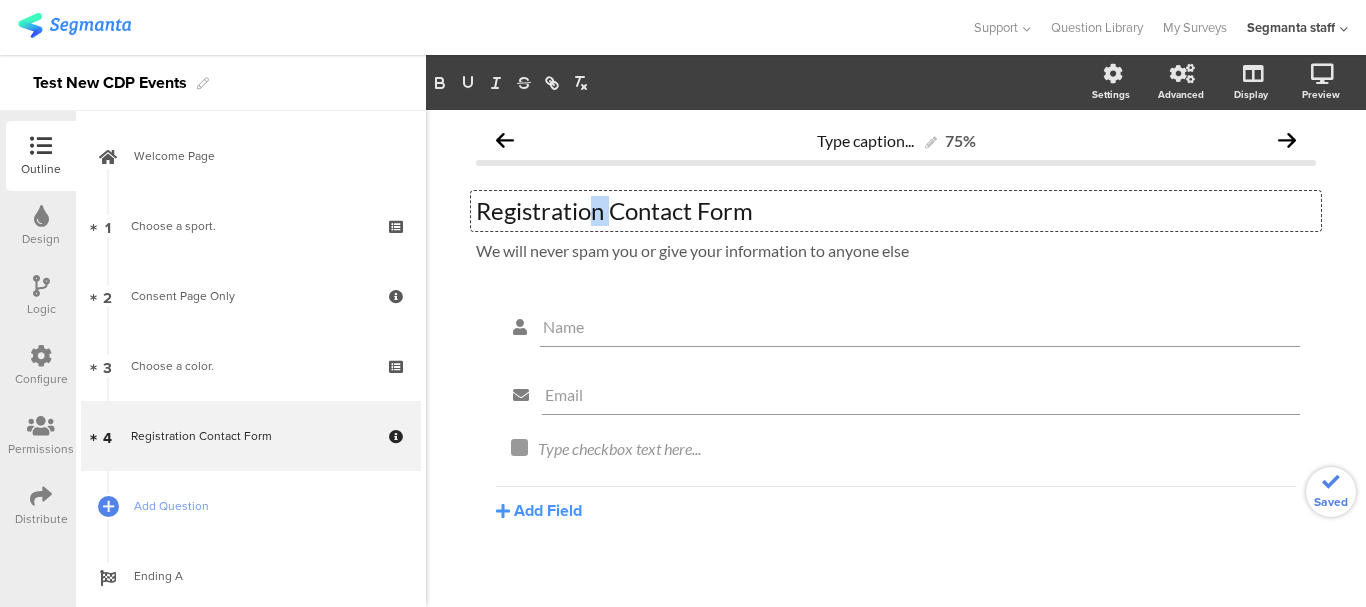 drag, startPoint x: 606, startPoint y: 215, endPoint x: 505, endPoint y: 213, distance: 101.0198 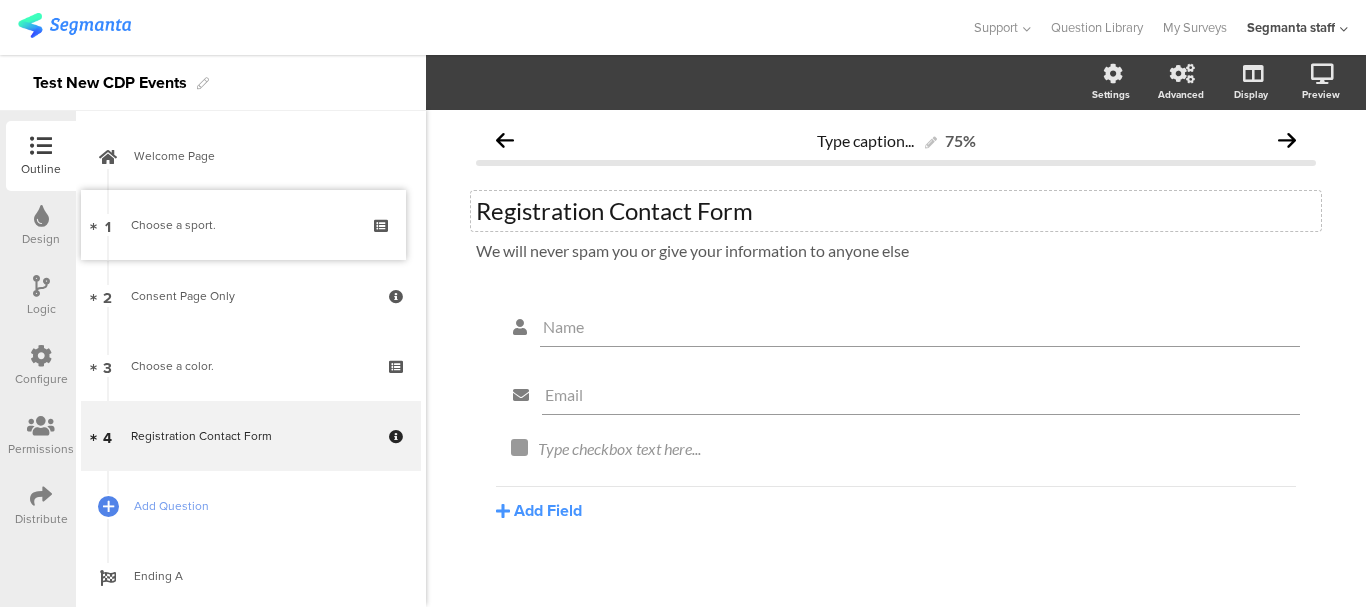 drag, startPoint x: 384, startPoint y: 215, endPoint x: 482, endPoint y: 214, distance: 98.005104 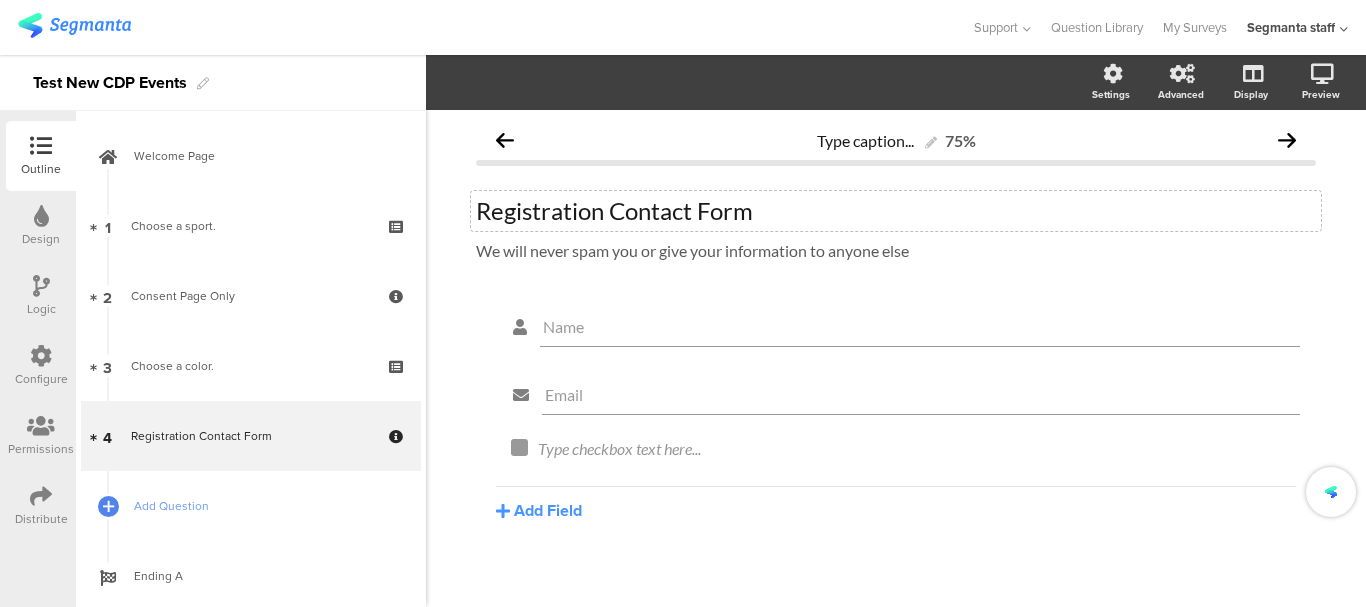 click on "Registration Contact Form" 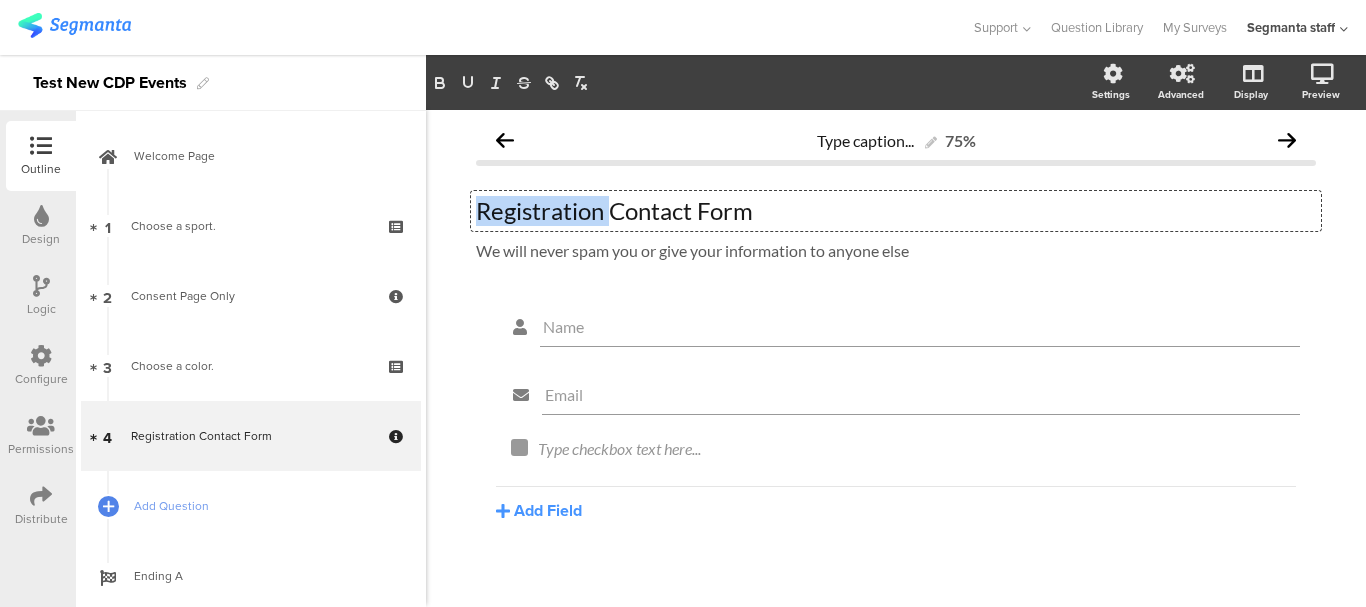 drag, startPoint x: 566, startPoint y: 218, endPoint x: 465, endPoint y: 218, distance: 101 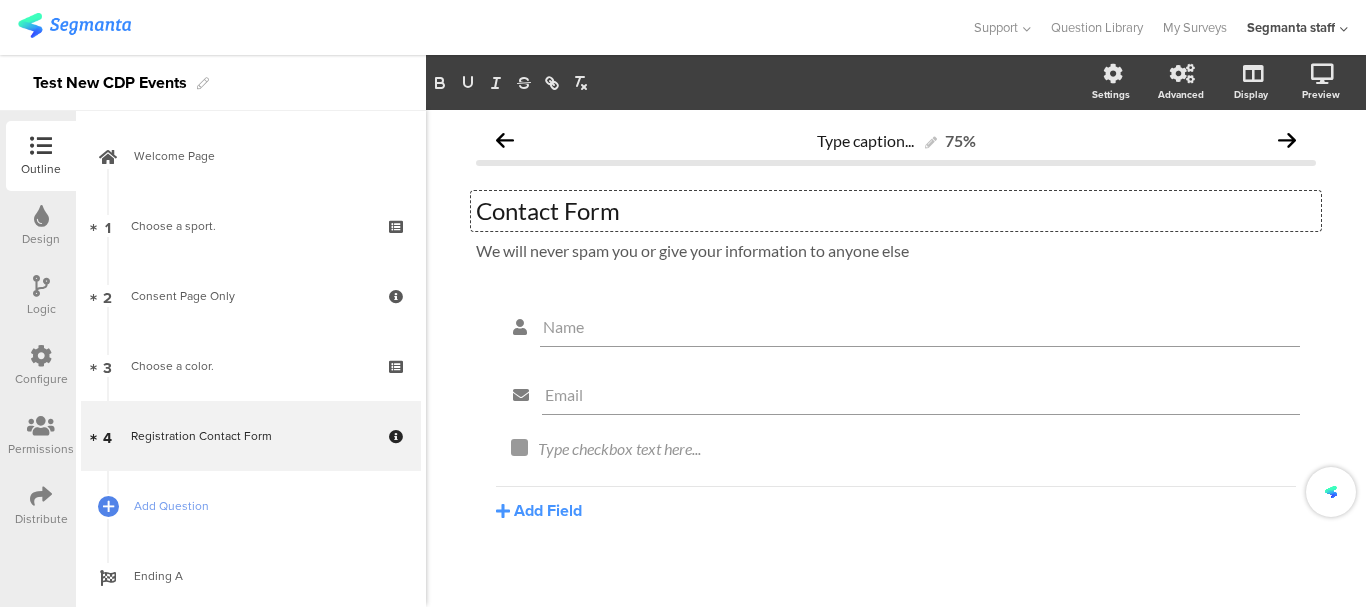 type 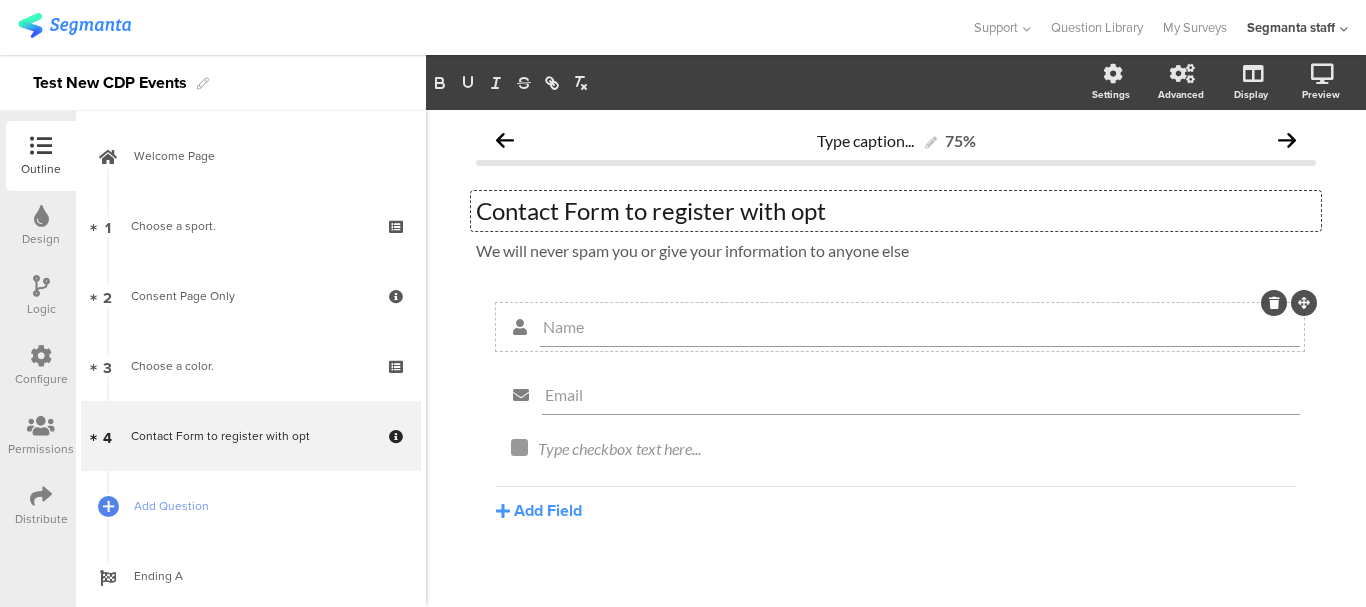 click 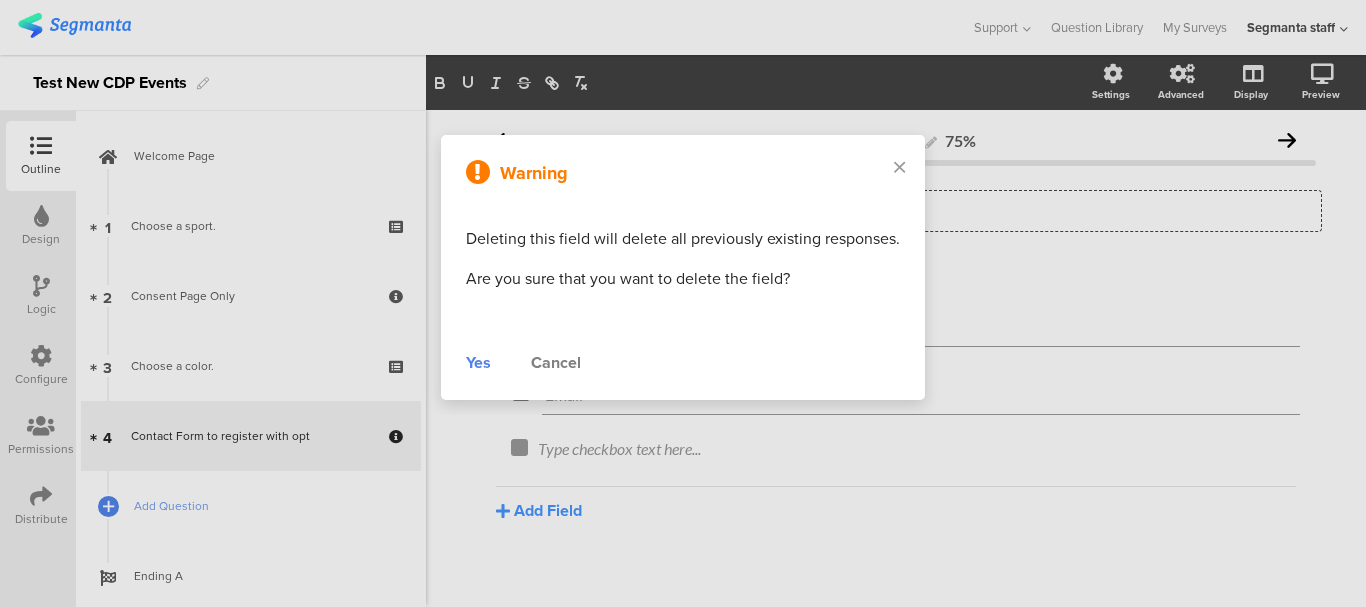 click on "Cancel" at bounding box center [556, 363] 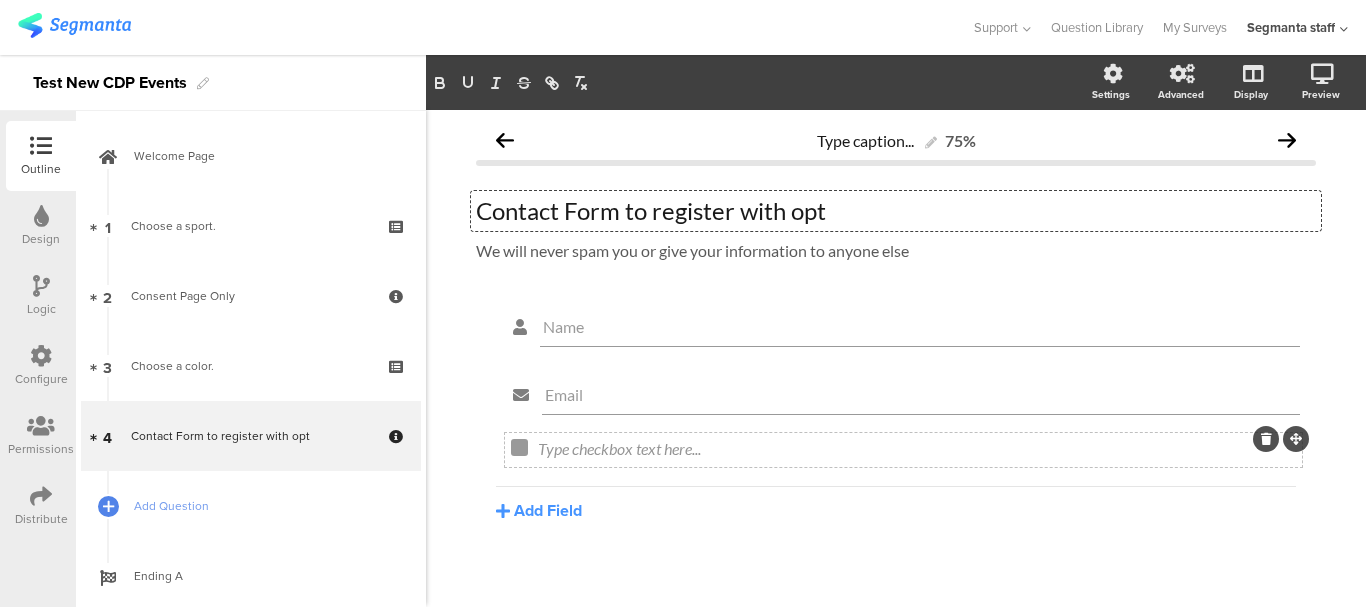 click 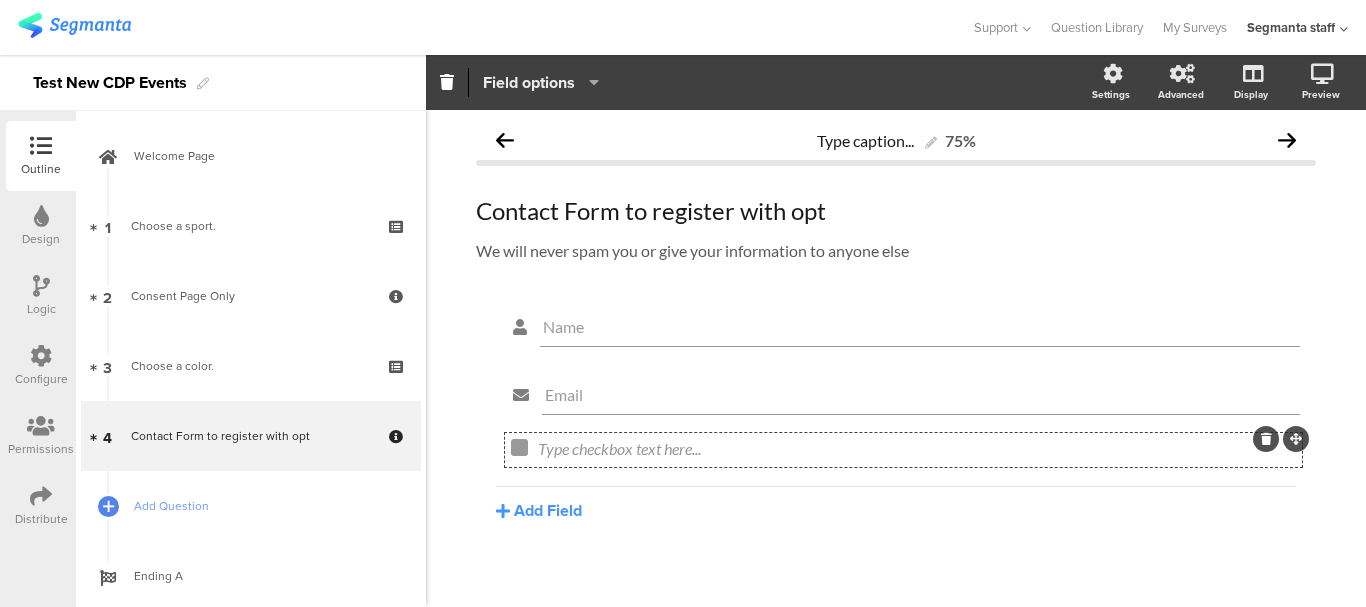click on "Field options" 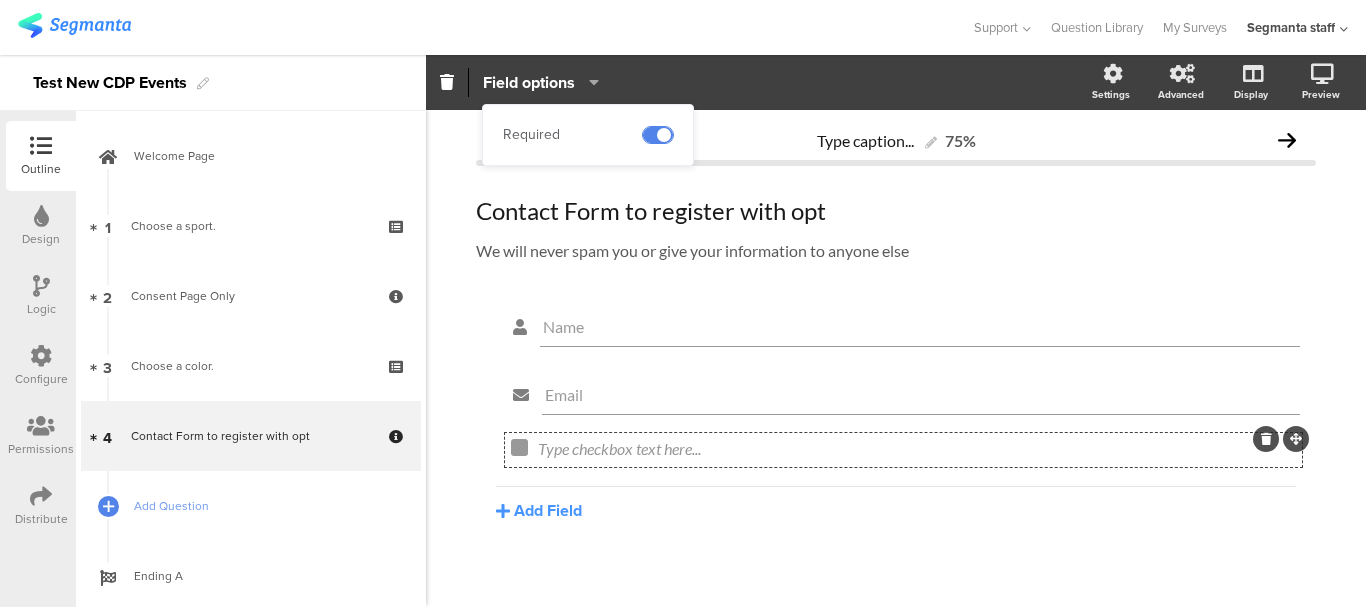 click at bounding box center [658, 135] 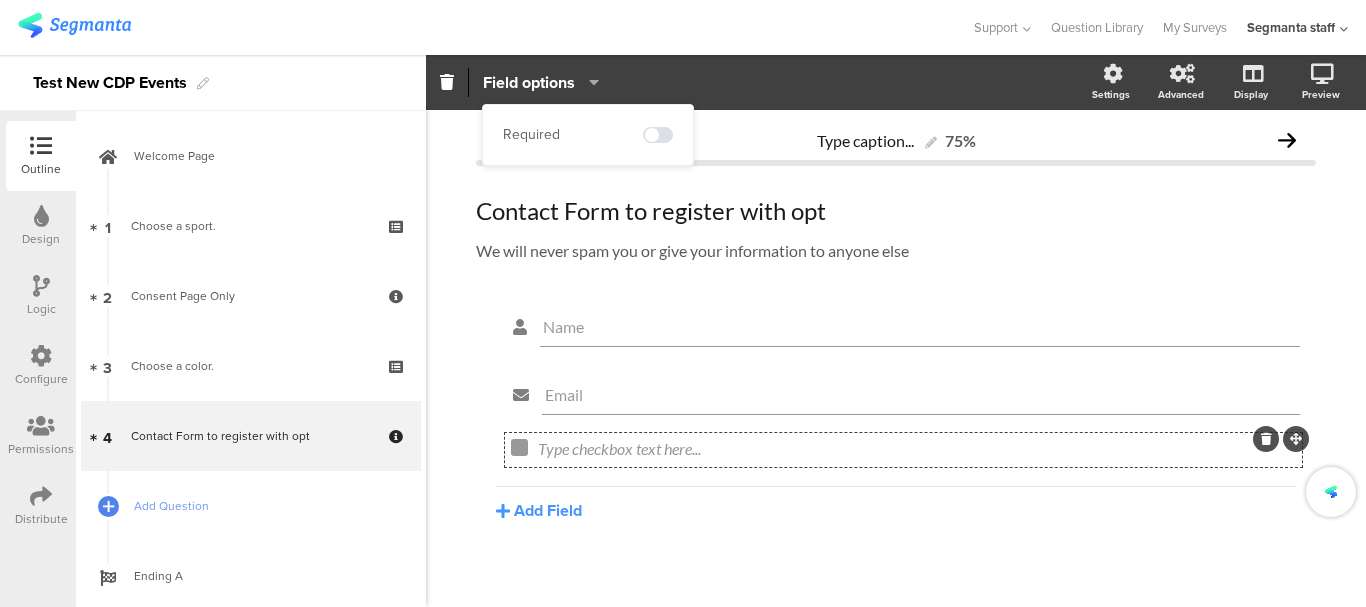 click at bounding box center (485, 27) 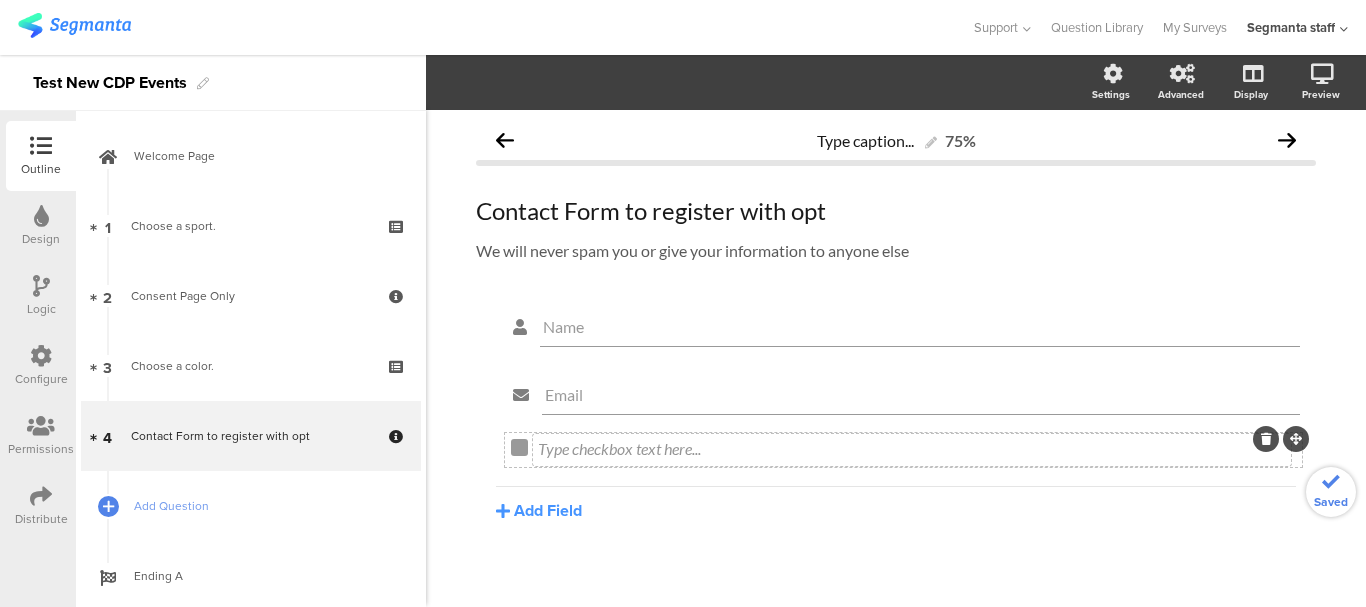 click on "Type checkbox text here..." 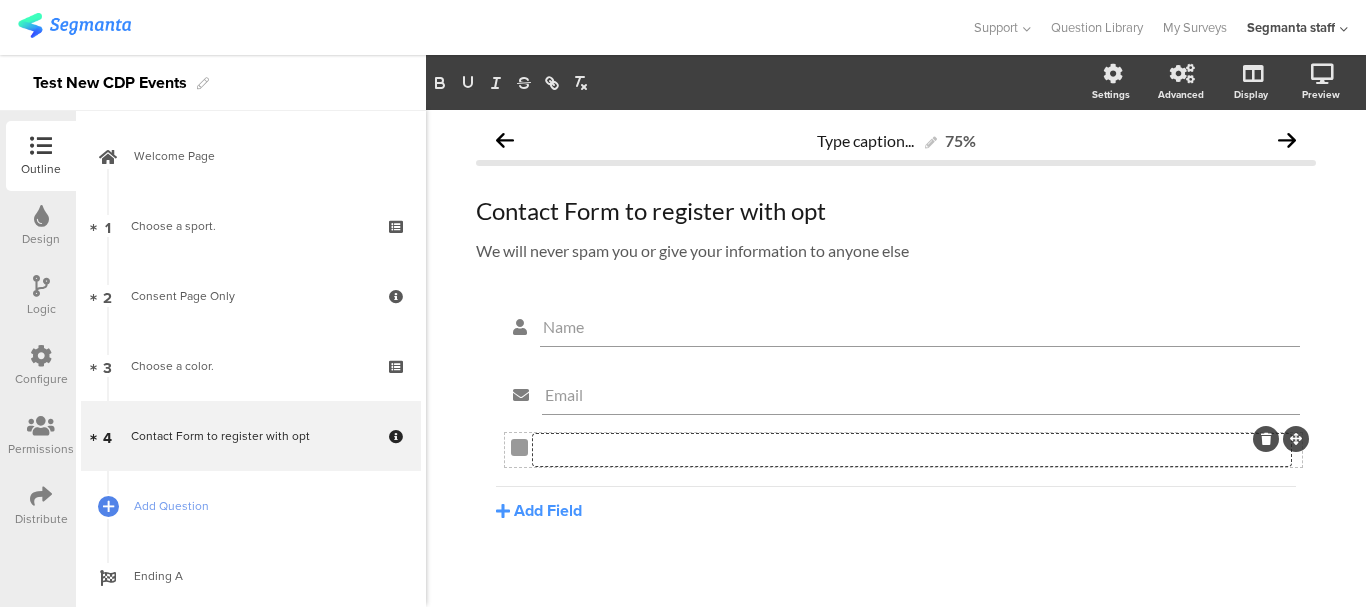 type 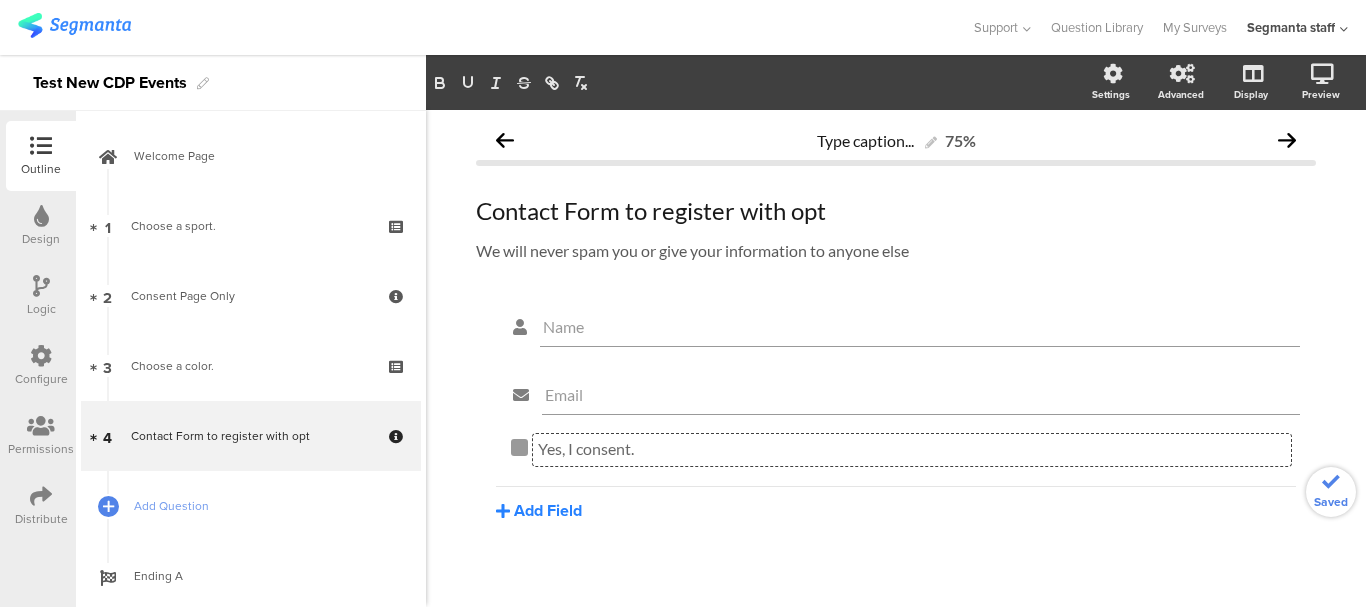click on "Add Field" 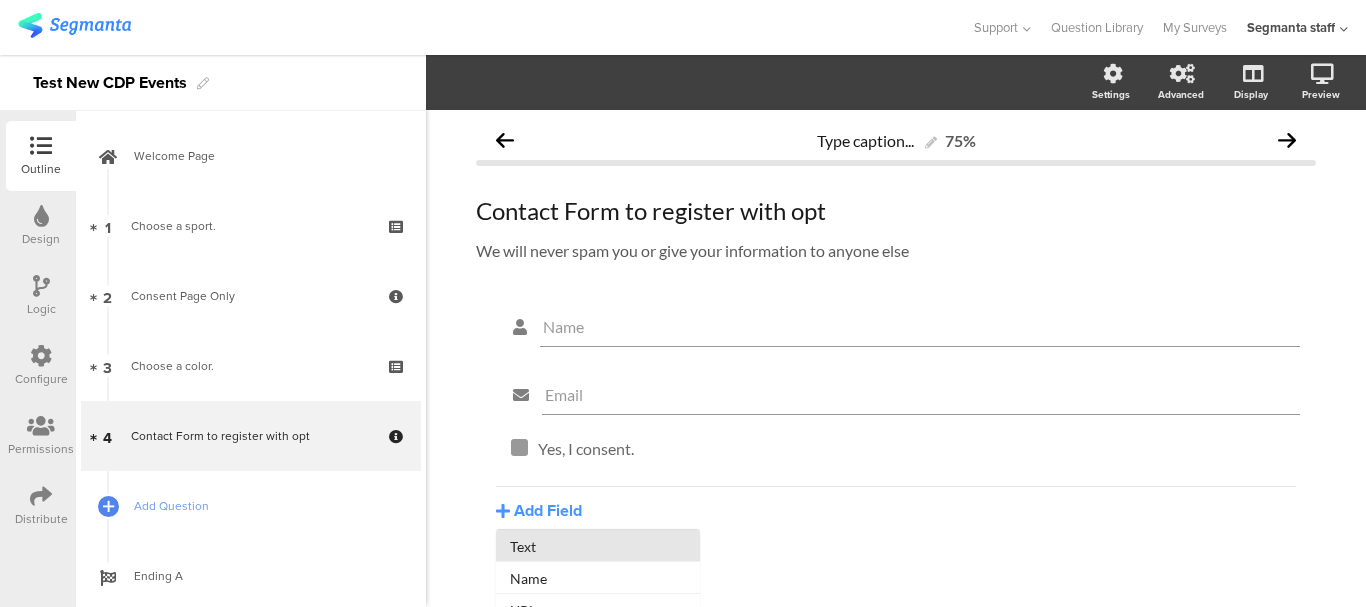 scroll, scrollTop: 223, scrollLeft: 0, axis: vertical 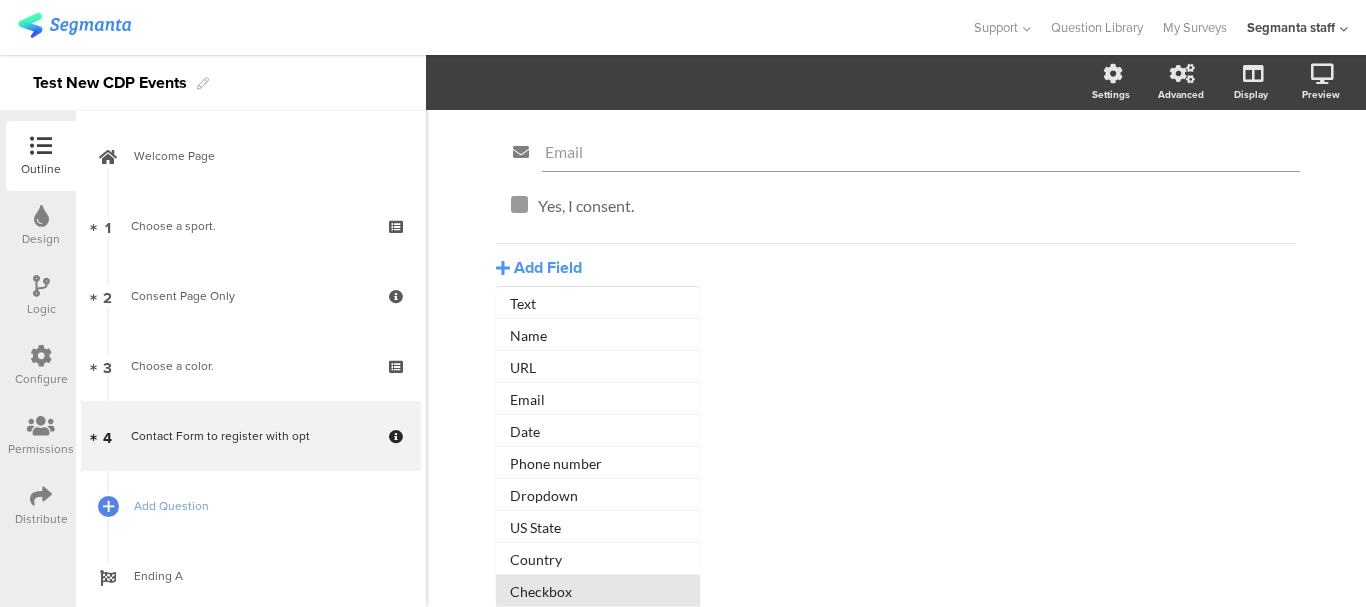 click on "Checkbox" 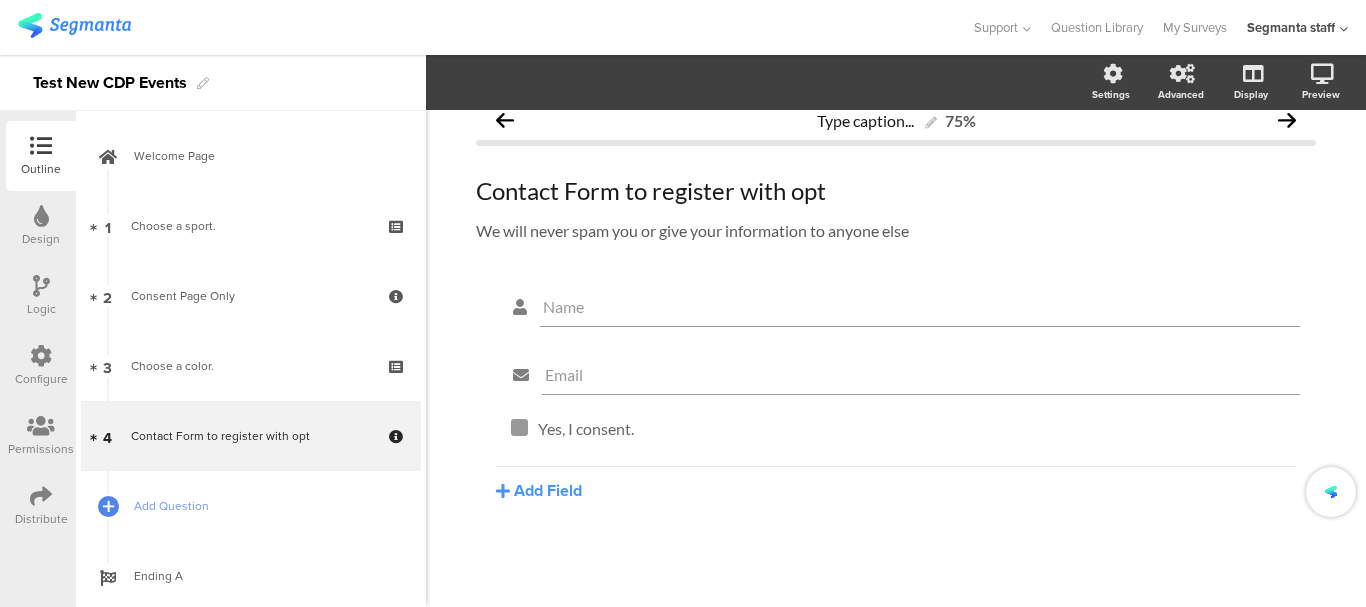 scroll, scrollTop: 0, scrollLeft: 0, axis: both 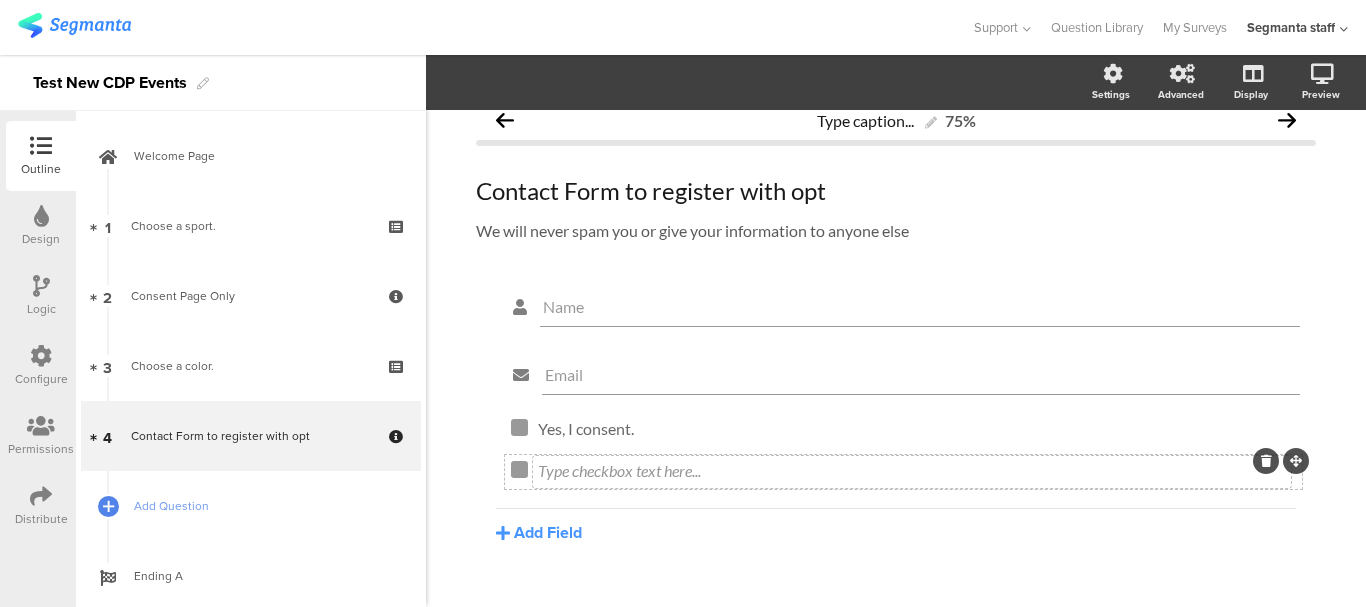 click on "Type checkbox text here..." 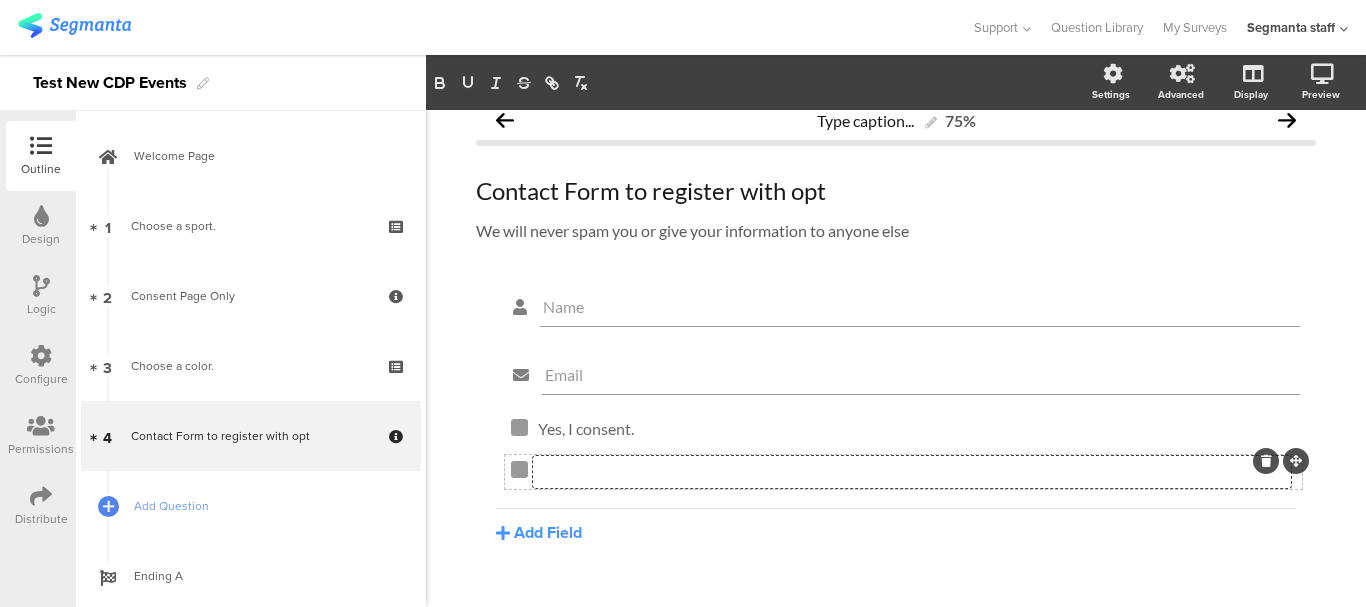 scroll, scrollTop: 1, scrollLeft: 0, axis: vertical 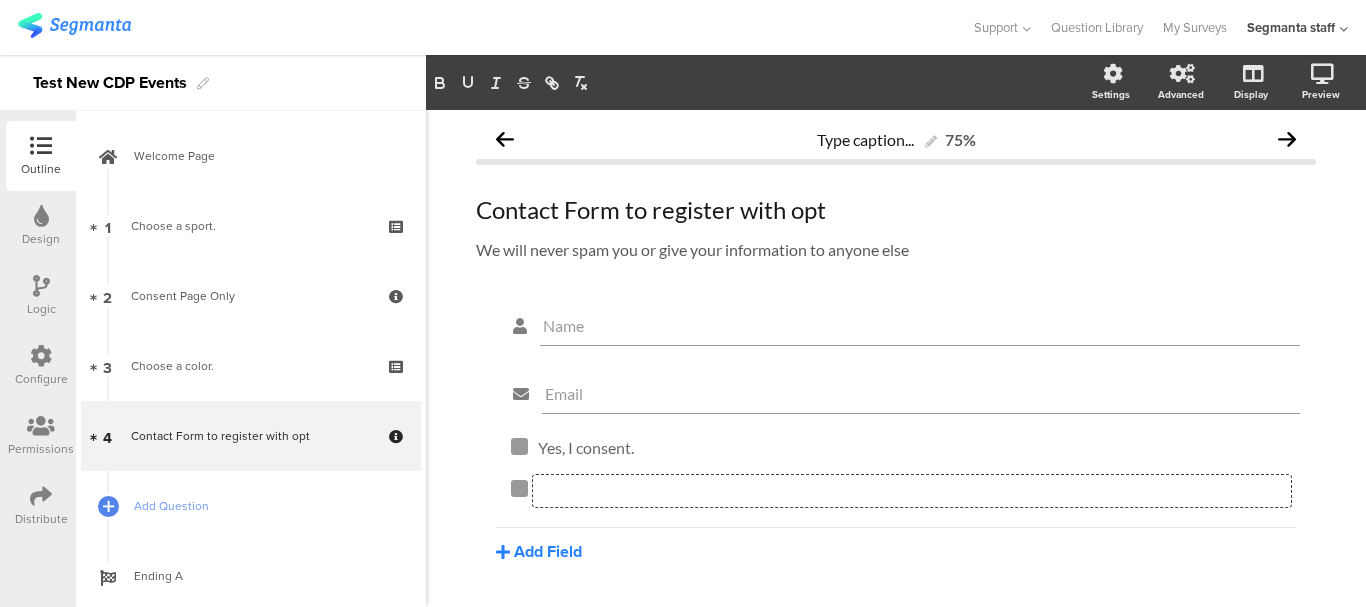 click on "Add Field" 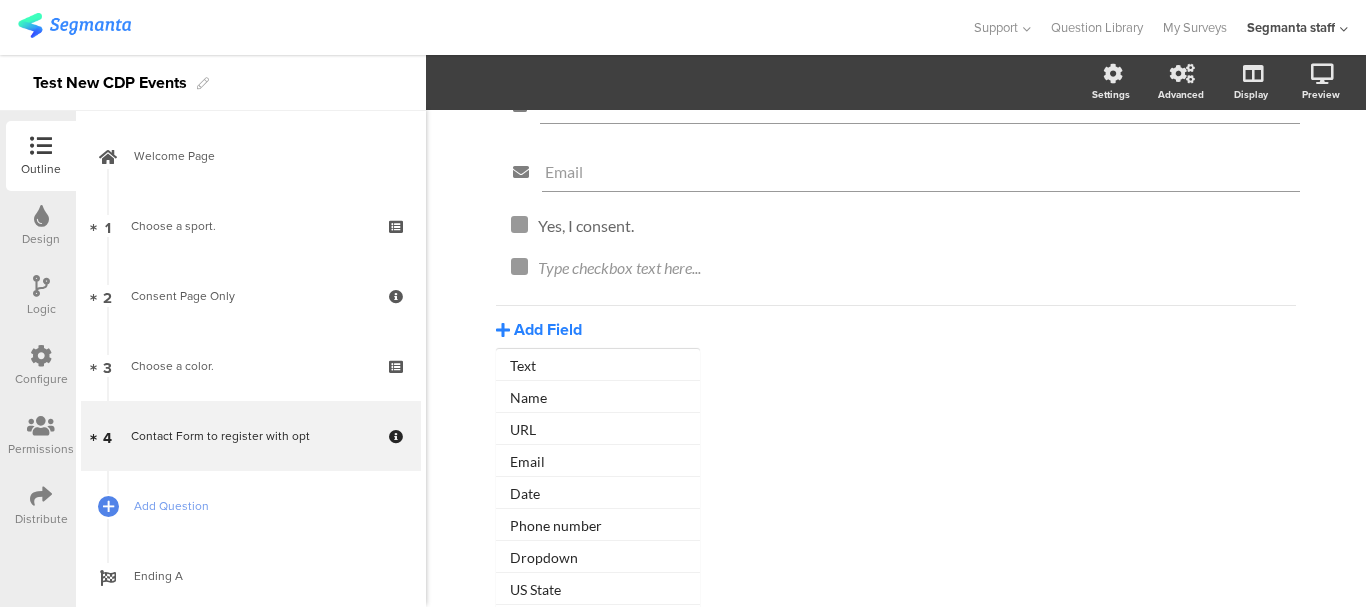 scroll, scrollTop: 223, scrollLeft: 0, axis: vertical 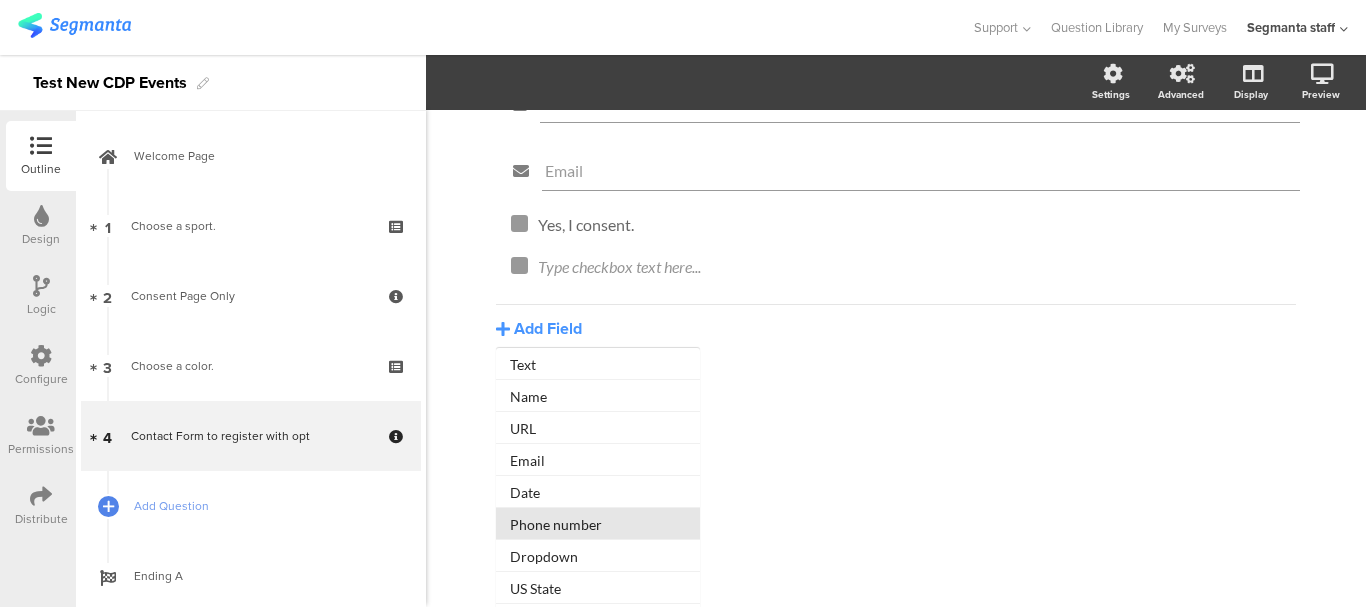 click on "Phone number" 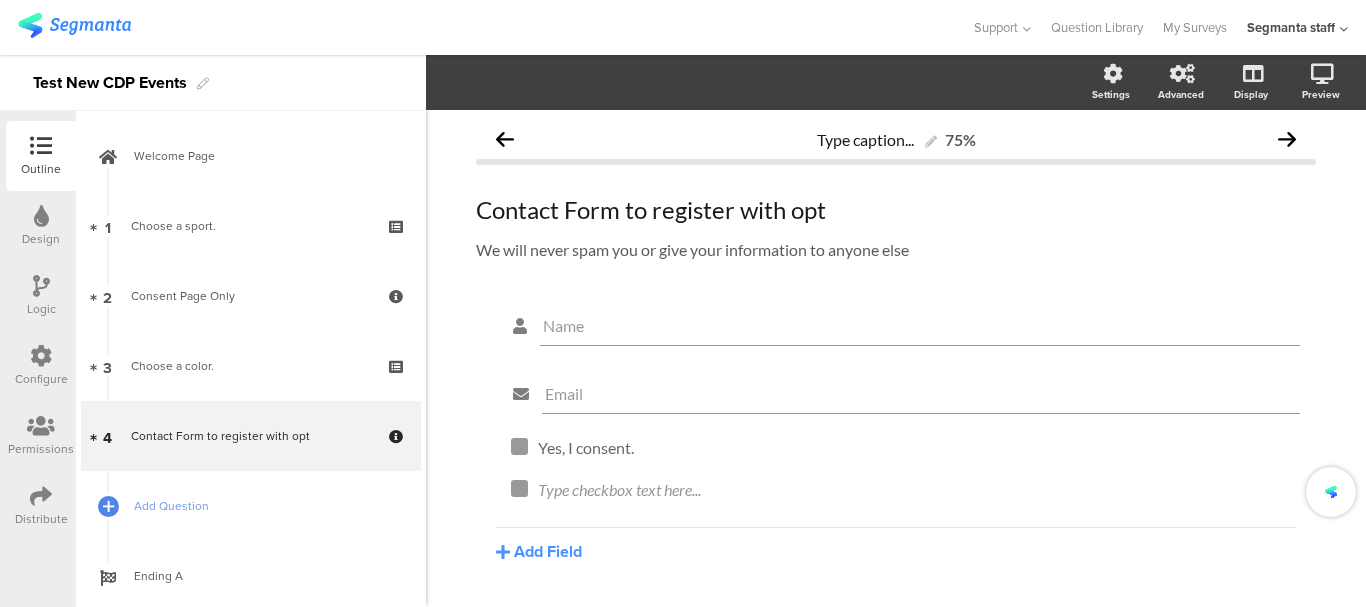 scroll, scrollTop: 0, scrollLeft: 0, axis: both 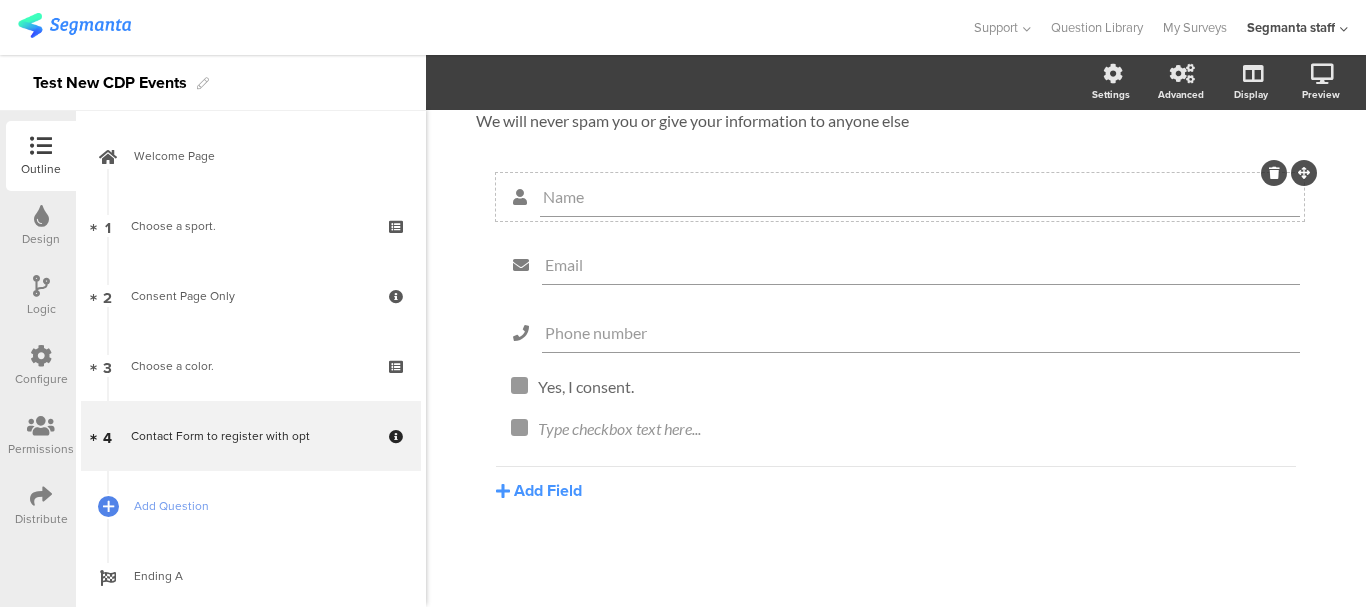 click on "Name" 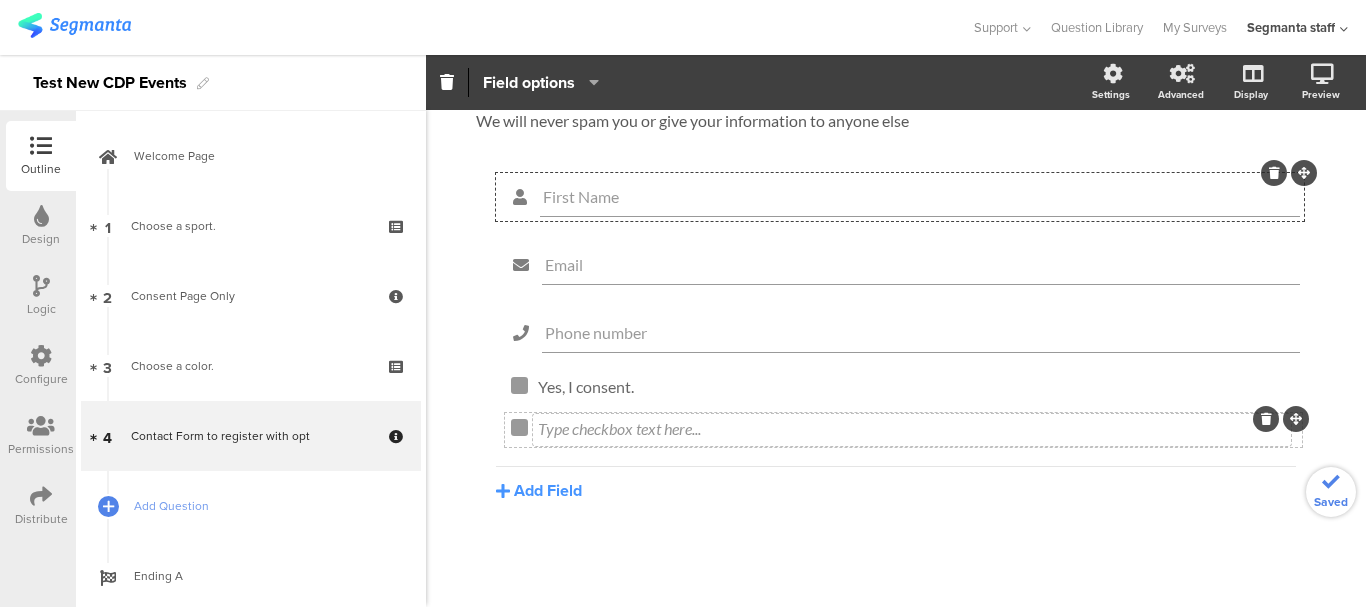 type on "First Name" 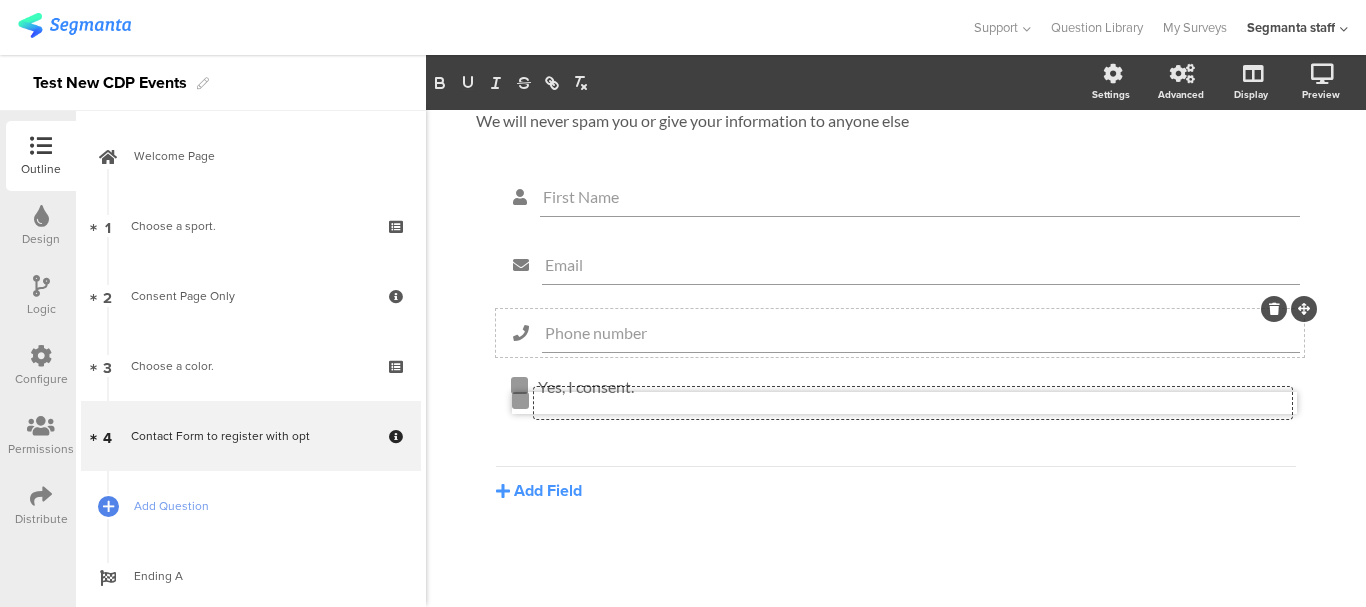 scroll, scrollTop: 88, scrollLeft: 0, axis: vertical 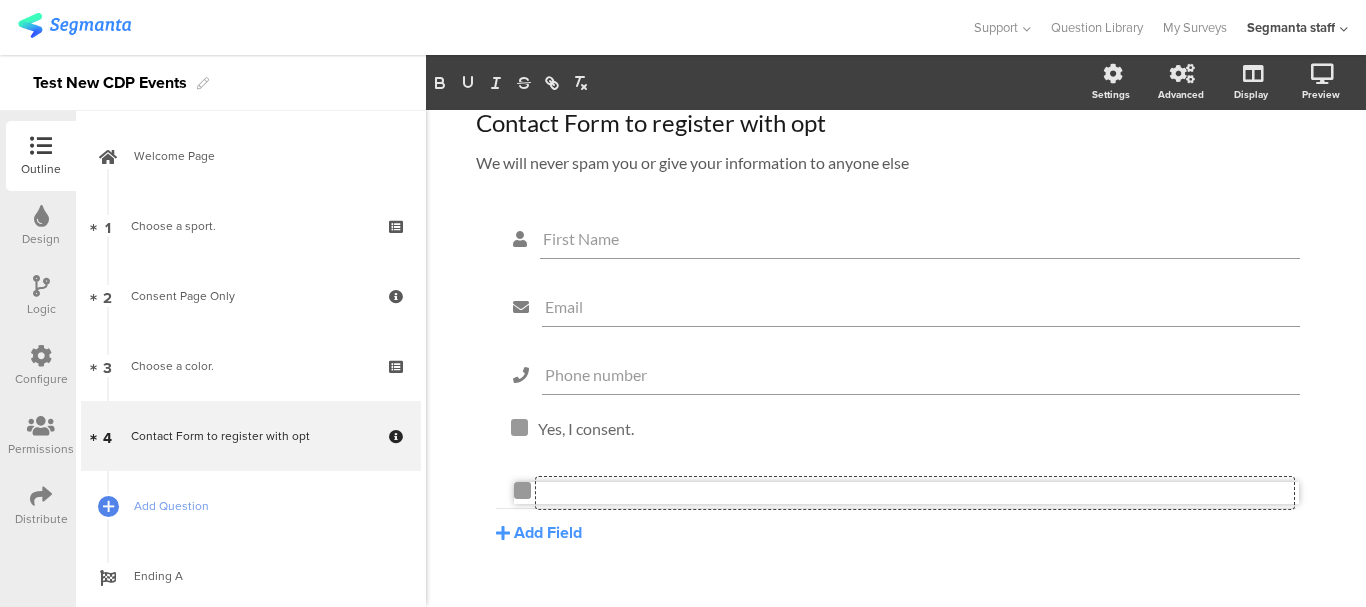 drag, startPoint x: 1291, startPoint y: 414, endPoint x: 1294, endPoint y: 445, distance: 31.144823 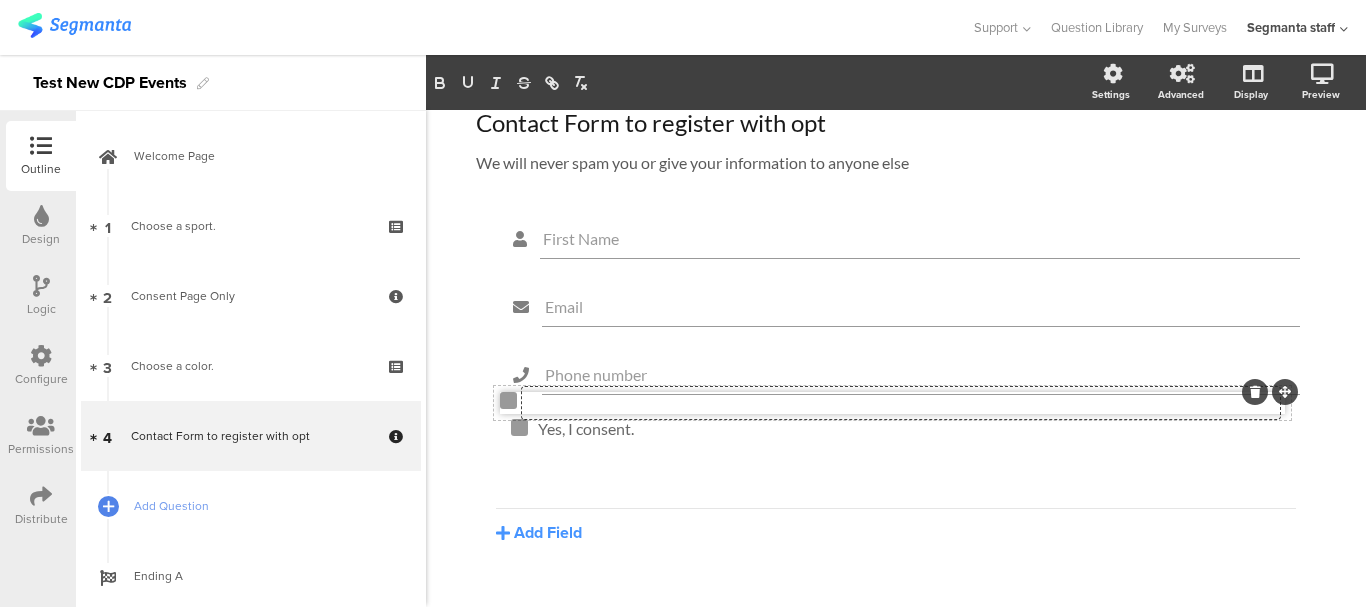drag, startPoint x: 1293, startPoint y: 462, endPoint x: 1282, endPoint y: 393, distance: 69.87131 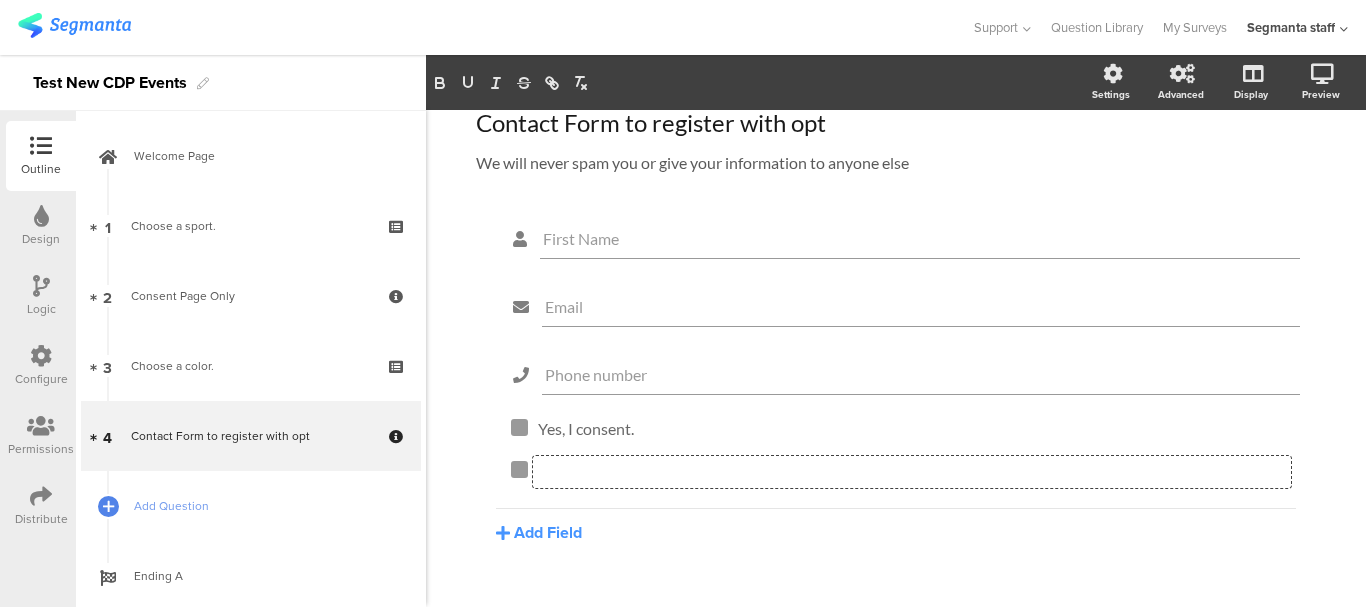 click on "Add Field
Text
Name
URL
Email
Date
Phone number
Dropdown
US State
Country
Checkbox" 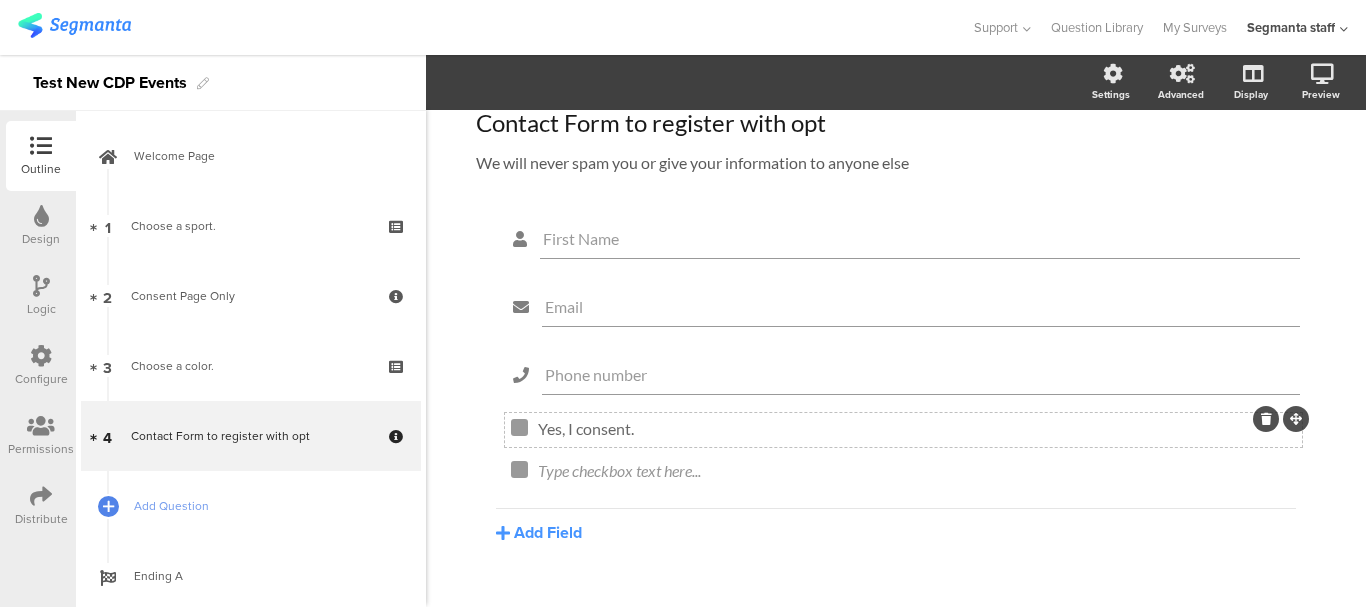 click 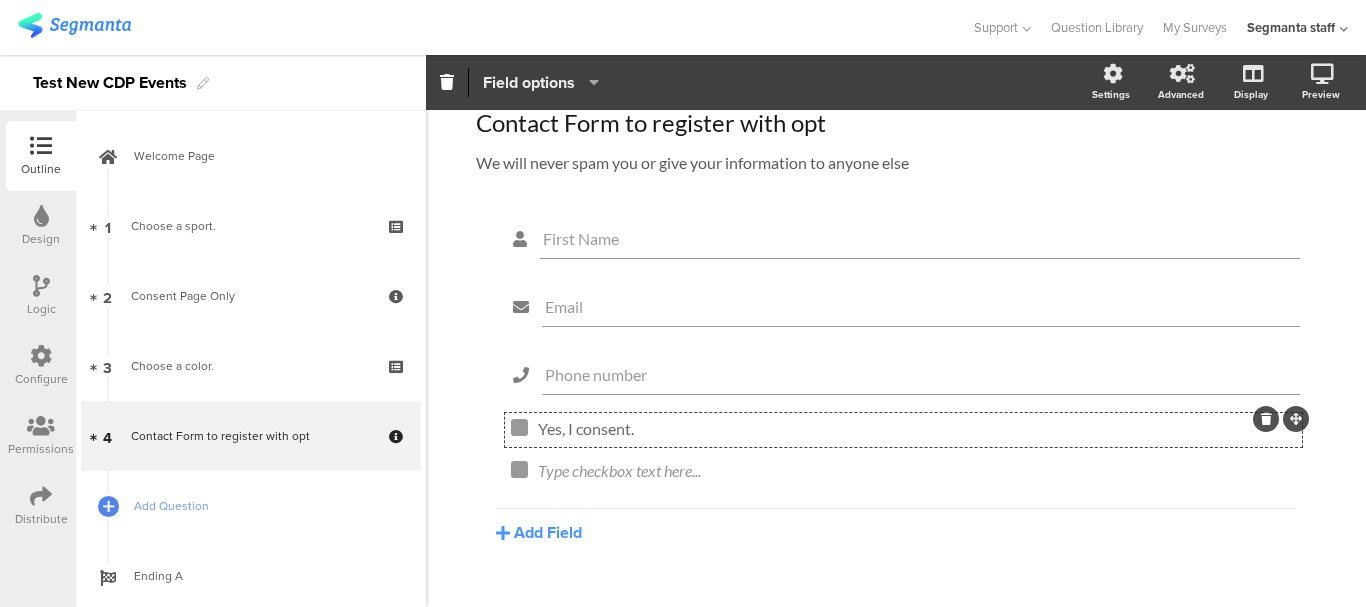 click on "Field options" 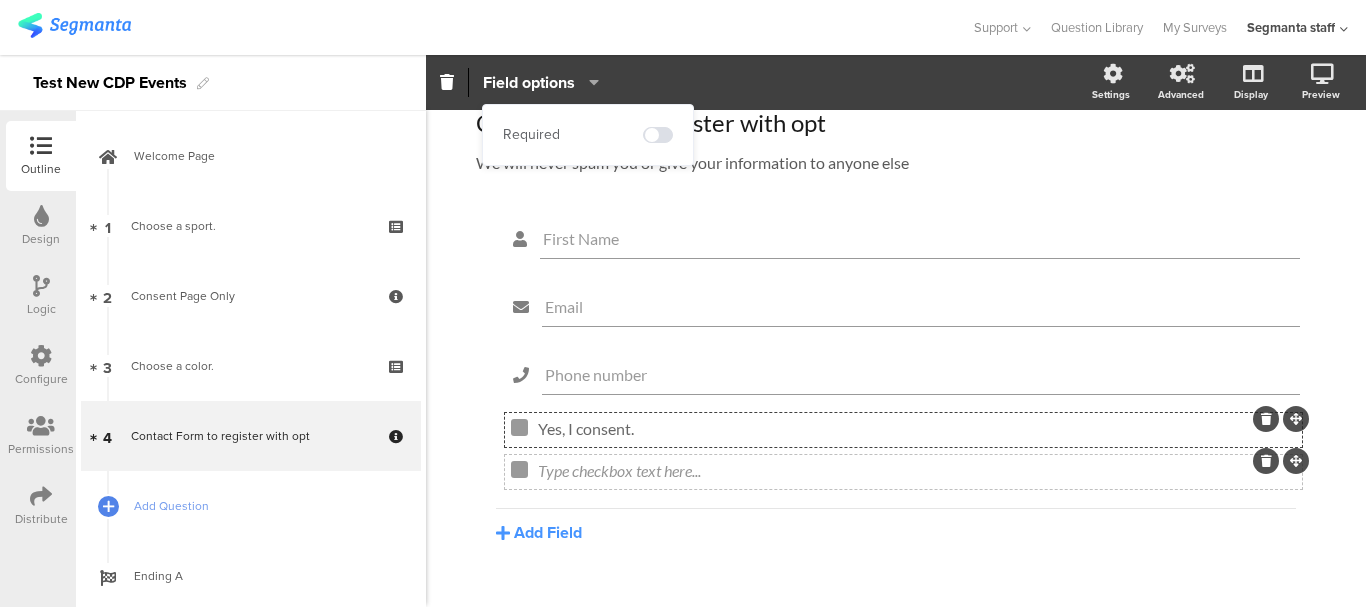 click on "Type checkbox text here..." 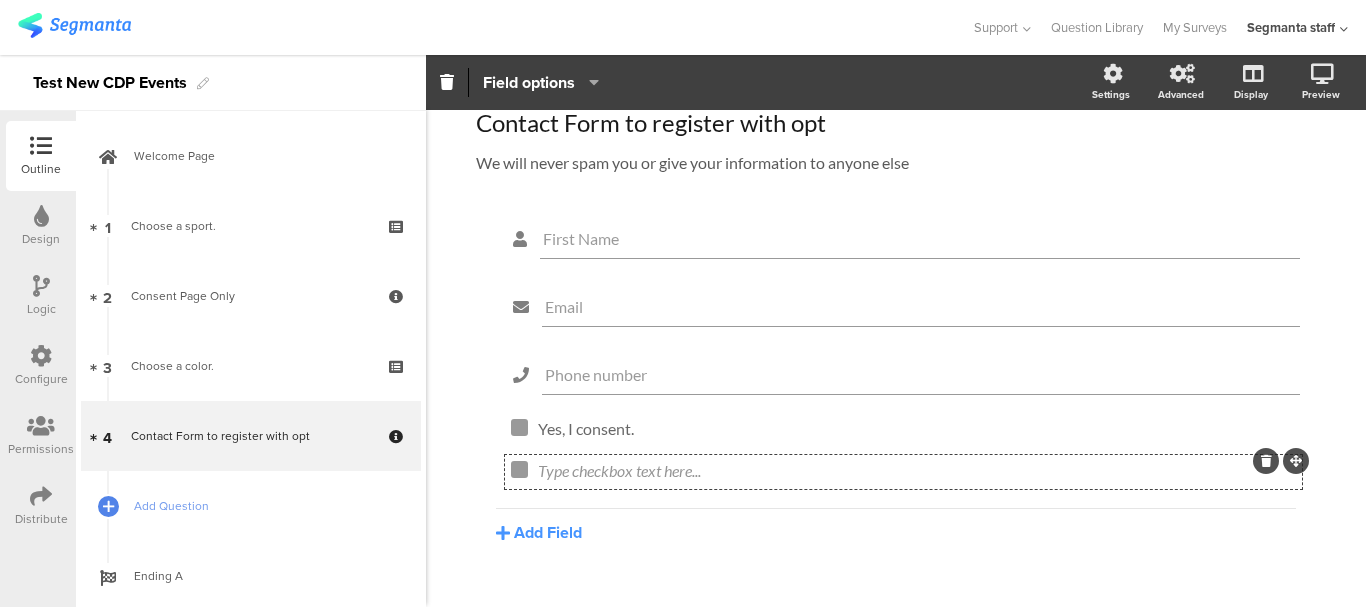 click 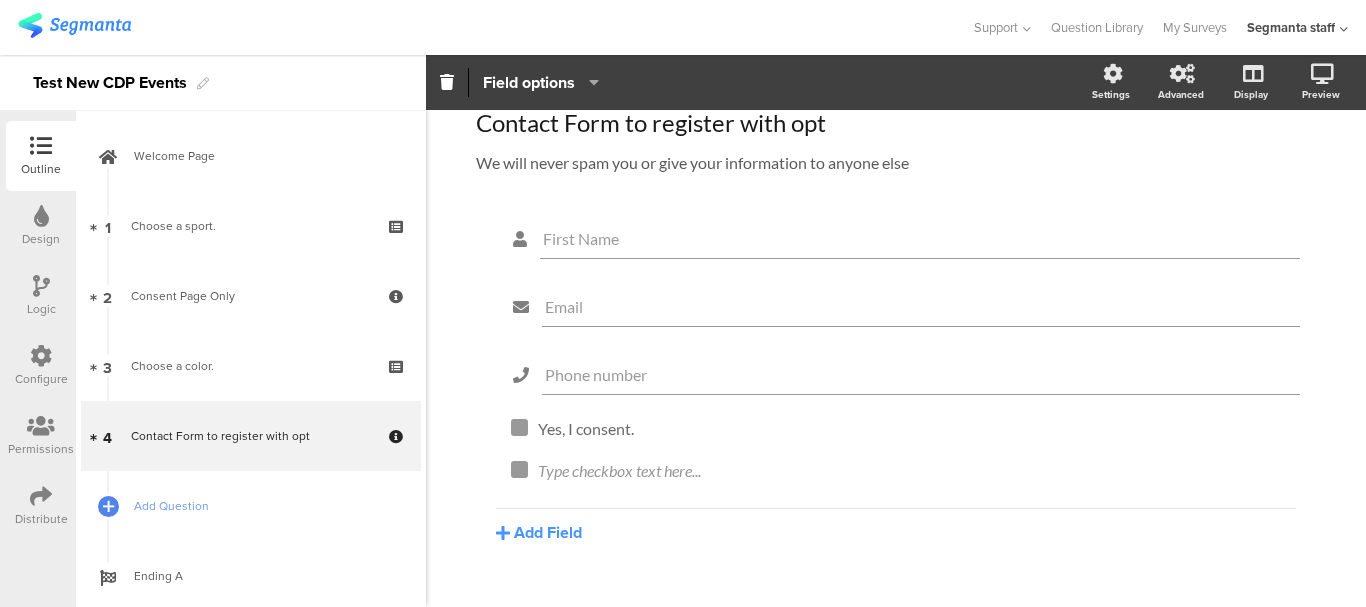 click on "Required     Field options" 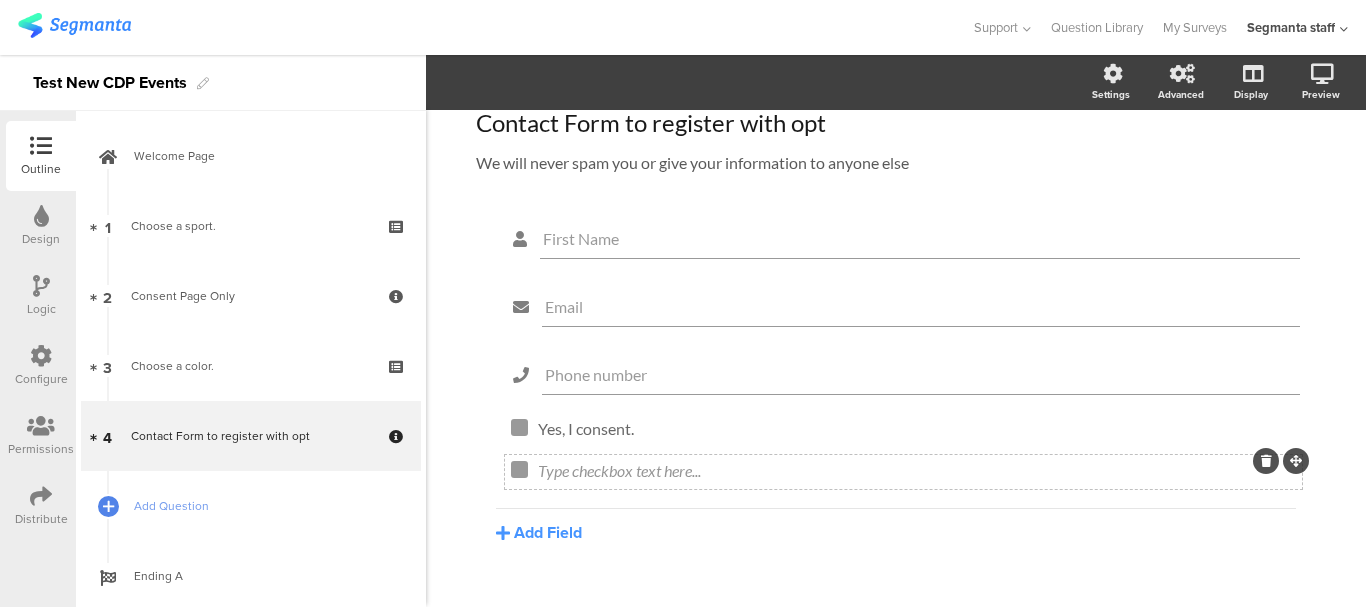 click 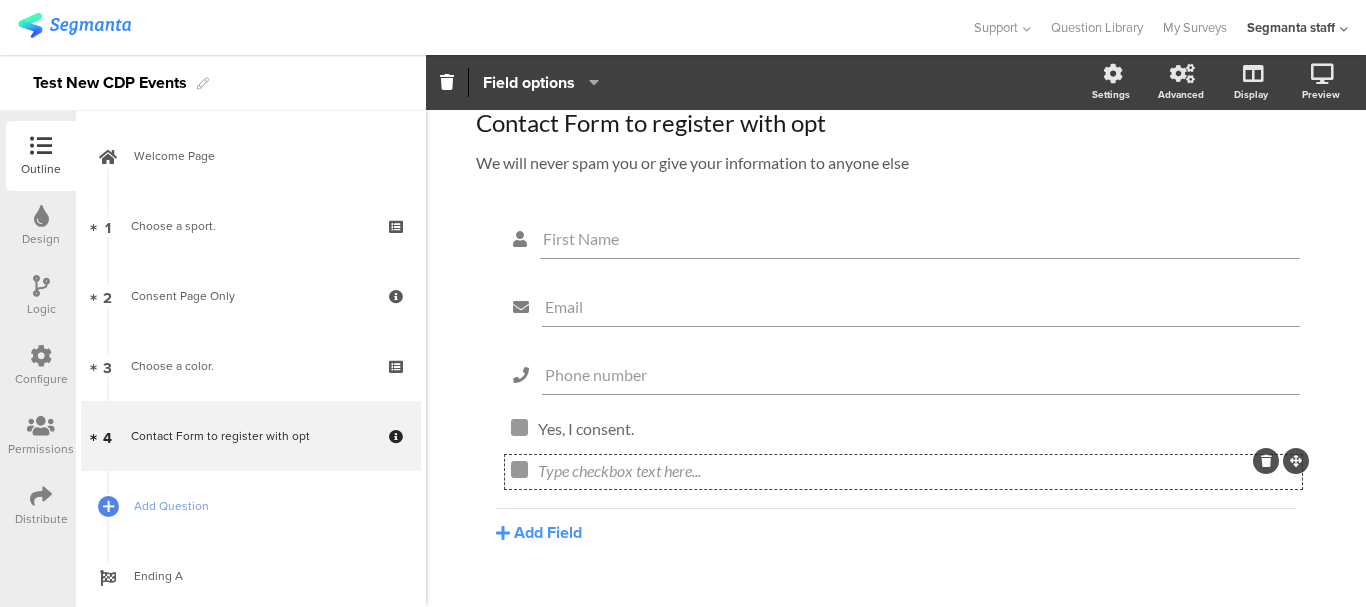 click 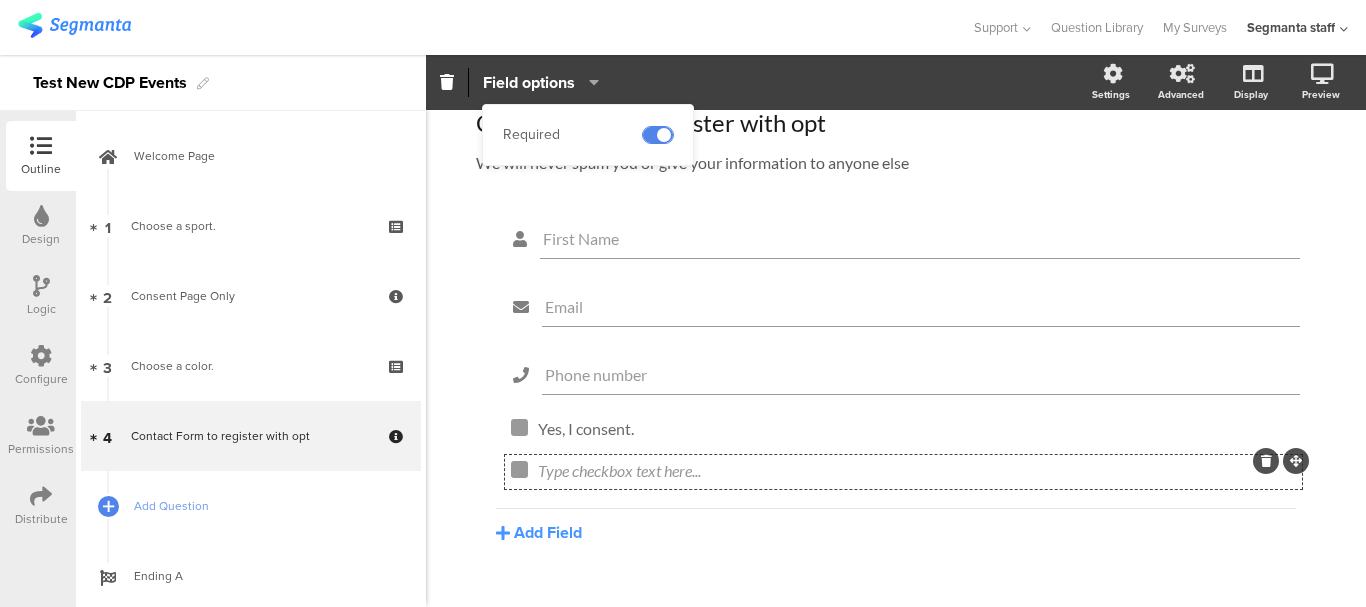 click at bounding box center (658, 135) 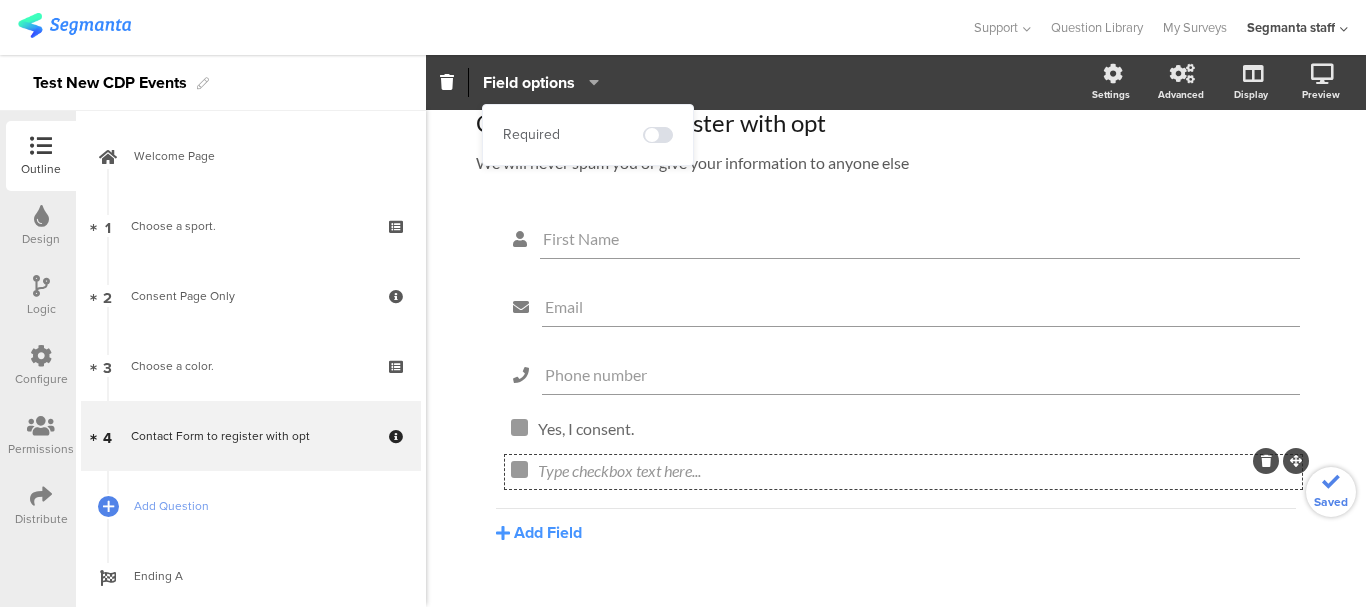 click 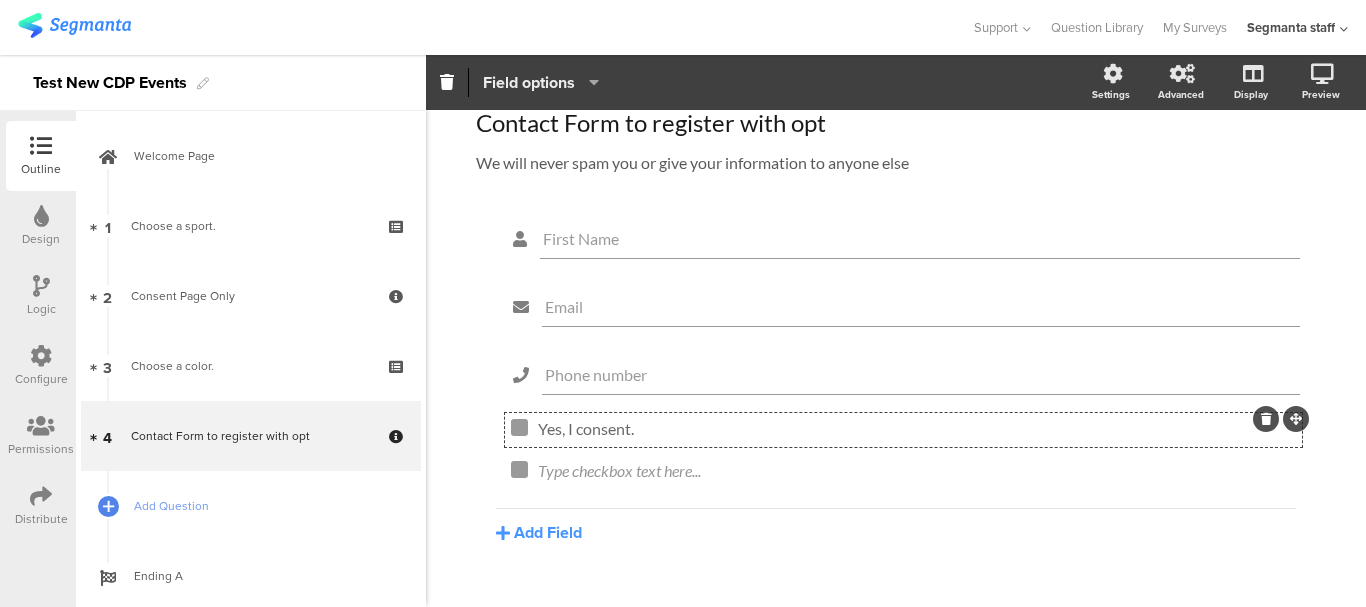 click on "Field options" 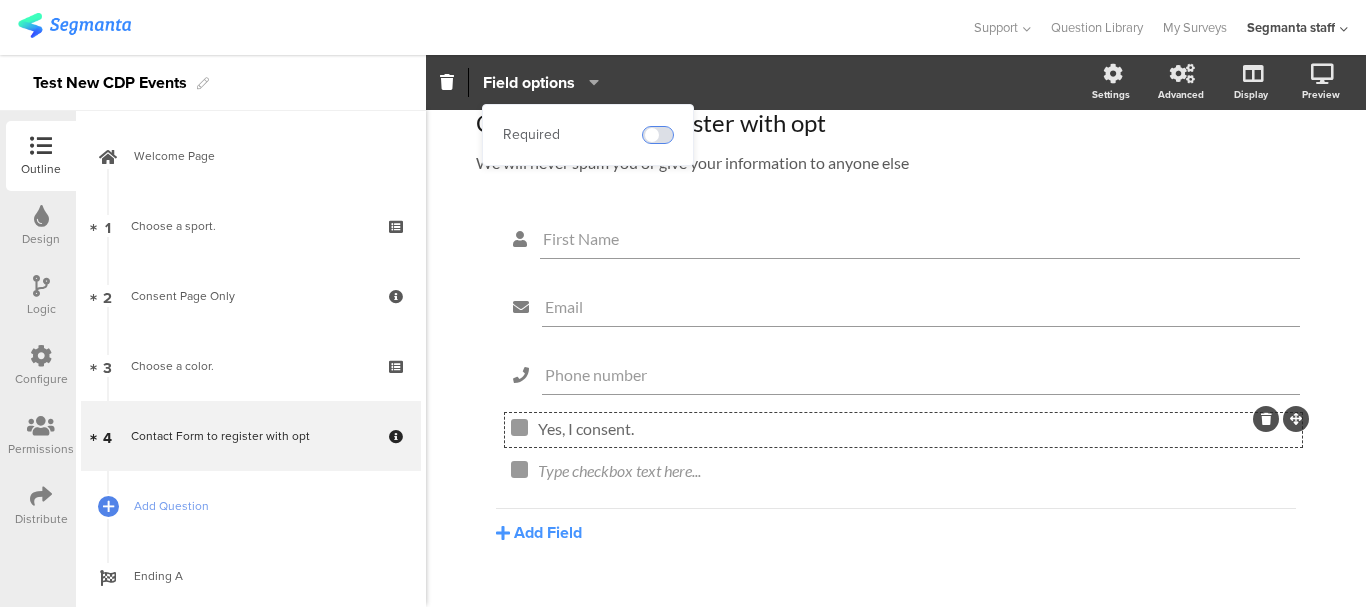 click at bounding box center [658, 135] 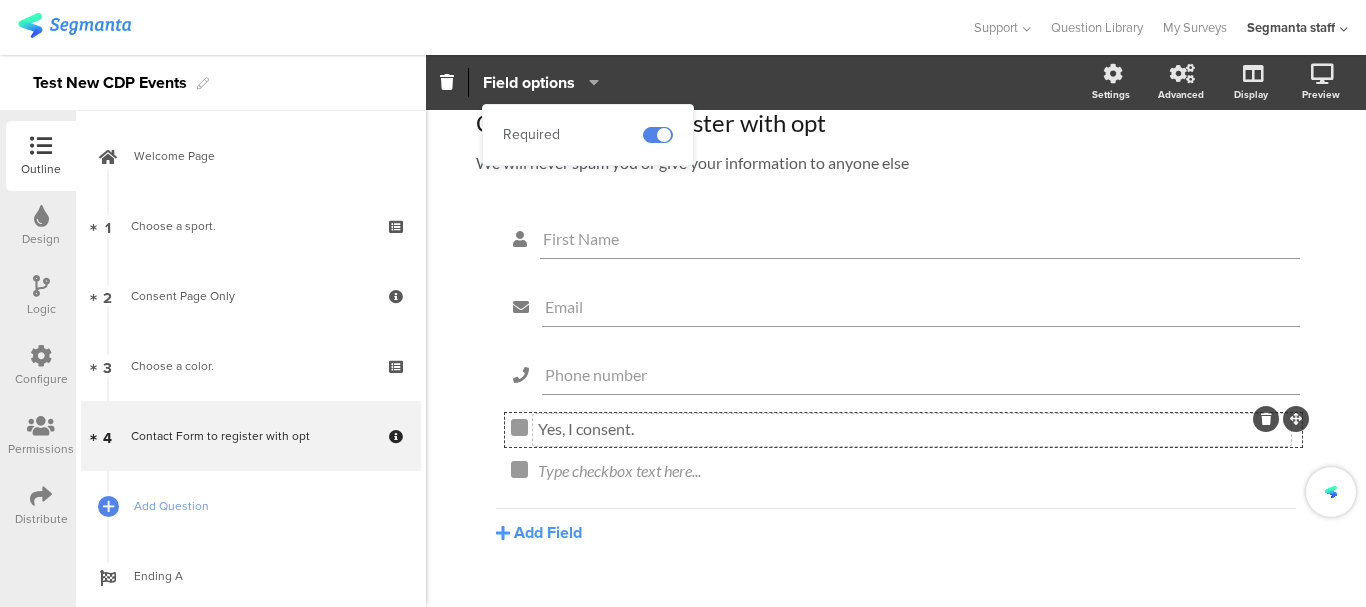 click on "Yes, I consent.
Yes, I consent." 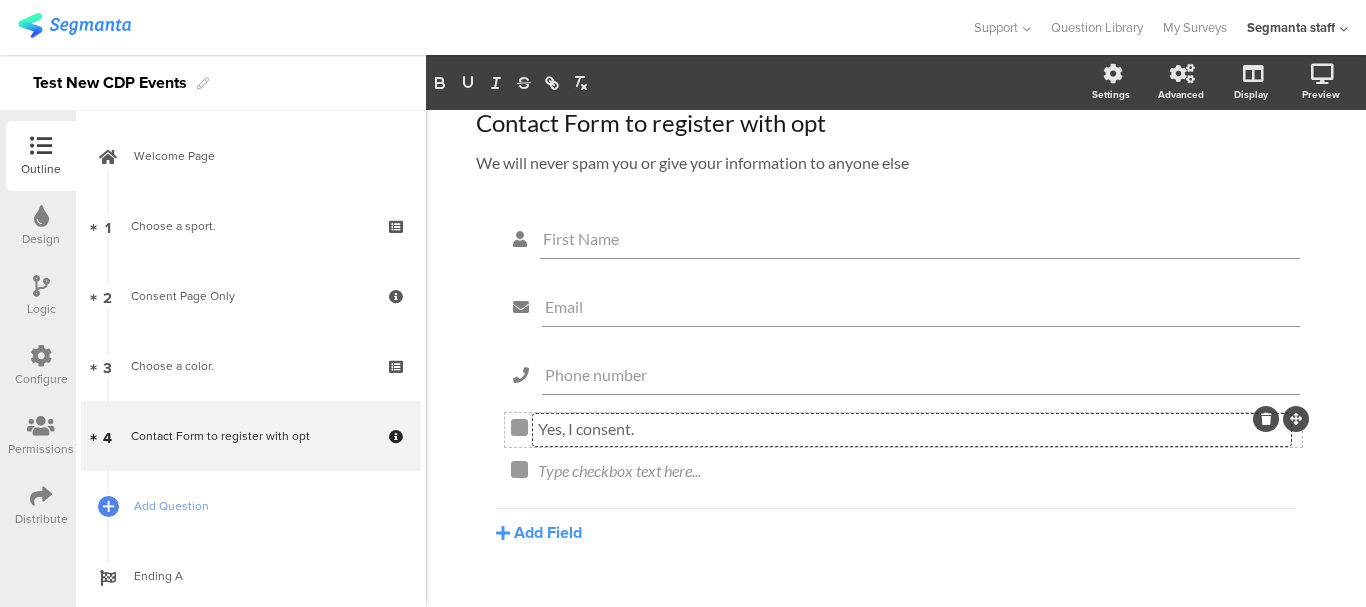type 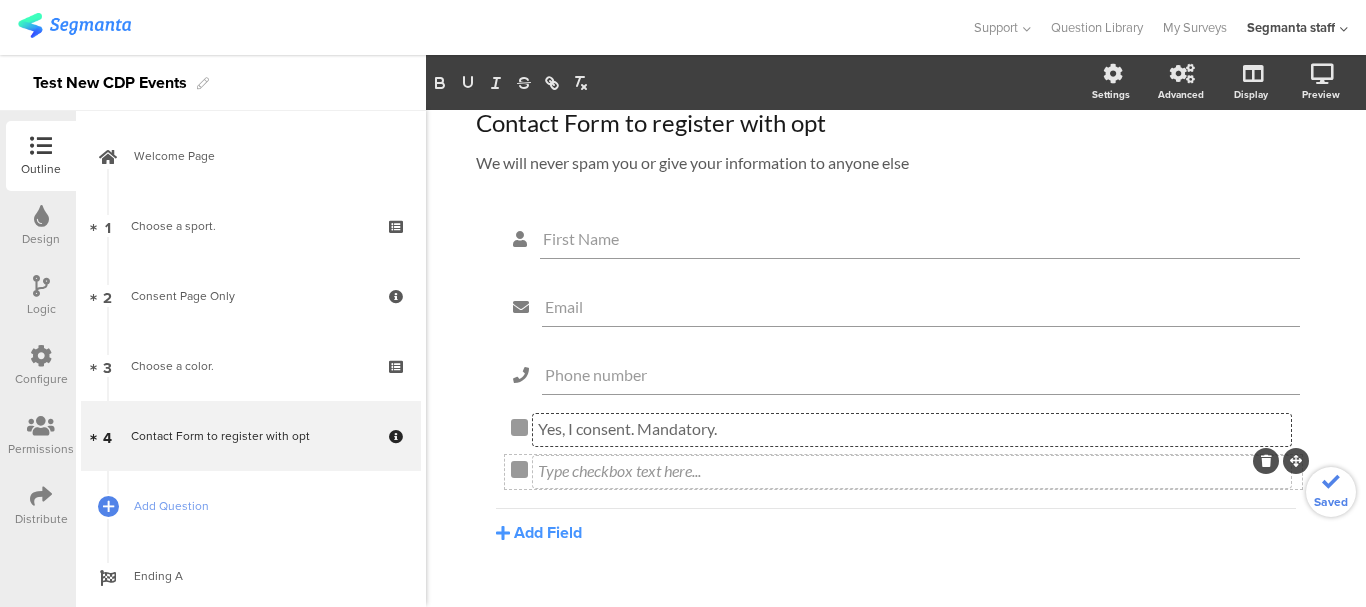 click on "Type checkbox text here..." 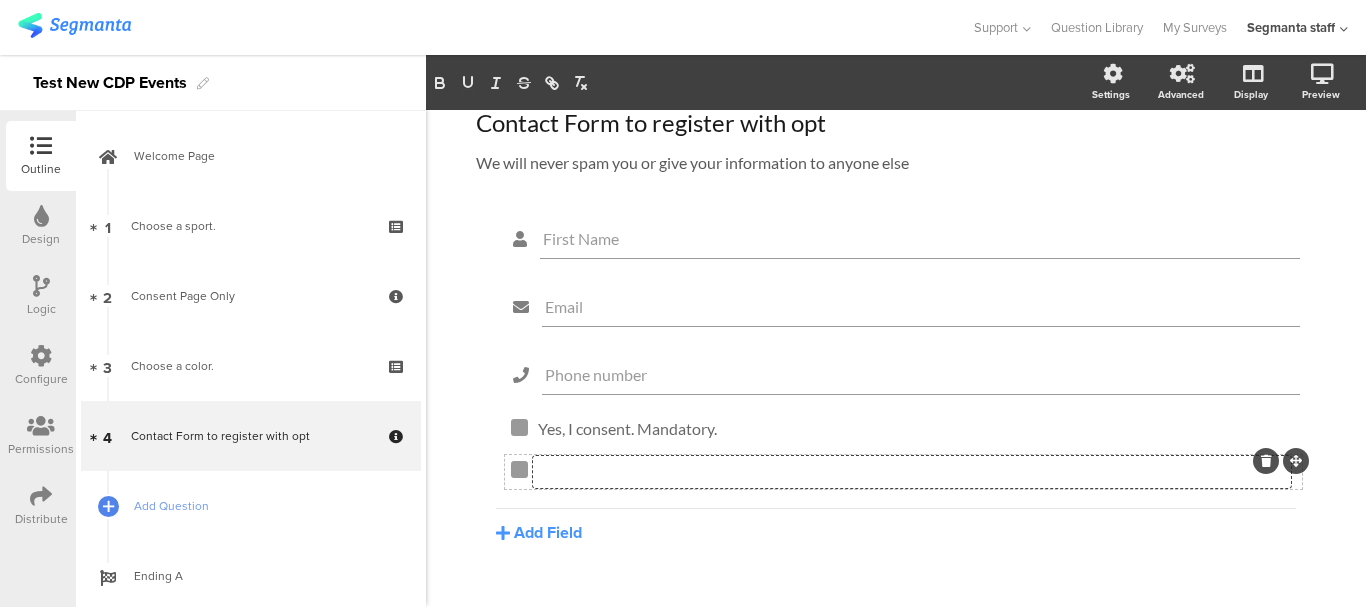 type 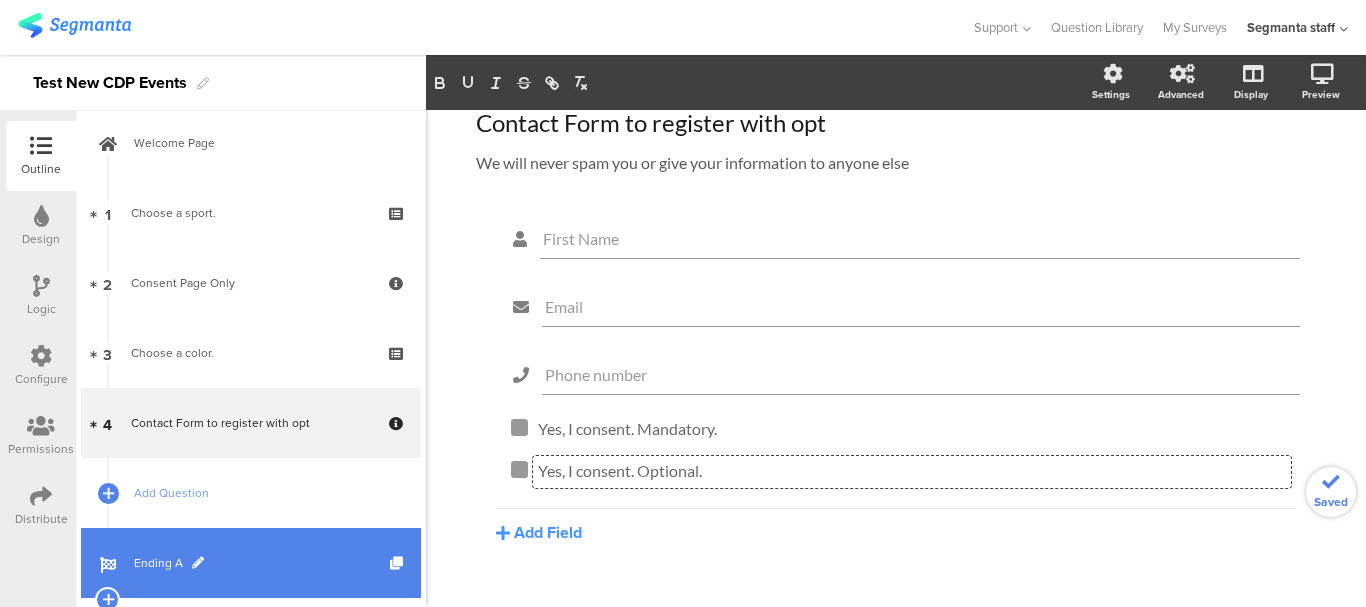scroll, scrollTop: 49, scrollLeft: 0, axis: vertical 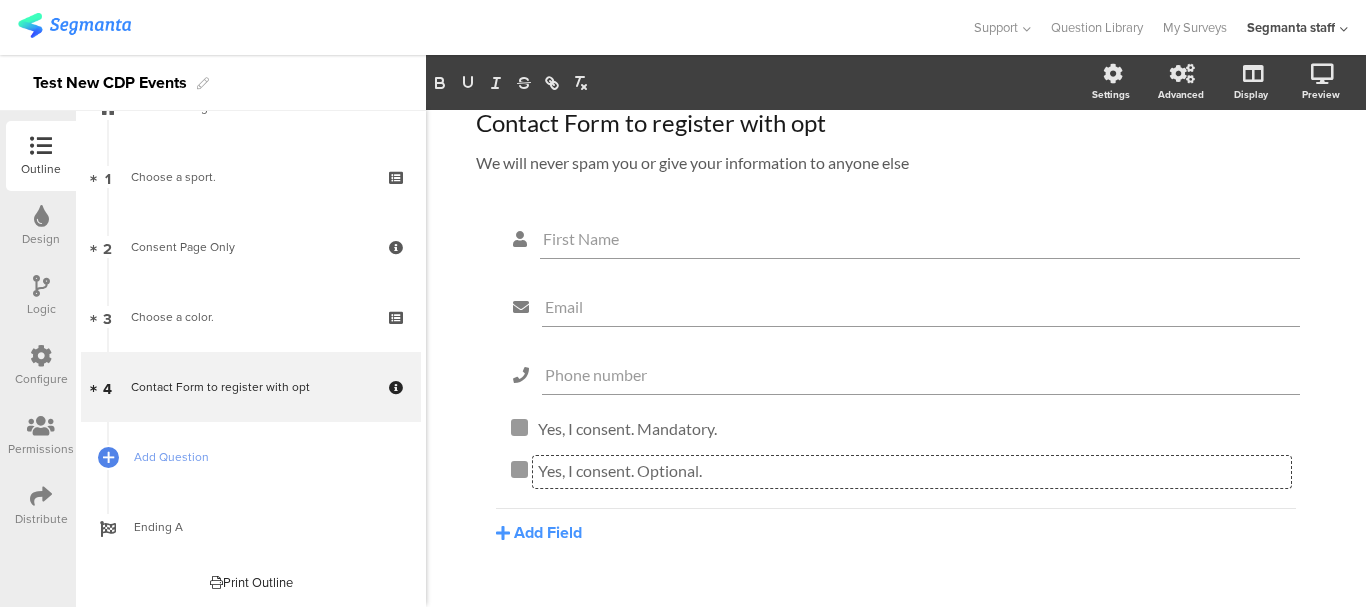click at bounding box center [41, 356] 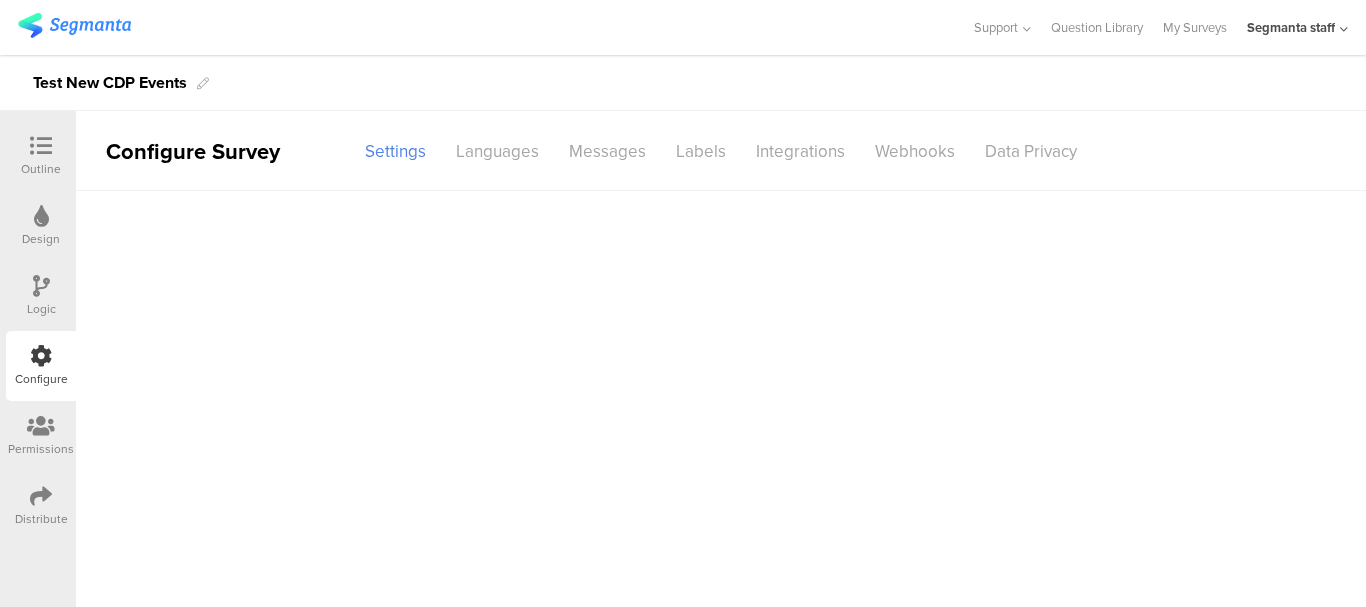 scroll, scrollTop: 0, scrollLeft: 0, axis: both 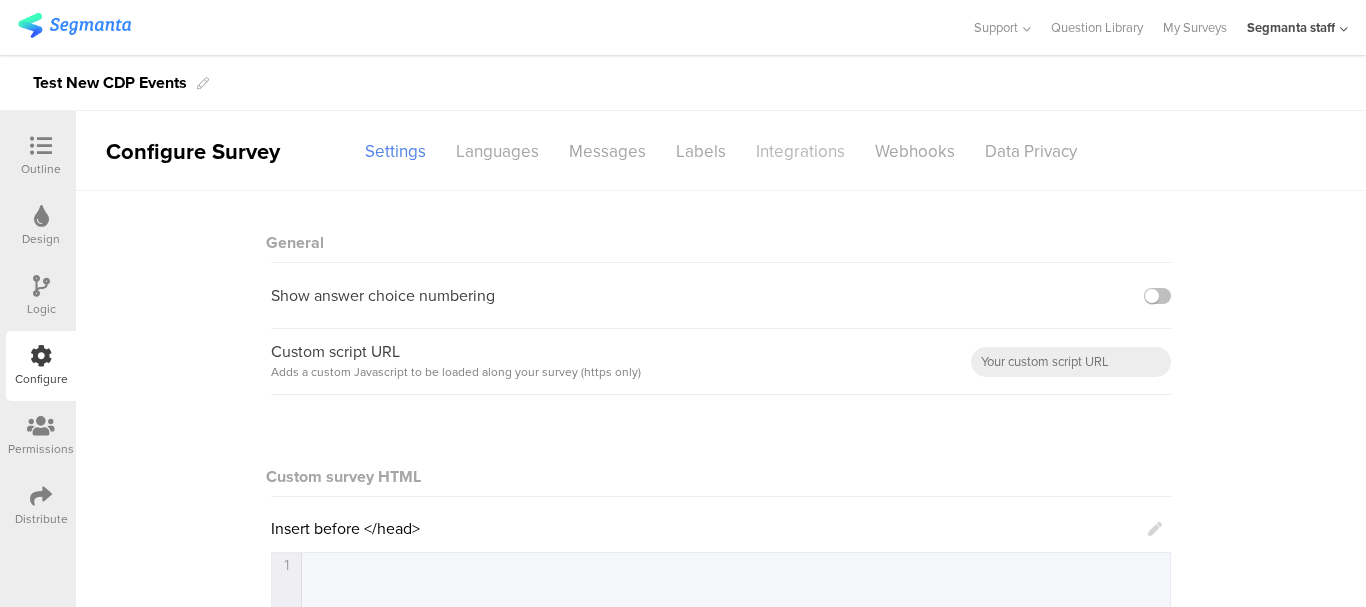 click on "Integrations" at bounding box center [800, 151] 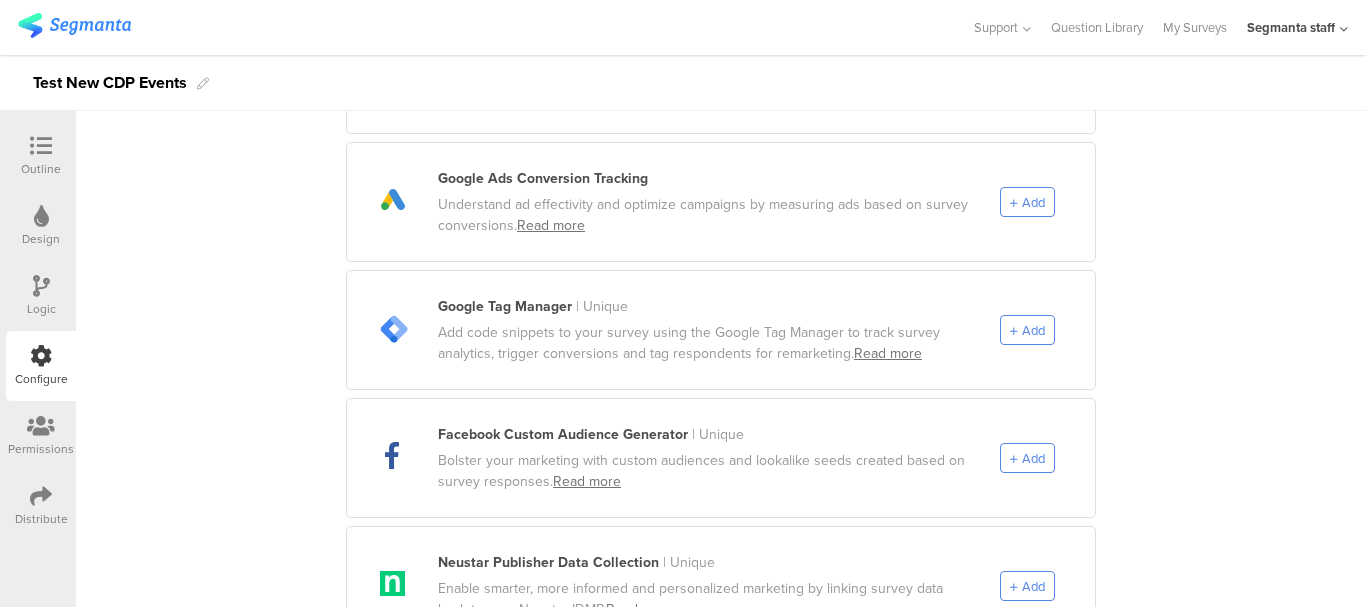 scroll, scrollTop: 1100, scrollLeft: 0, axis: vertical 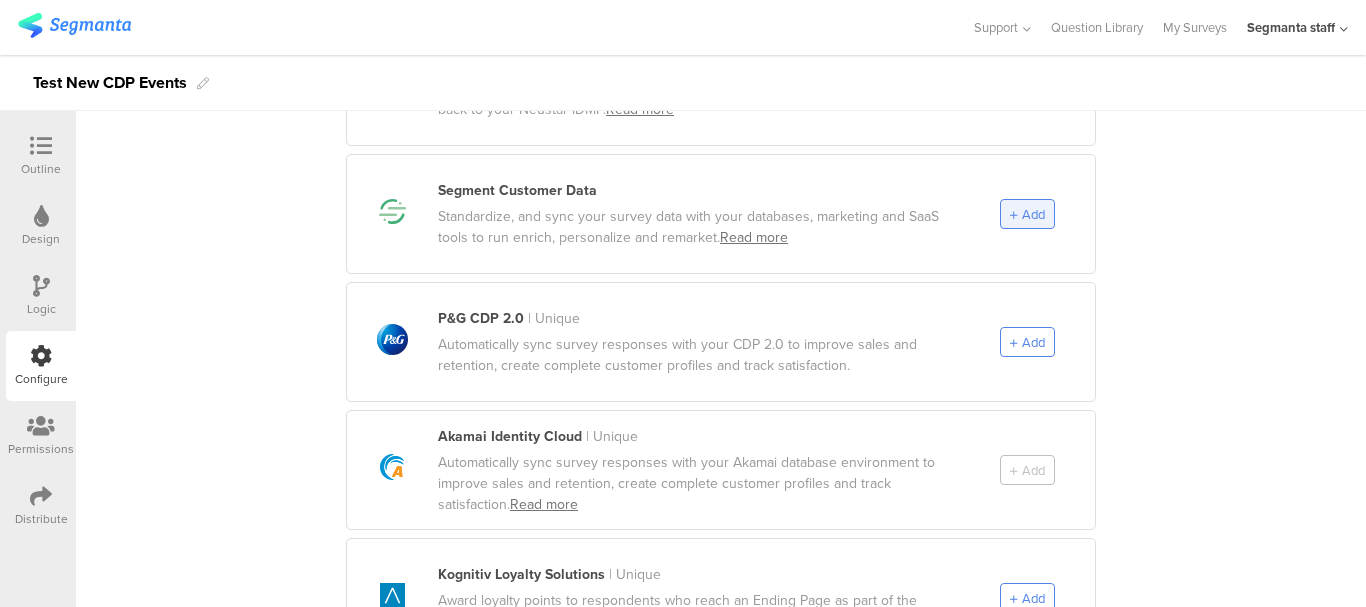 click at bounding box center (1014, 215) 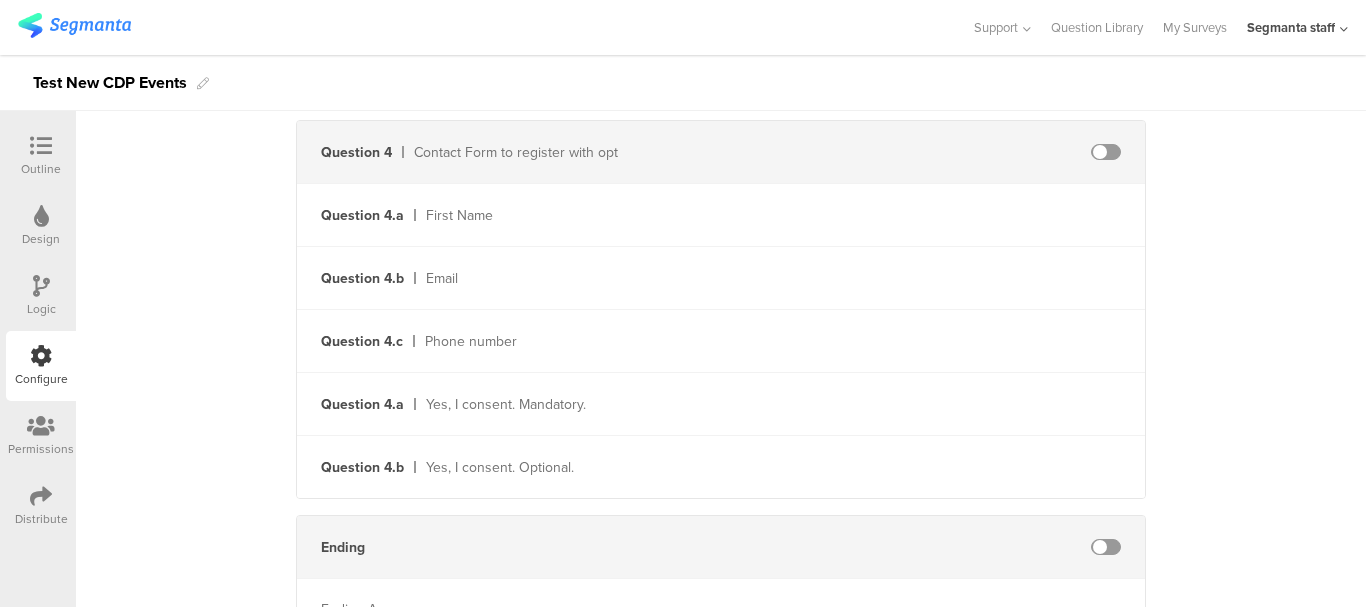 scroll, scrollTop: 1046, scrollLeft: 0, axis: vertical 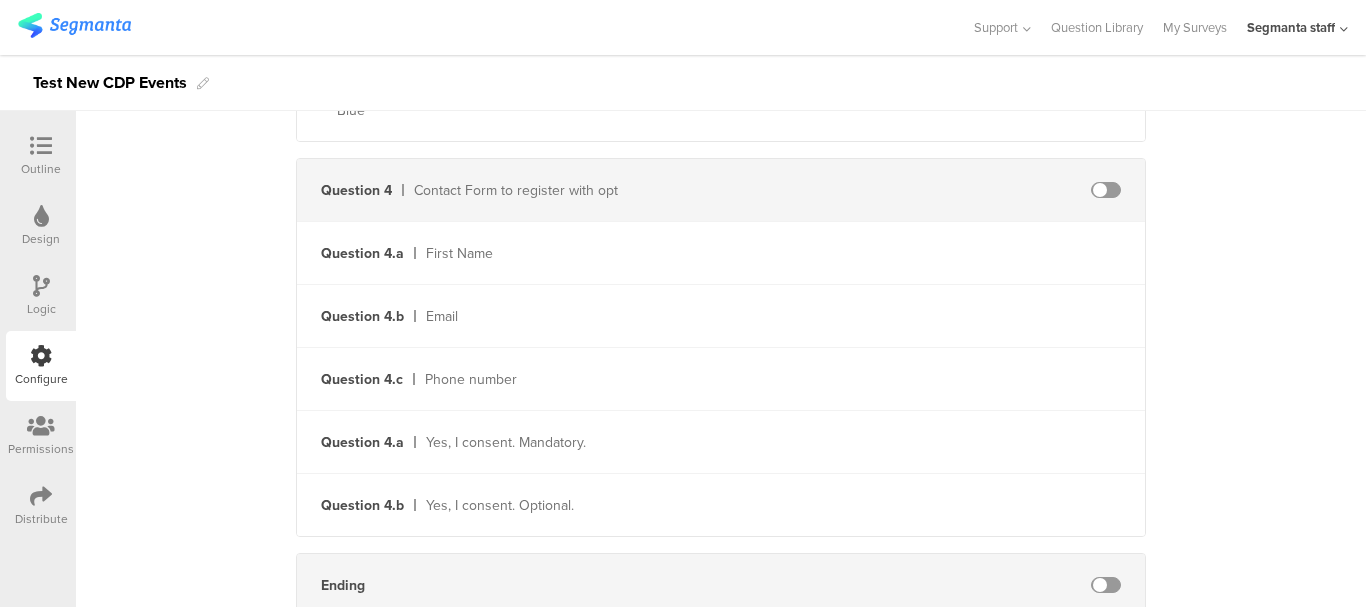 click at bounding box center [1106, 190] 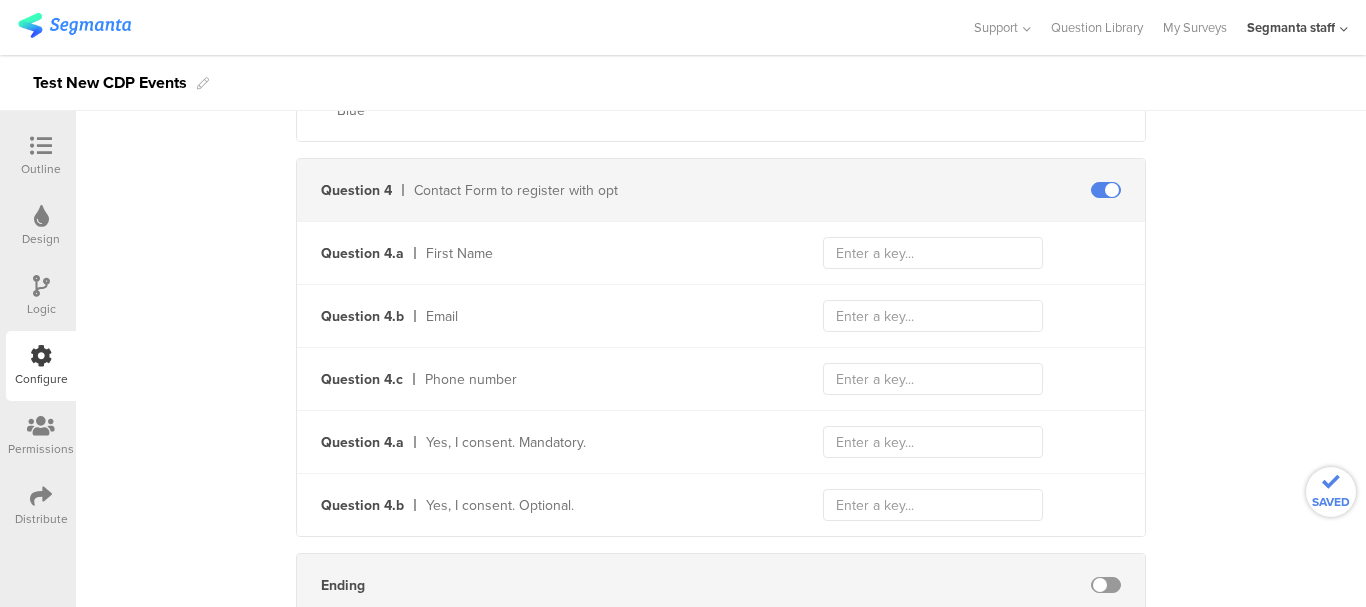 click at bounding box center (1106, 190) 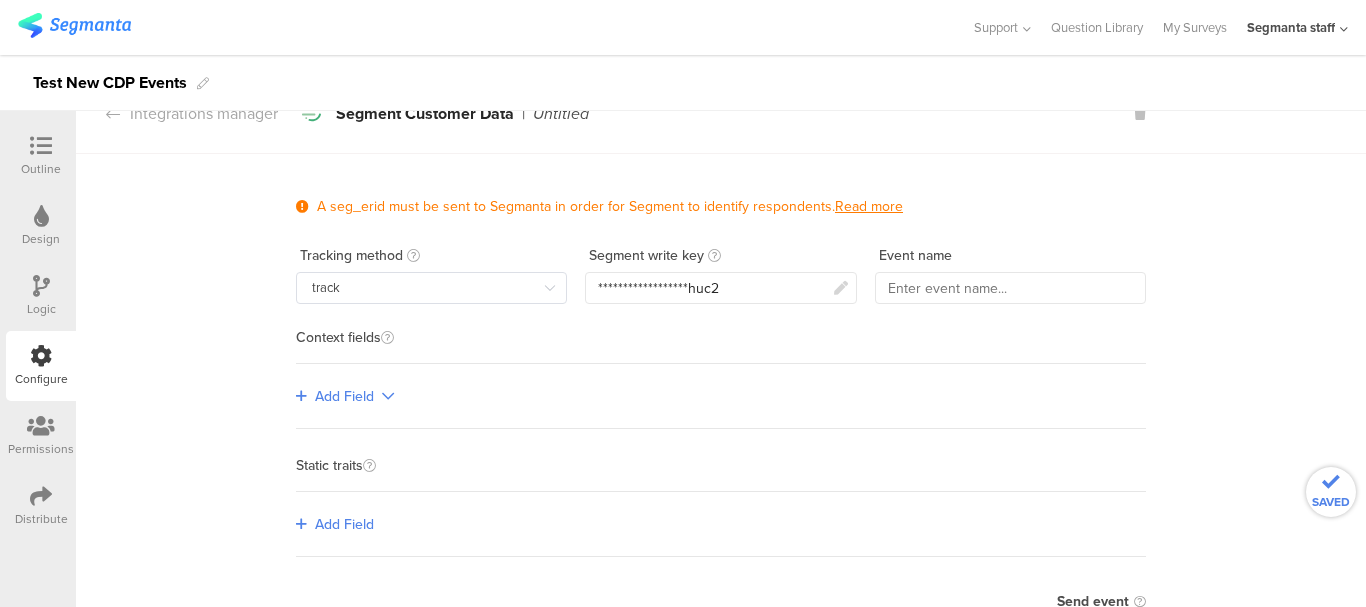 scroll, scrollTop: 0, scrollLeft: 0, axis: both 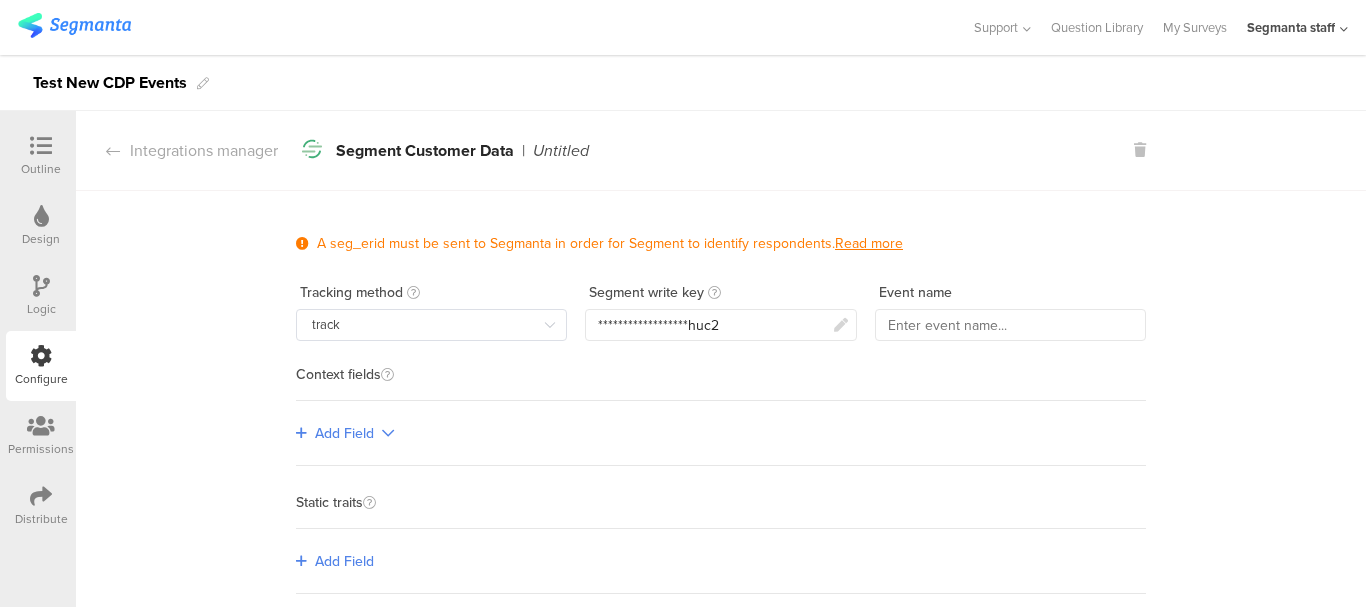 click on "Integrations manager
Segment icon   Created with Sketch.               Segment Customer Data   |     Untitled                     Segment icon   Created with Sketch.               Segment Customer Data   |     Untitled" at bounding box center [721, 151] 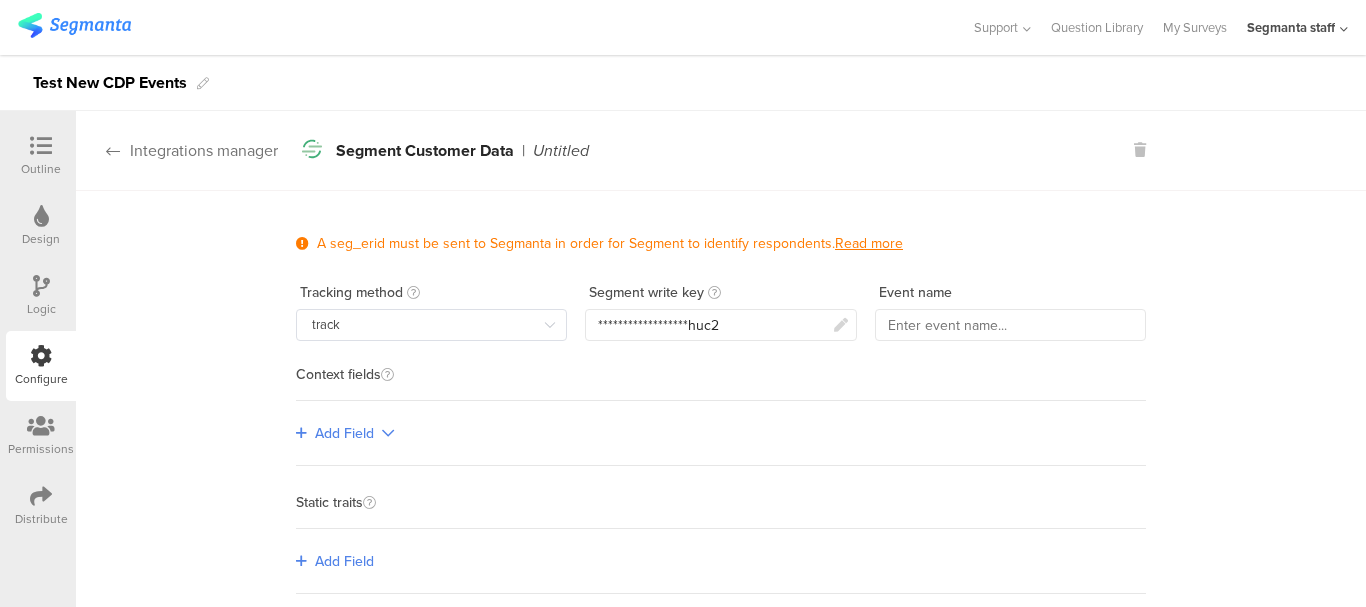 click on "Integrations manager" at bounding box center [177, 150] 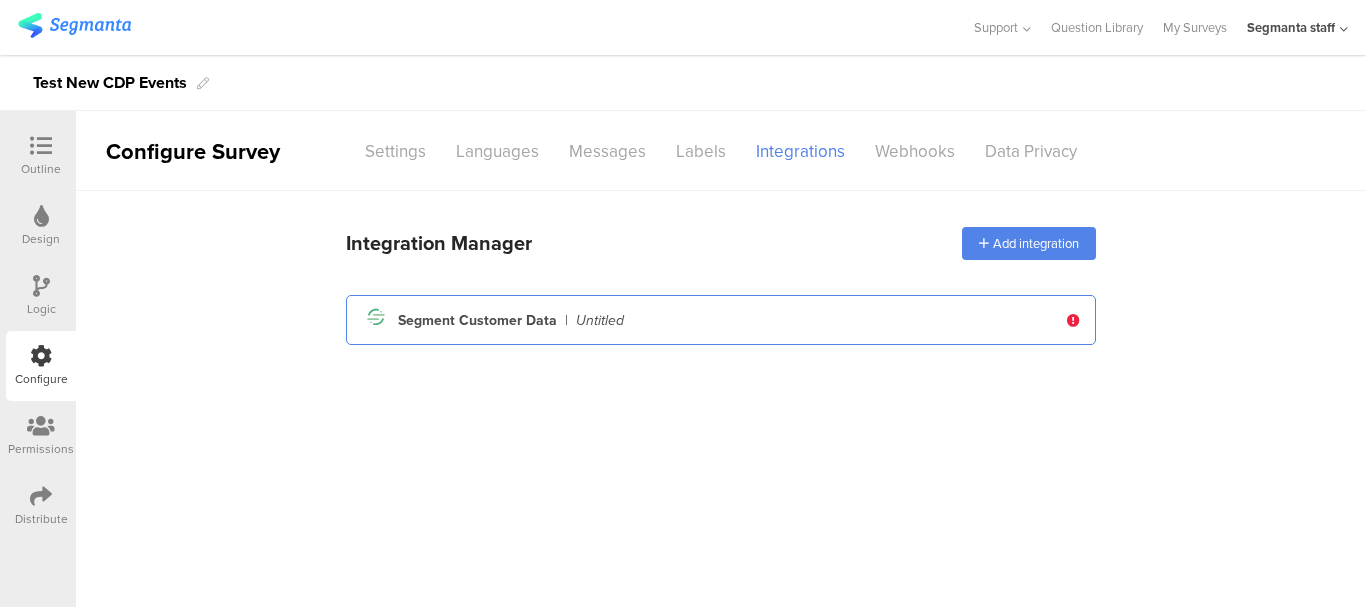click on "Segment icon   Created with Sketch.               Segment Customer Data   |     Untitled" at bounding box center (709, 320) 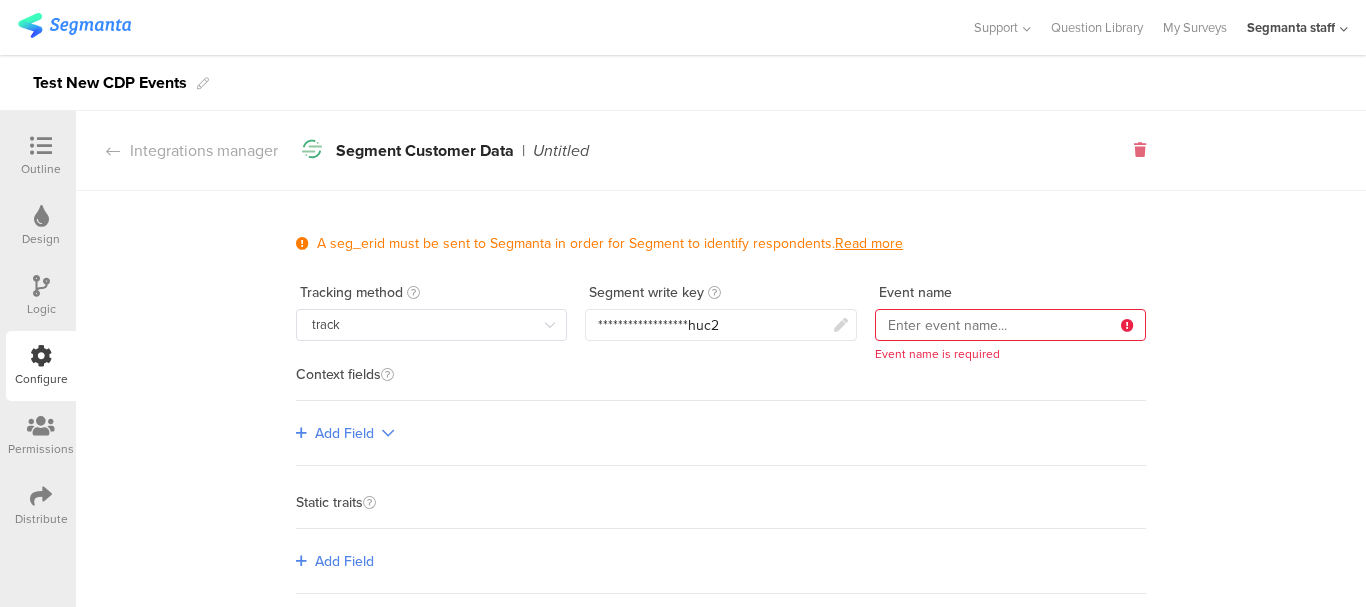 click at bounding box center [1140, 150] 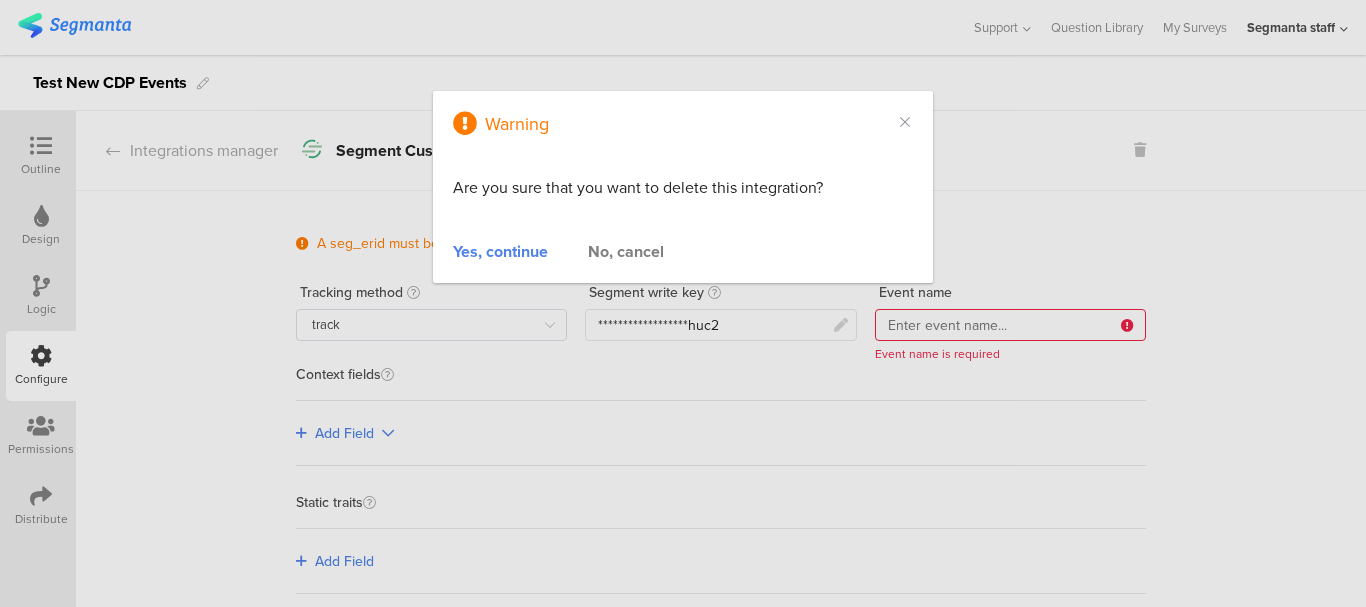 click on "Yes, continue" at bounding box center [500, 251] 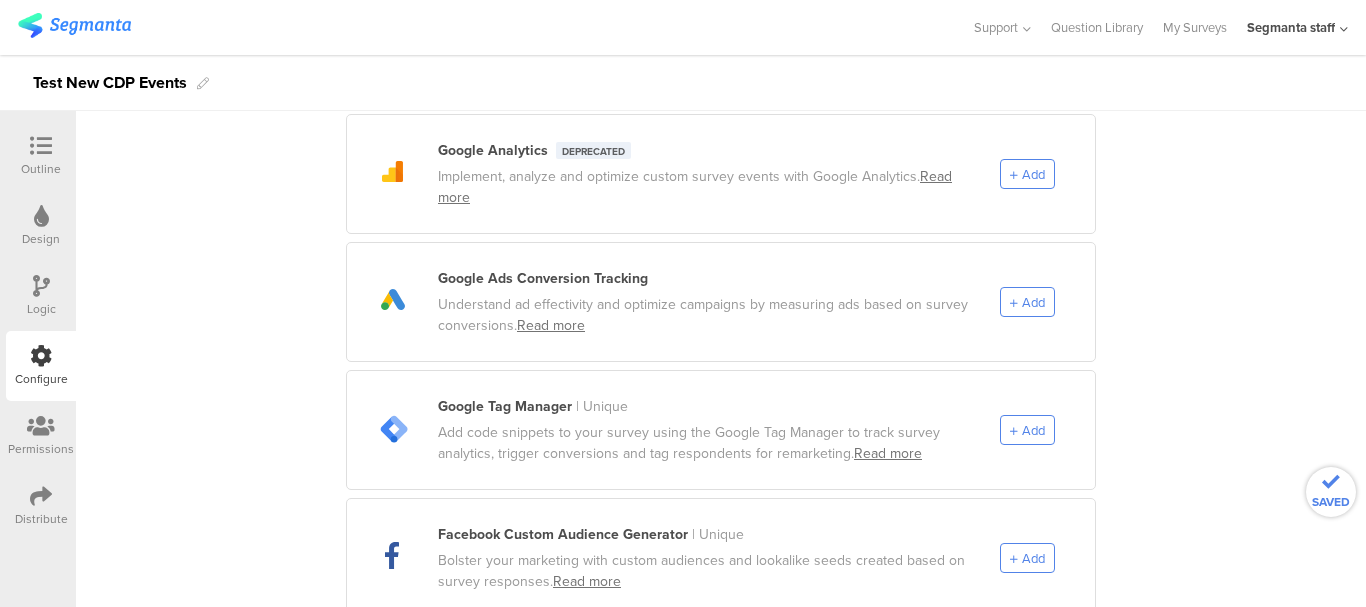 scroll, scrollTop: 1100, scrollLeft: 0, axis: vertical 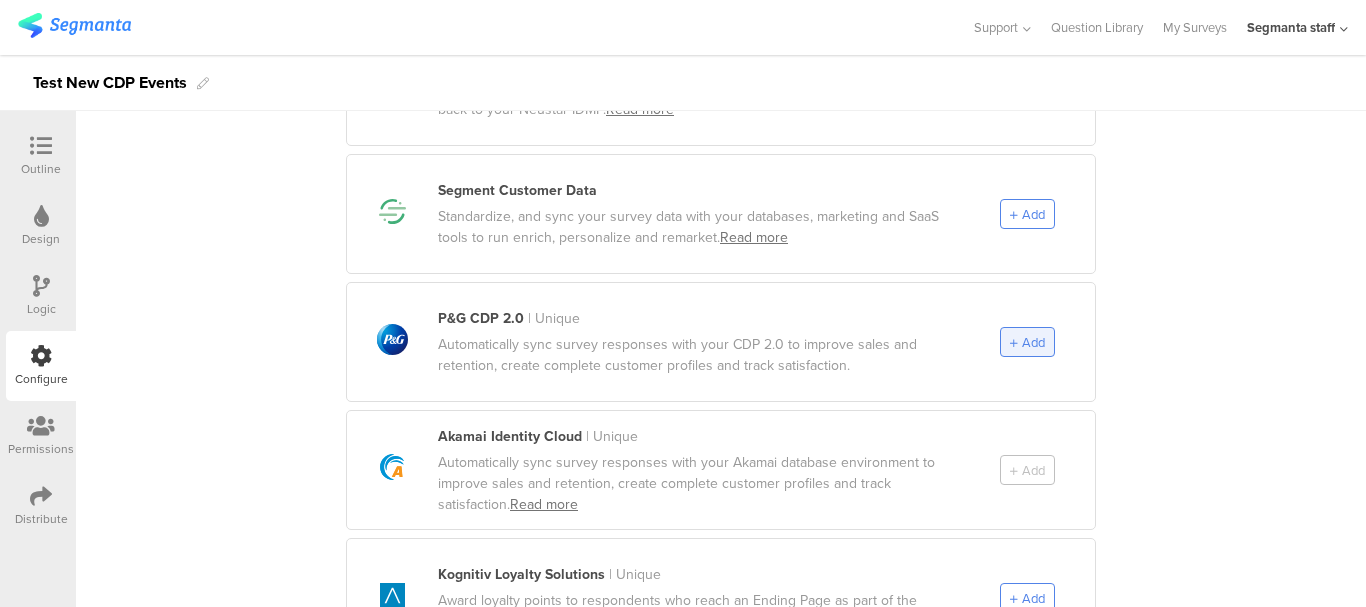 click at bounding box center (1014, 343) 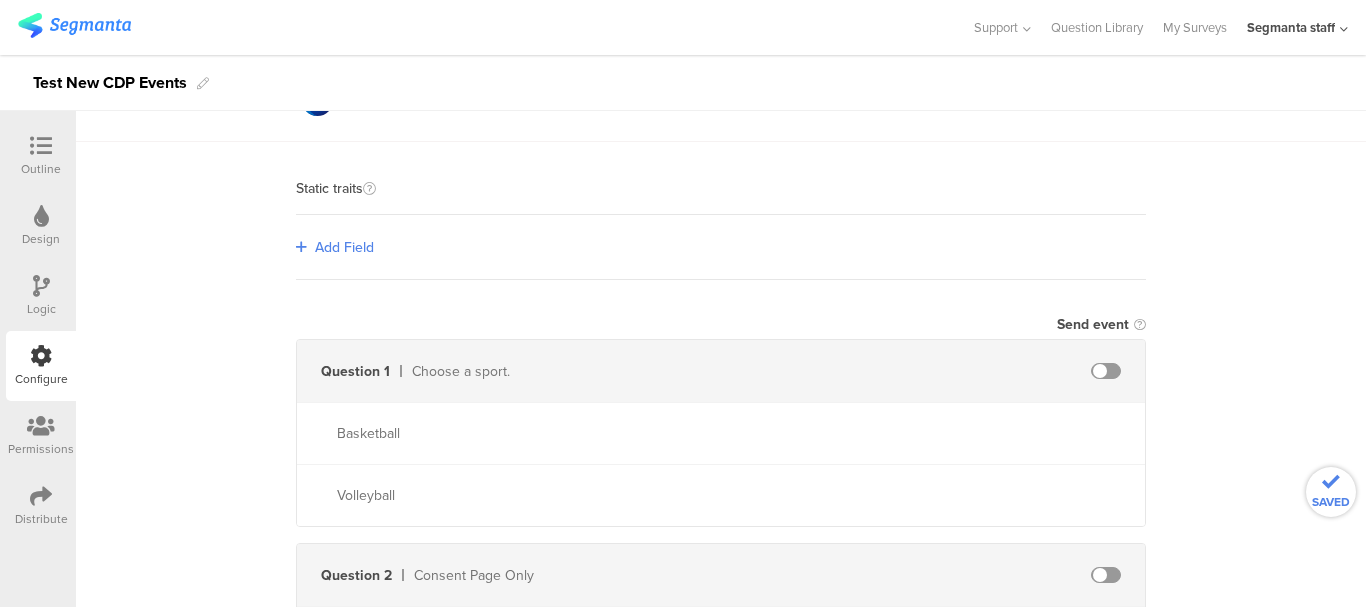 scroll, scrollTop: 0, scrollLeft: 0, axis: both 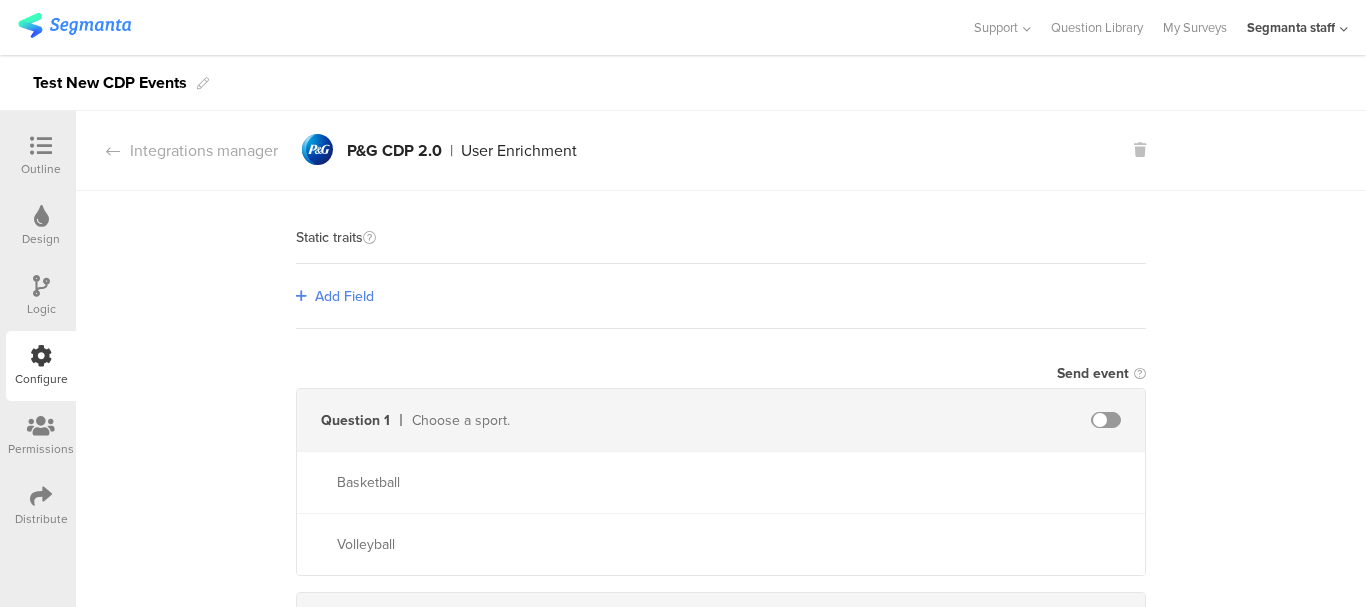 click on "Add Field" at bounding box center [344, 296] 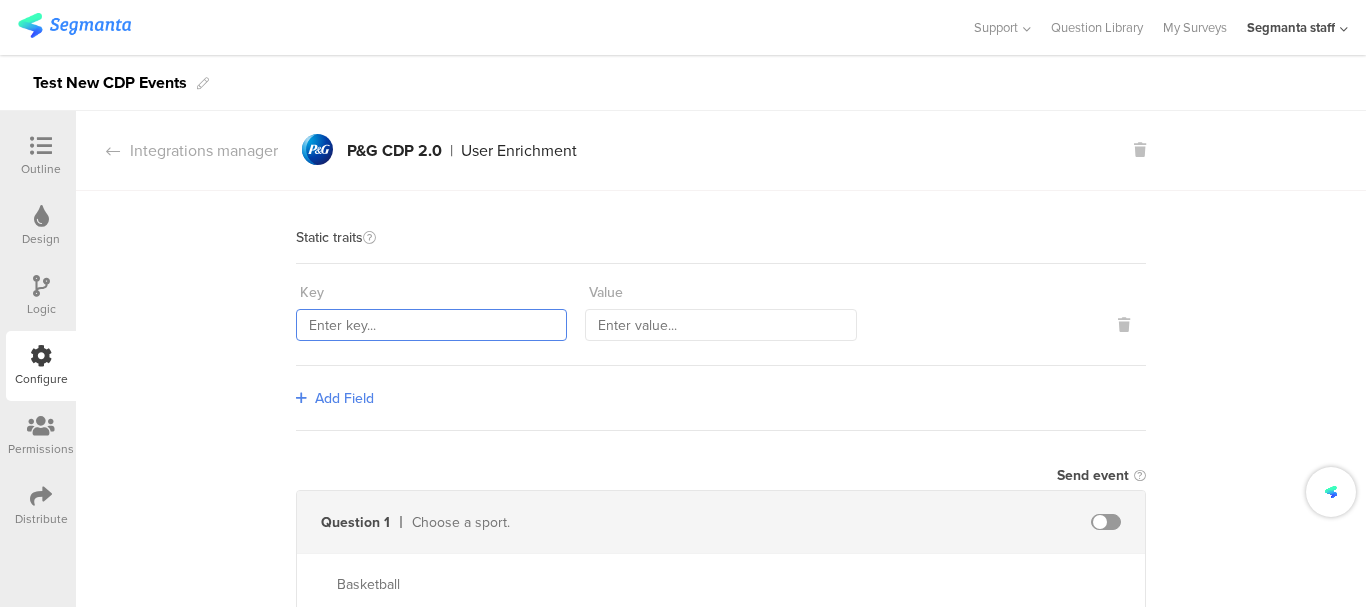 click at bounding box center [431, 325] 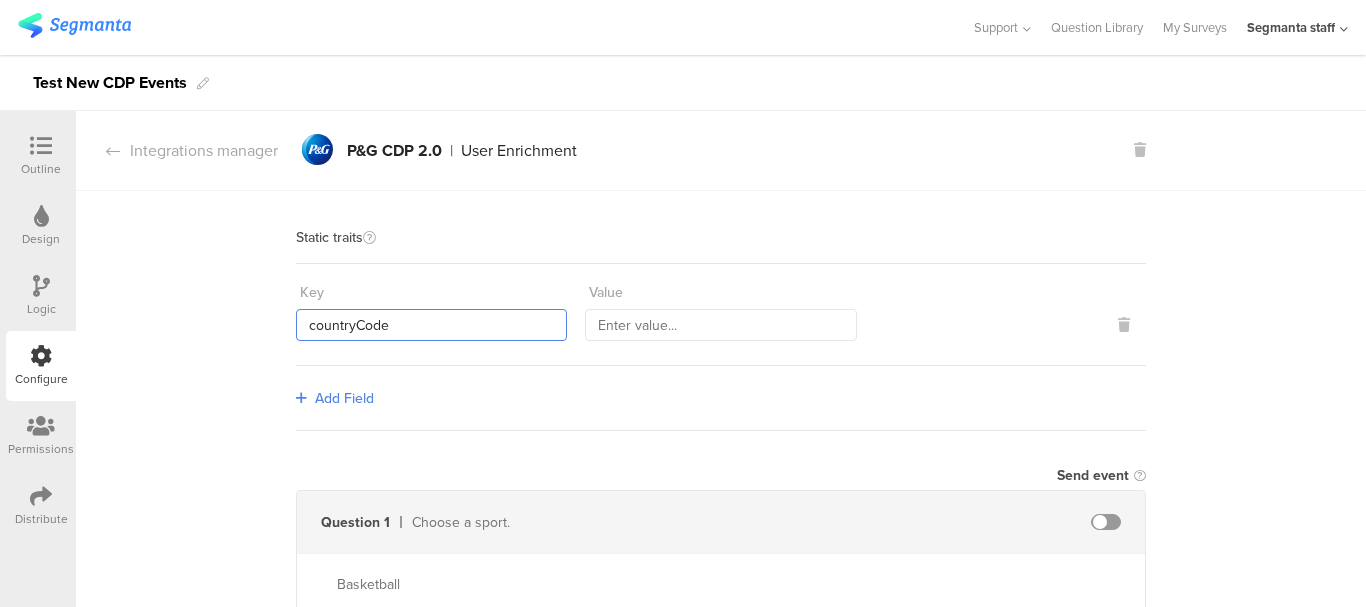 type on "countryCode" 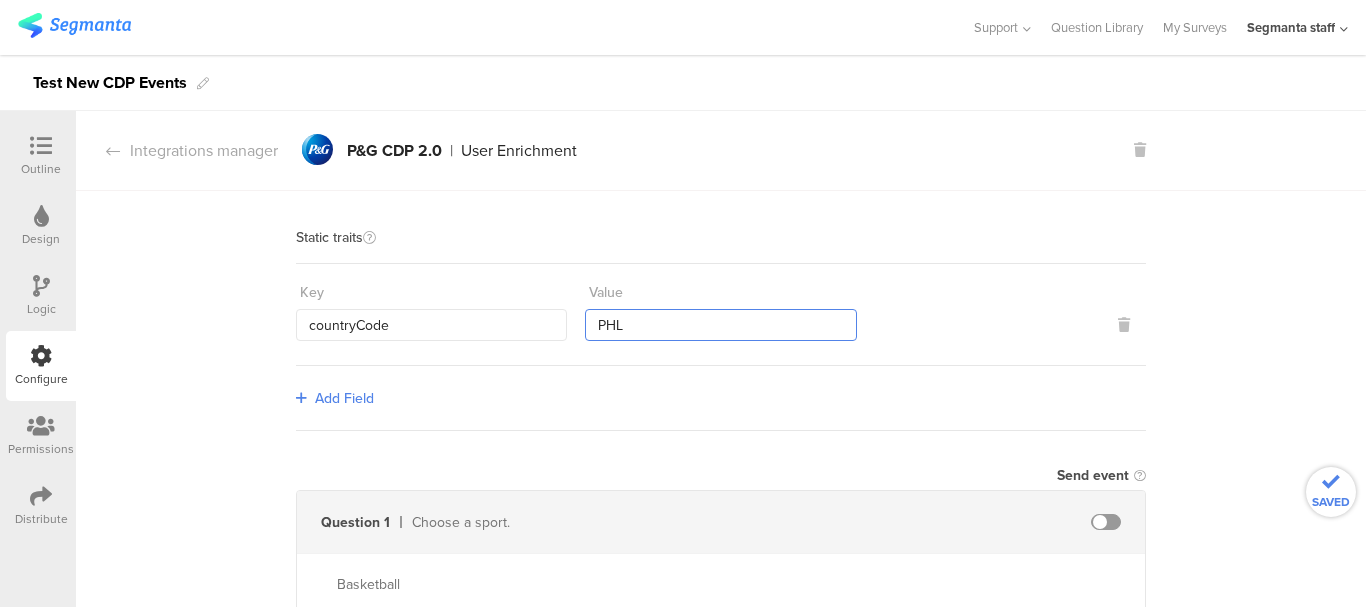 type on "PHL" 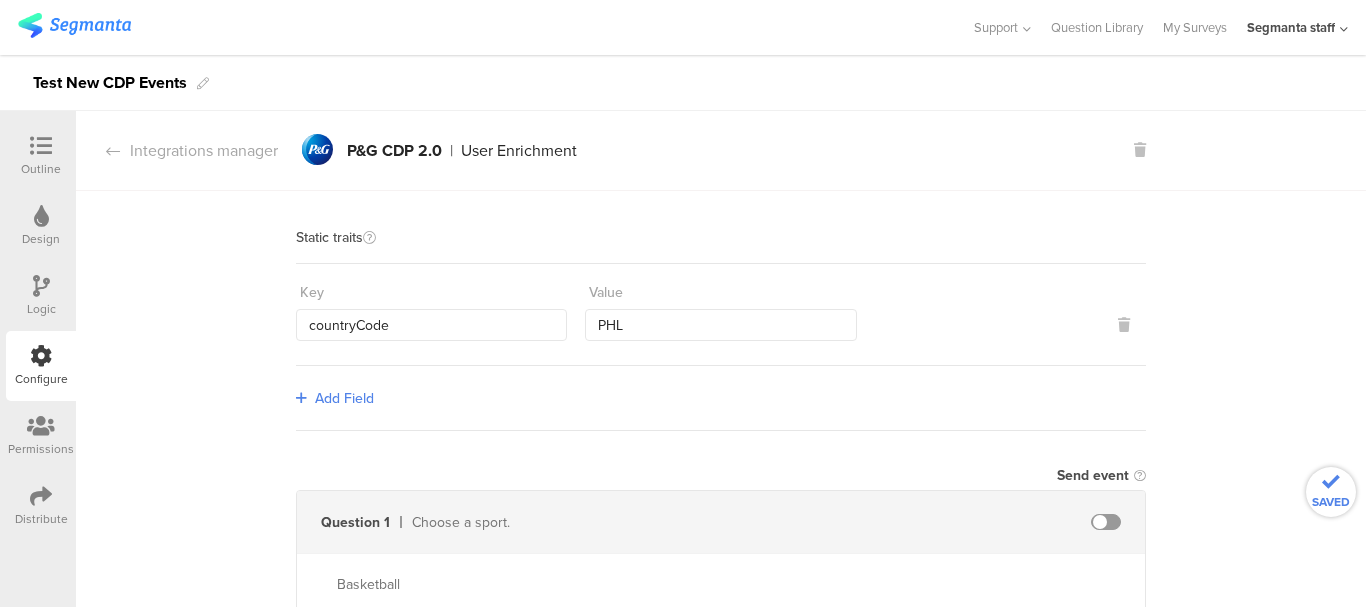 click on "Add Field" at bounding box center (344, 398) 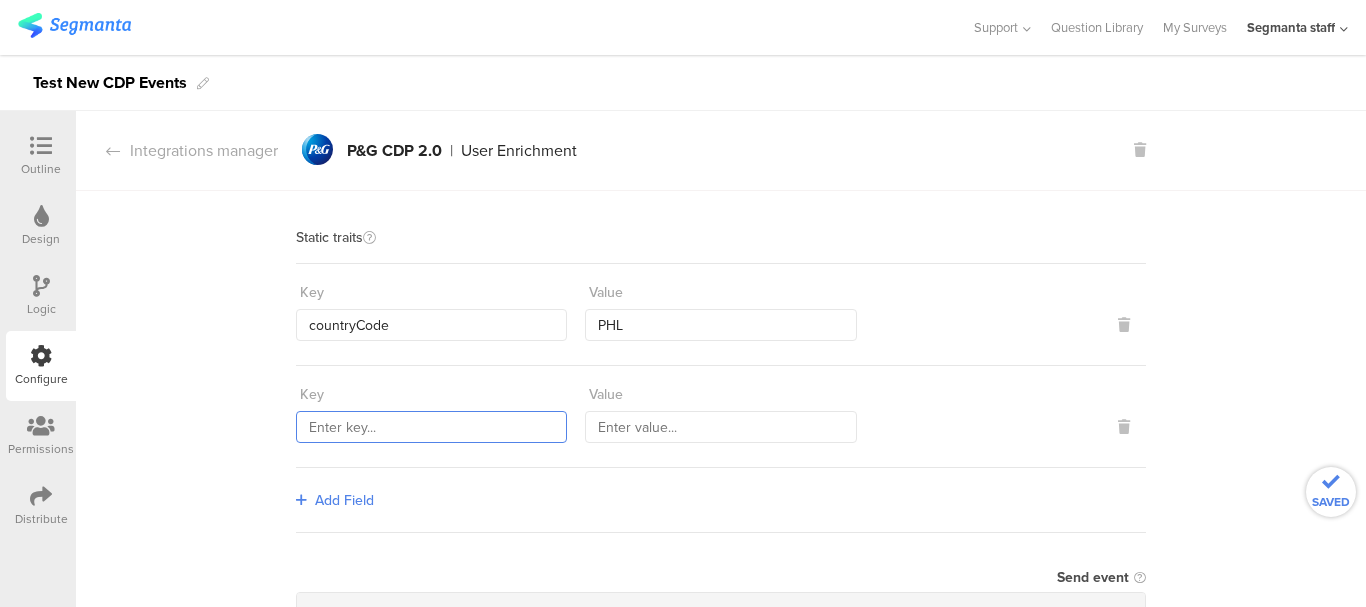 click at bounding box center [431, 427] 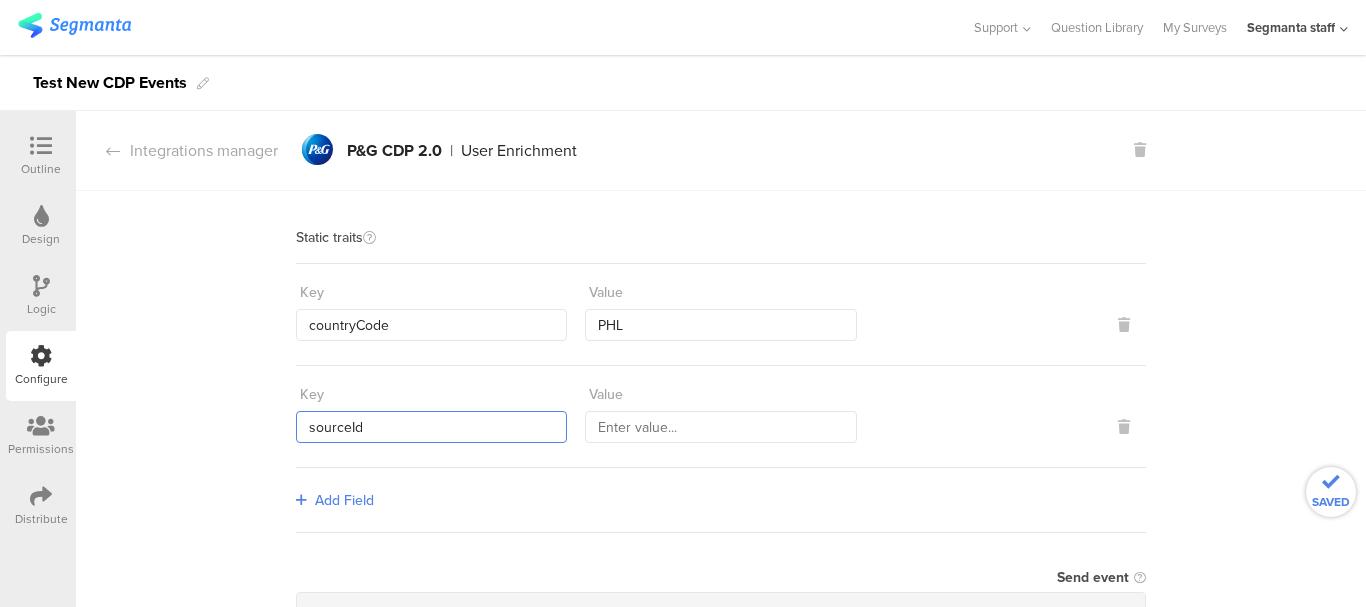 type on "sourceId" 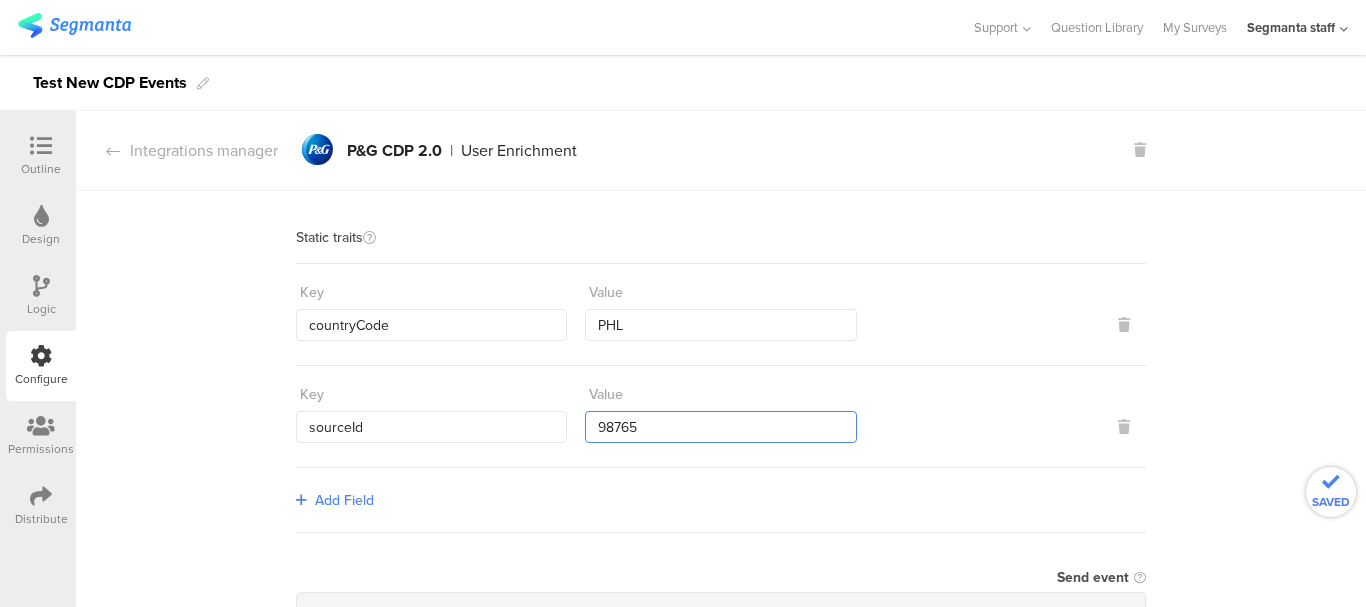 type on "98765" 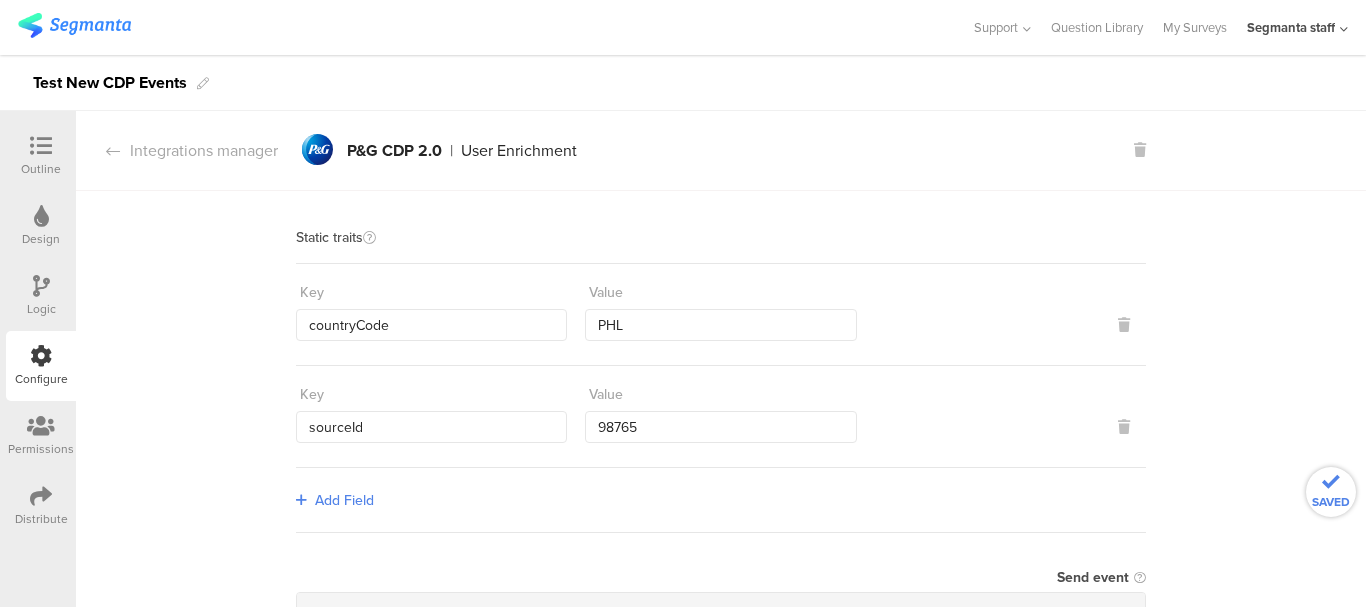 click on "Add Field" at bounding box center (344, 500) 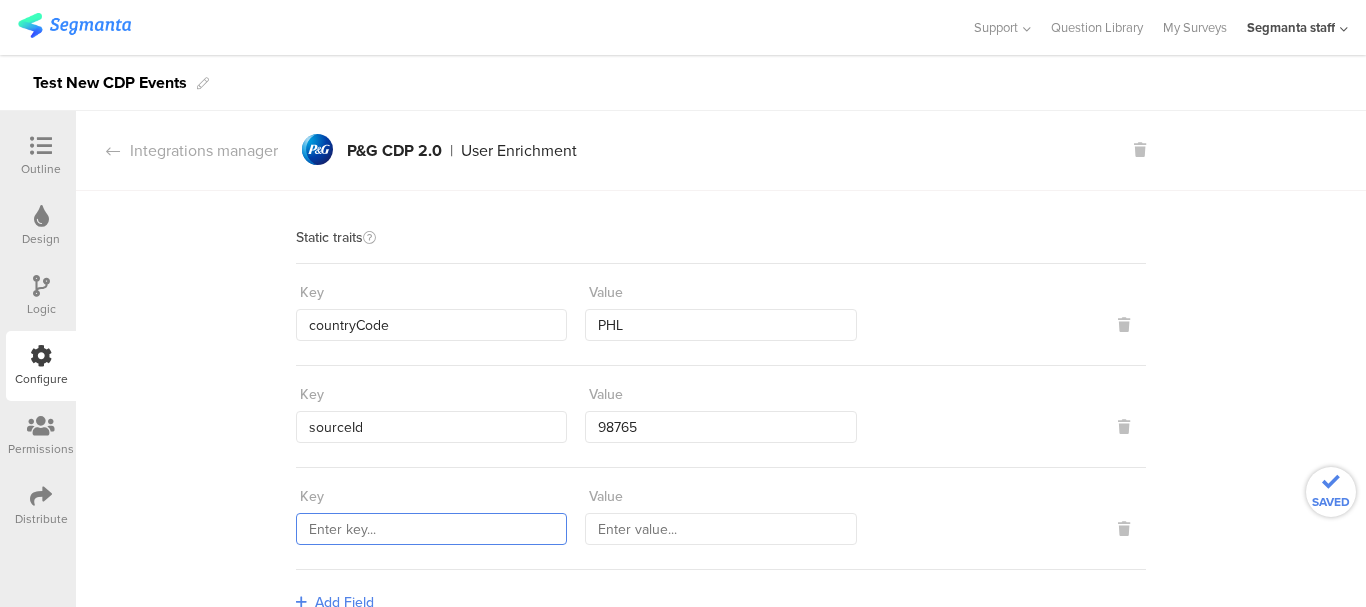 click at bounding box center (431, 529) 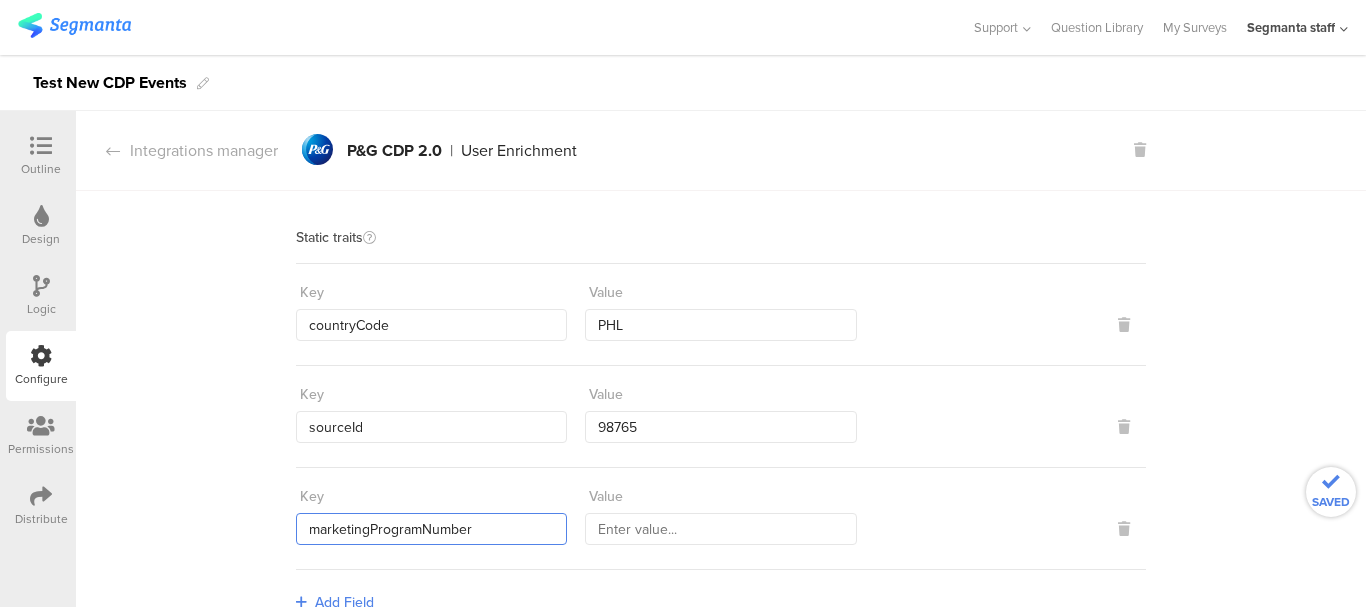 type on "marketingProgramNumber" 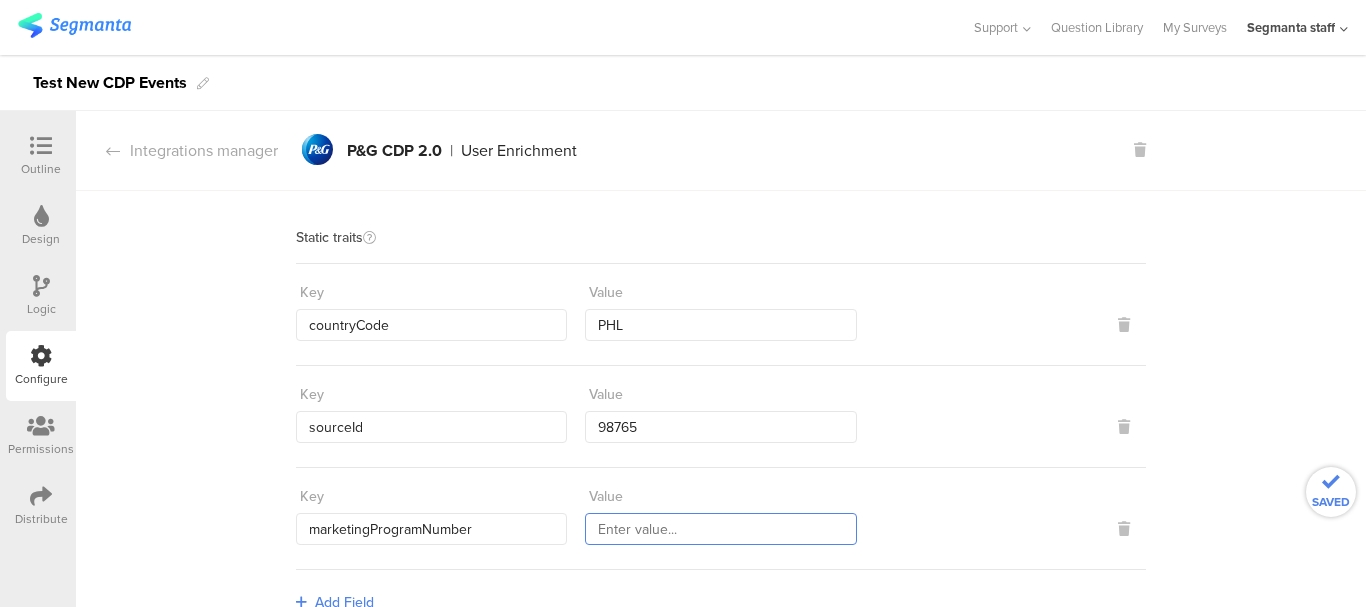 type on "3" 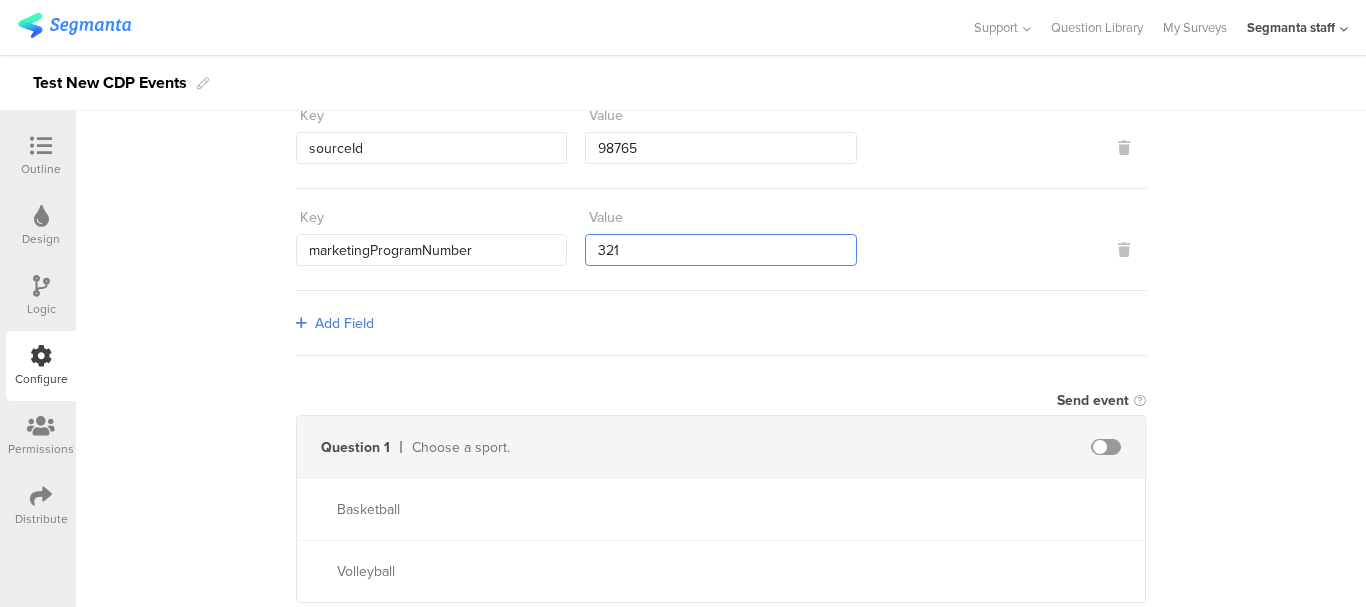 scroll, scrollTop: 300, scrollLeft: 0, axis: vertical 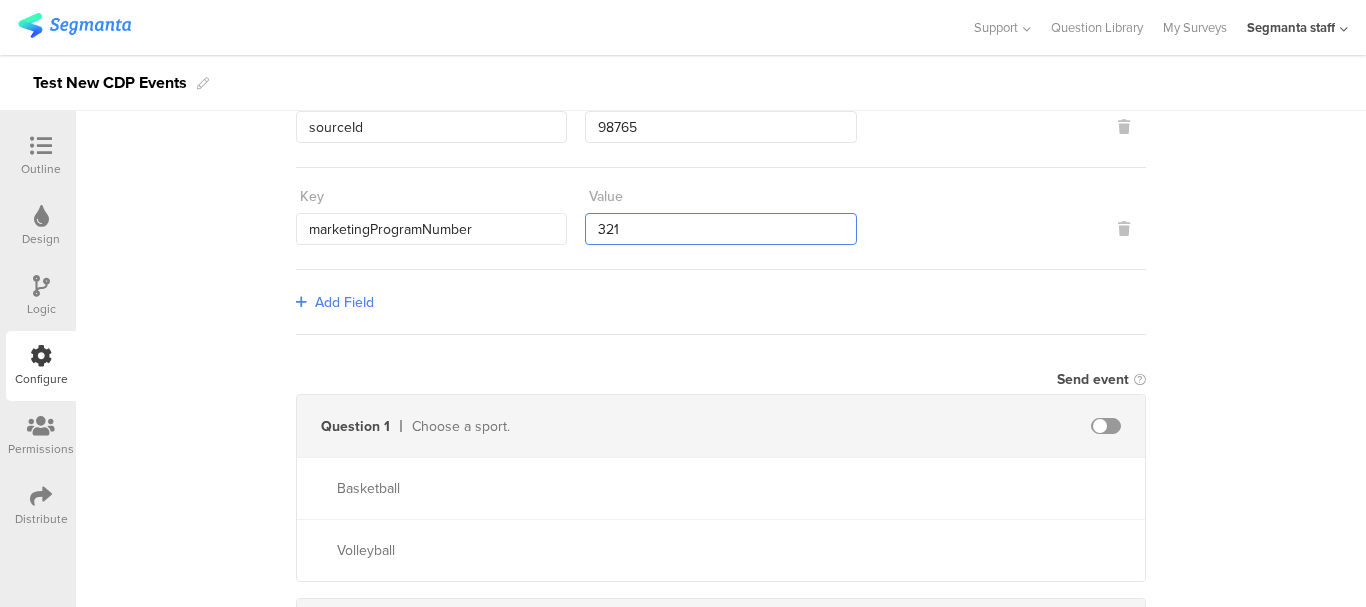 type on "321" 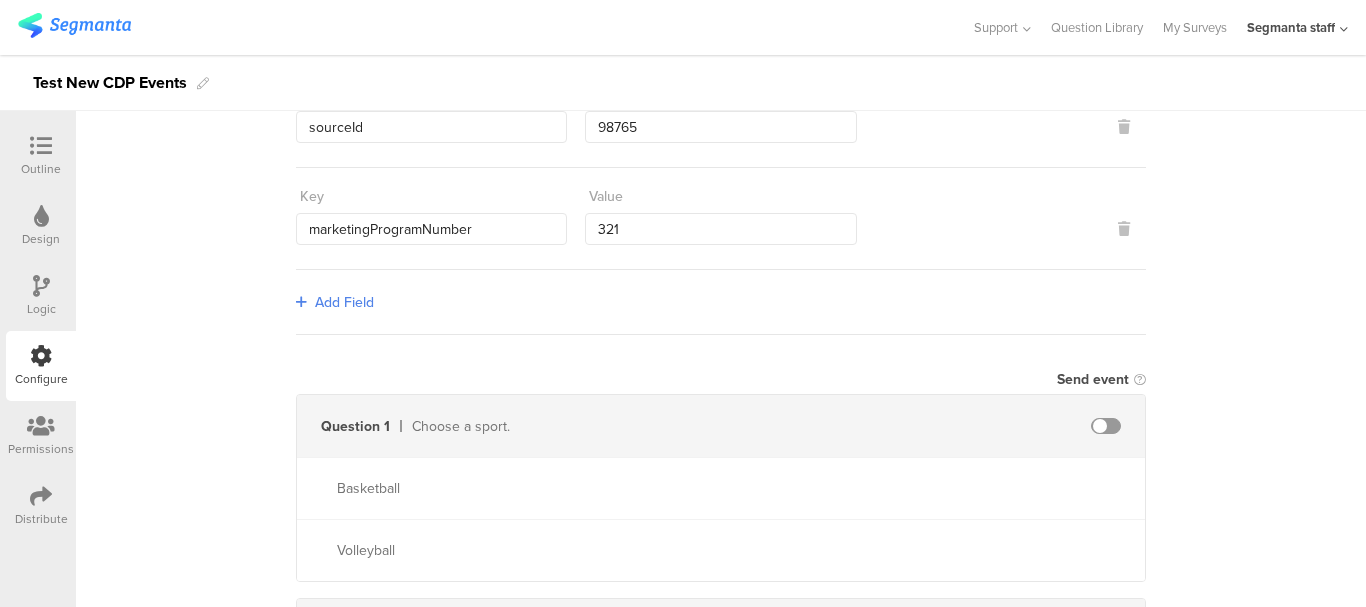 click at bounding box center (1106, 426) 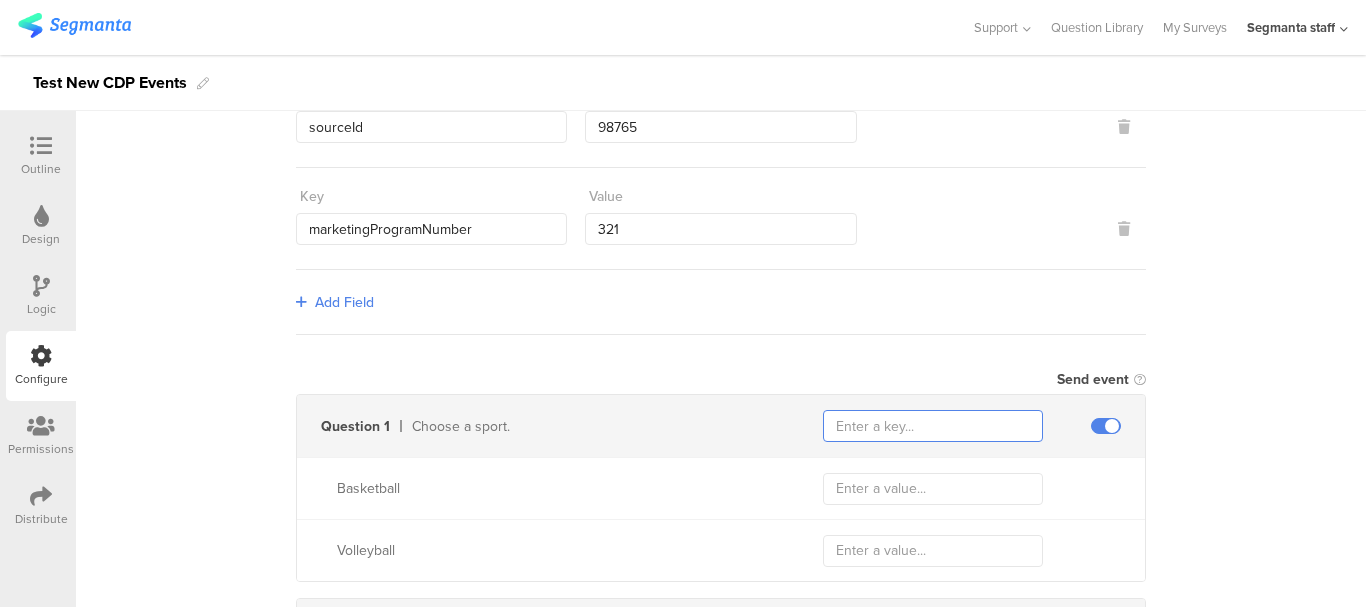 click at bounding box center (933, 426) 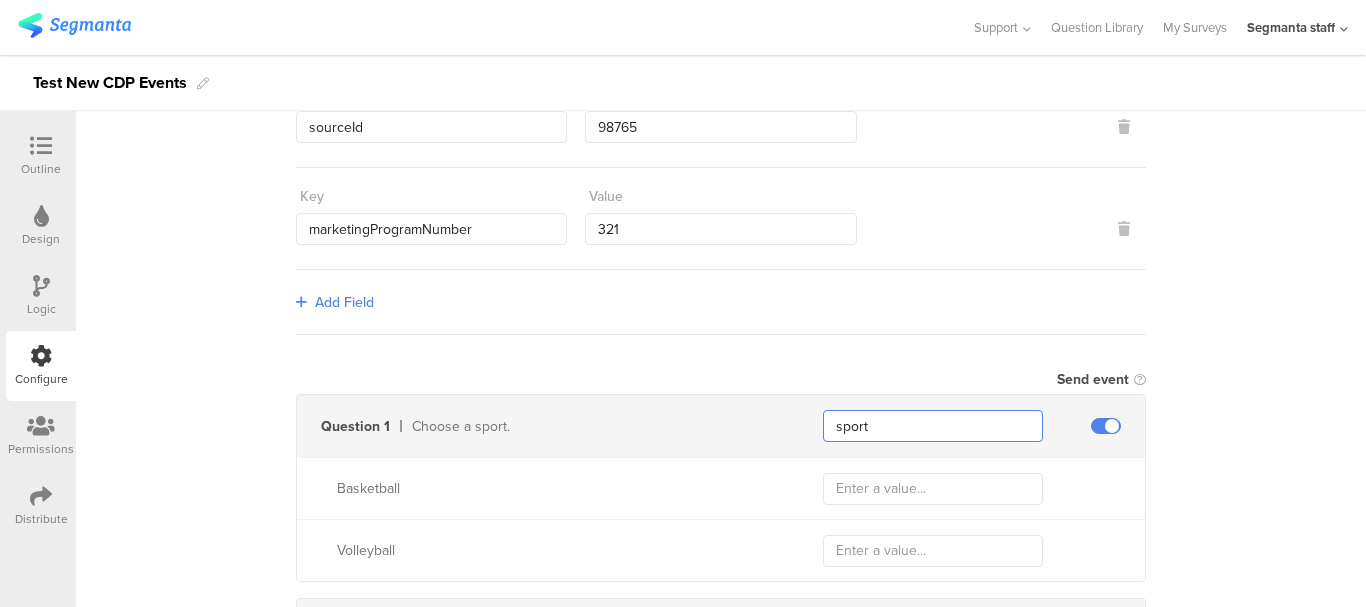 type on "sport" 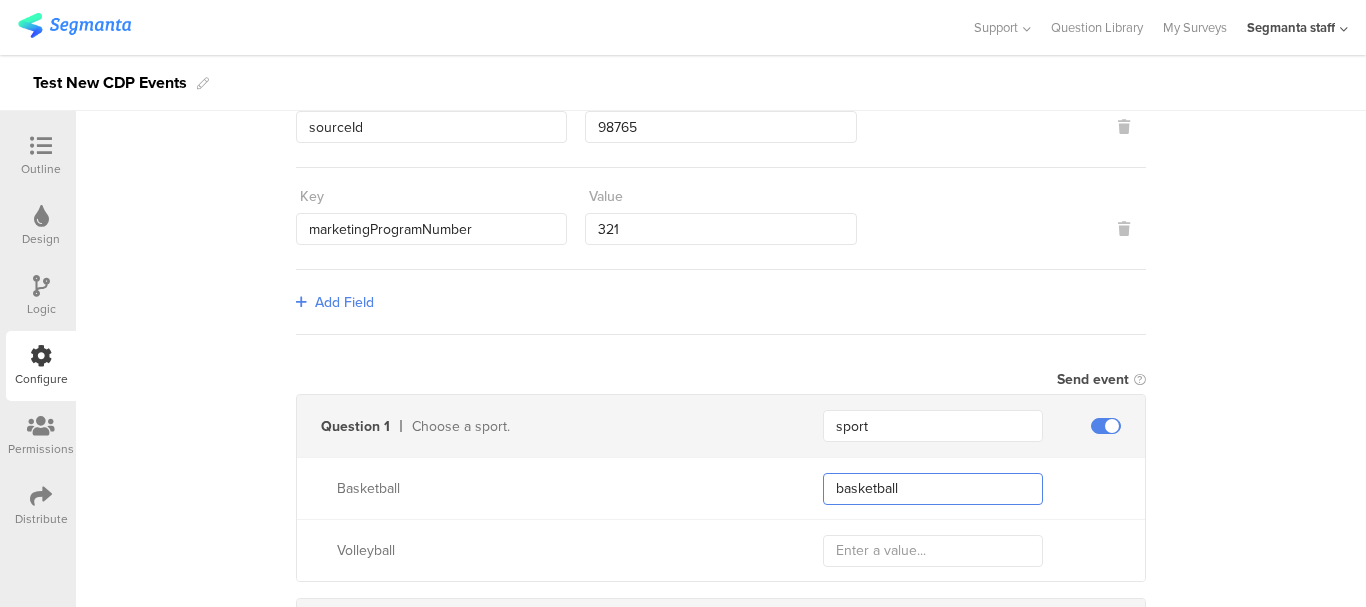 type on "basketball" 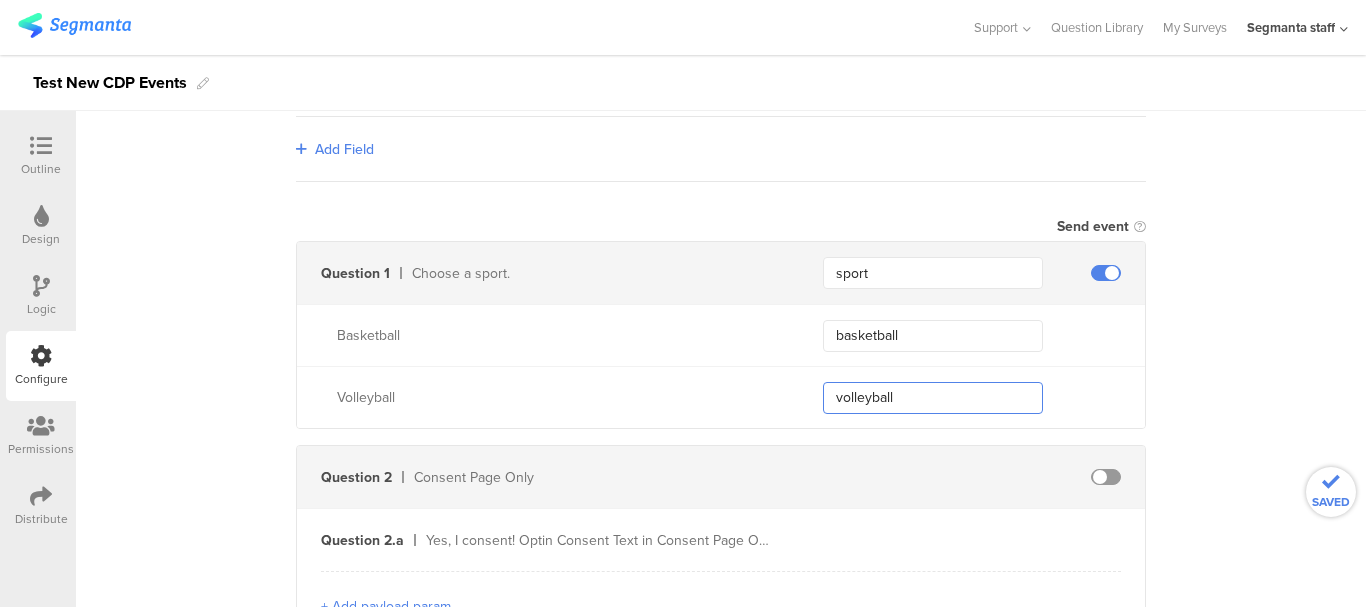 scroll, scrollTop: 700, scrollLeft: 0, axis: vertical 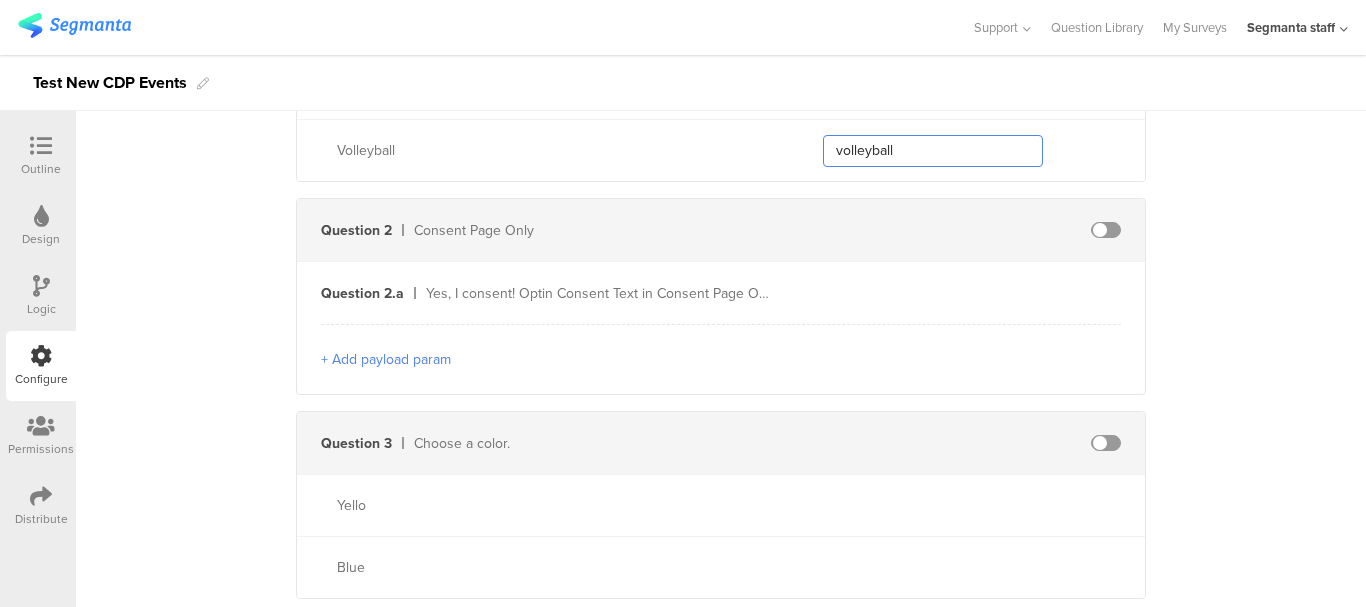 type on "volleyball" 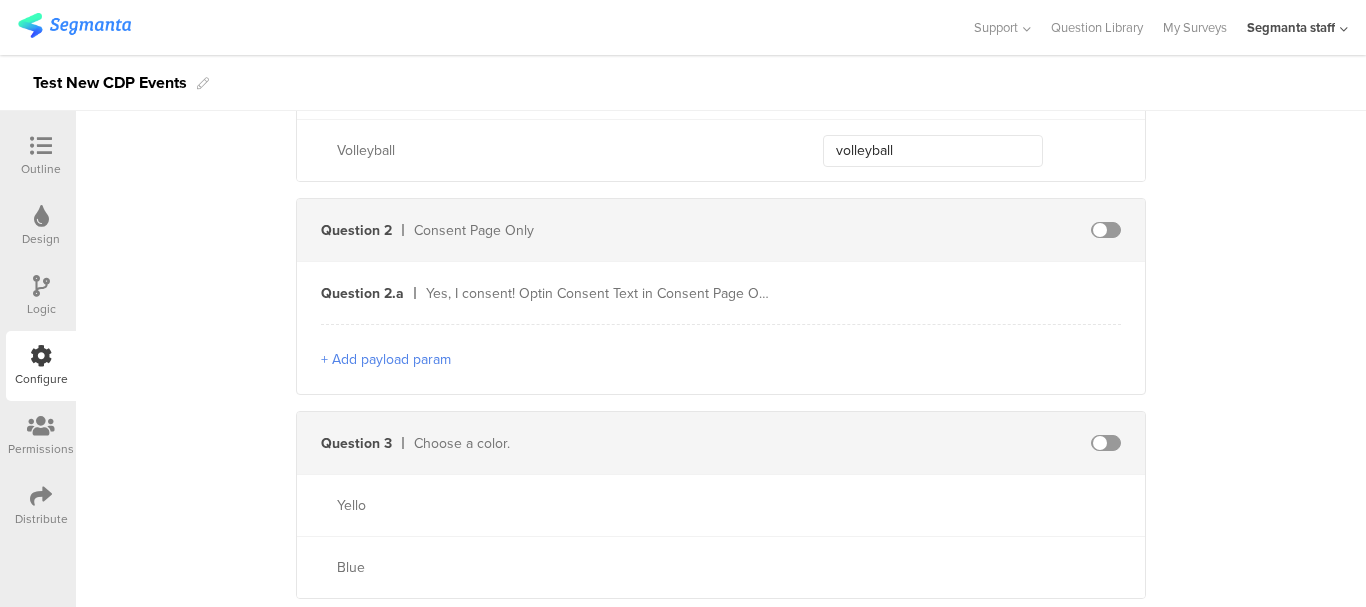 click at bounding box center (1106, 230) 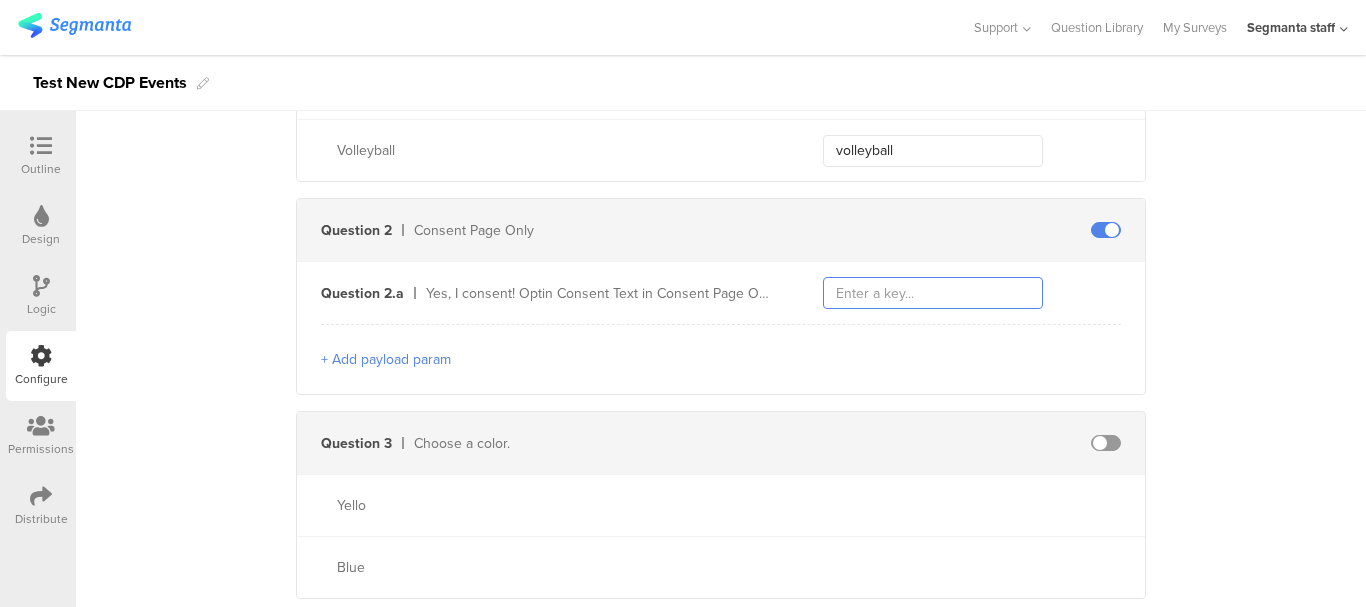 click at bounding box center [933, 293] 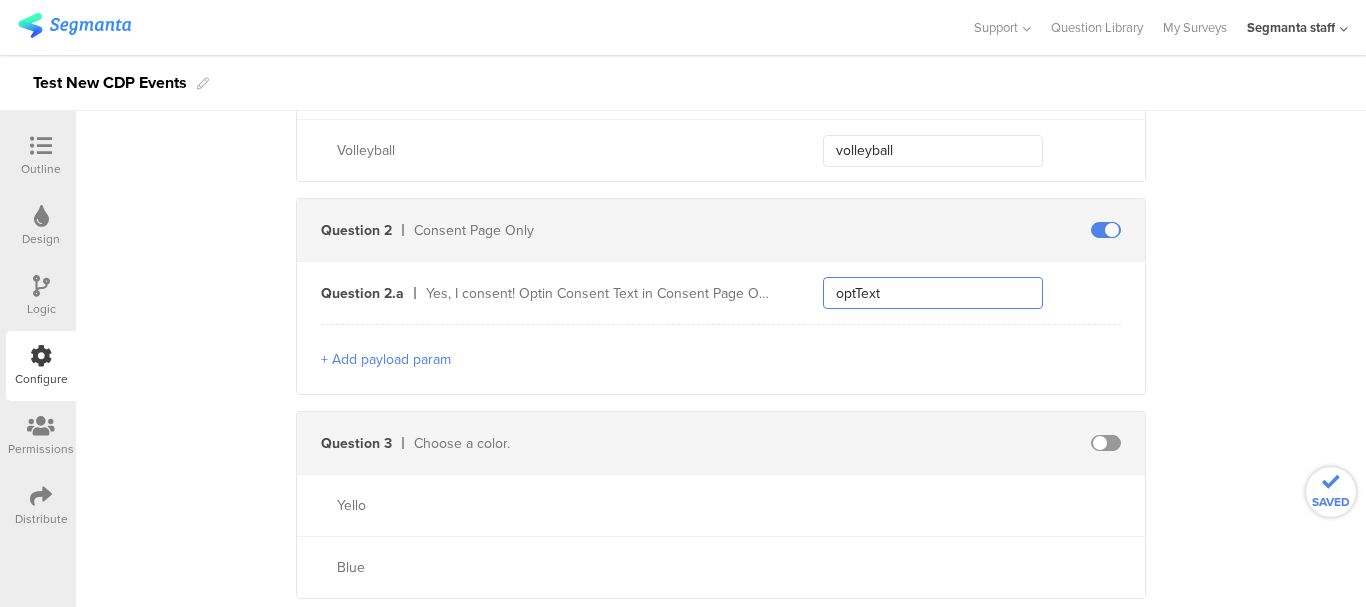type on "optText" 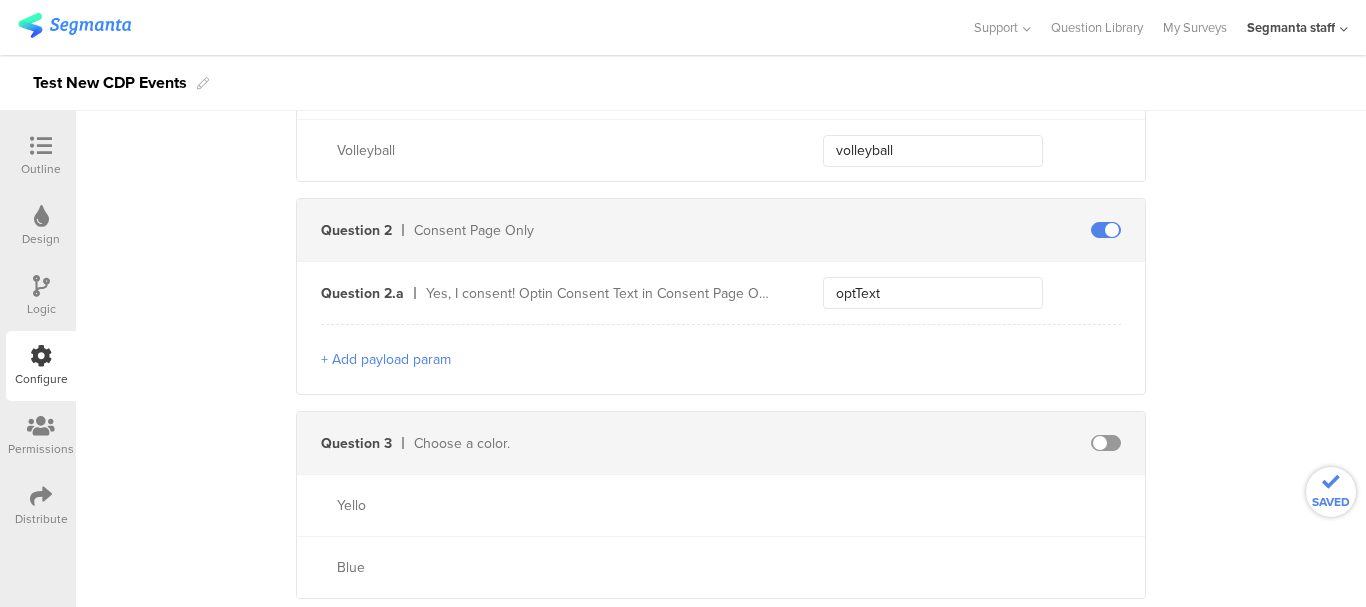 click on "+ Add payload param" at bounding box center (386, 359) 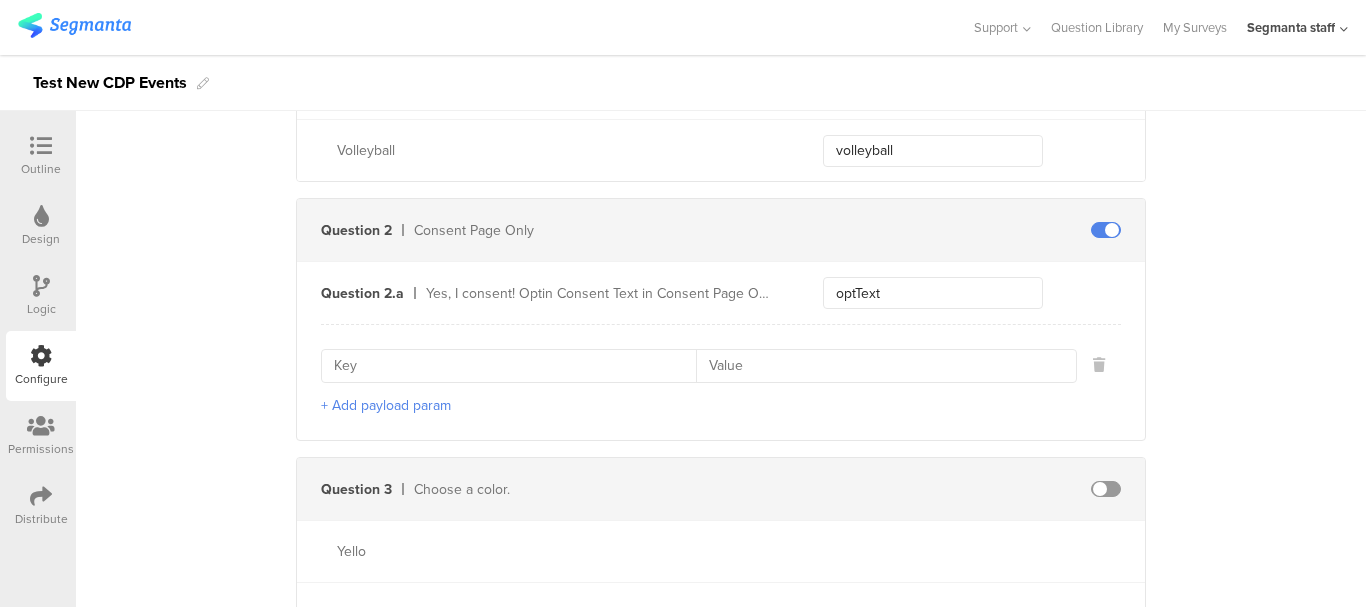 click at bounding box center (515, 366) 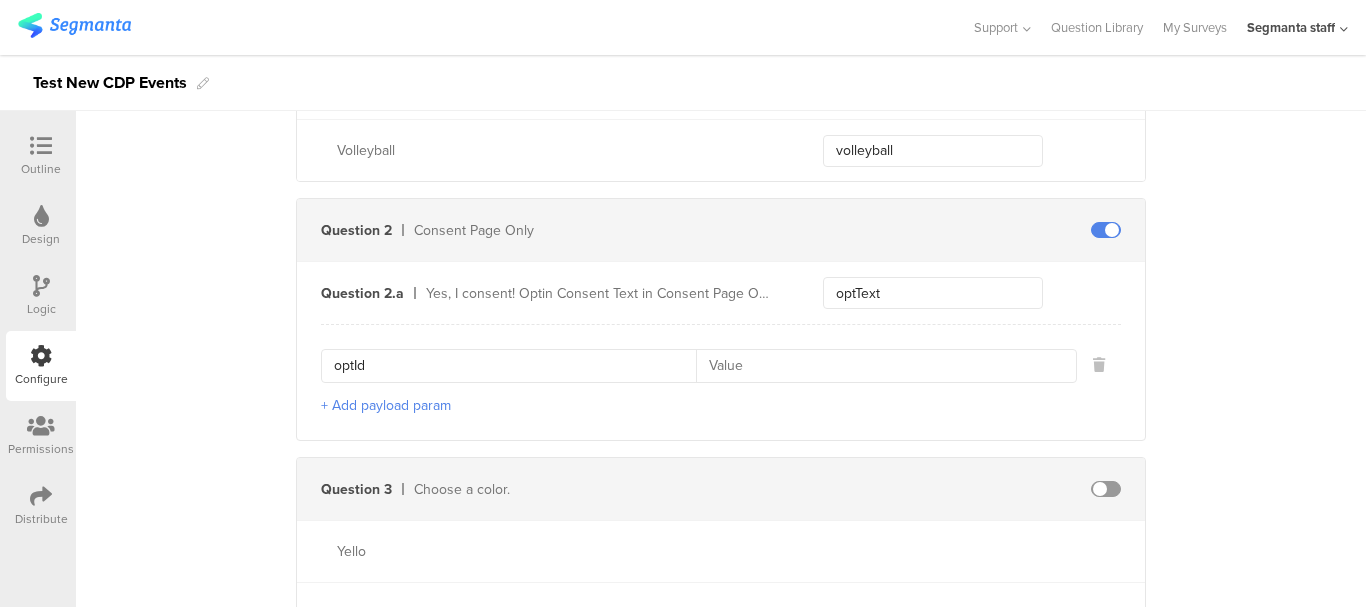 type on "optId" 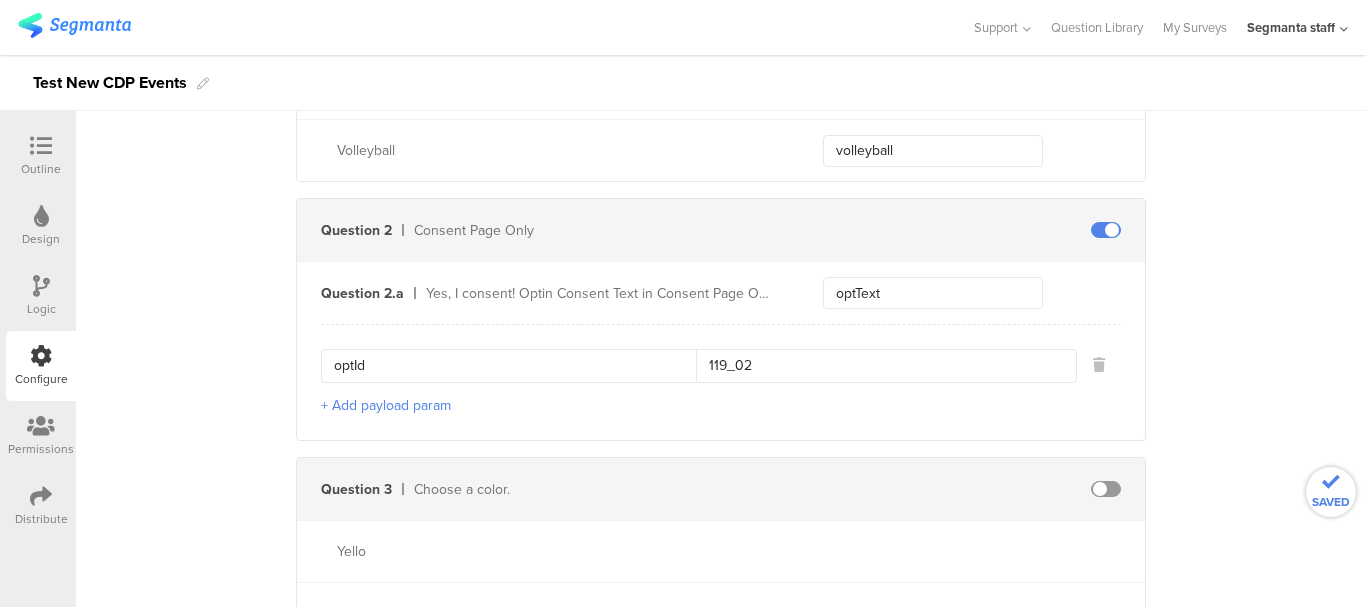 drag, startPoint x: 768, startPoint y: 372, endPoint x: 656, endPoint y: 378, distance: 112.1606 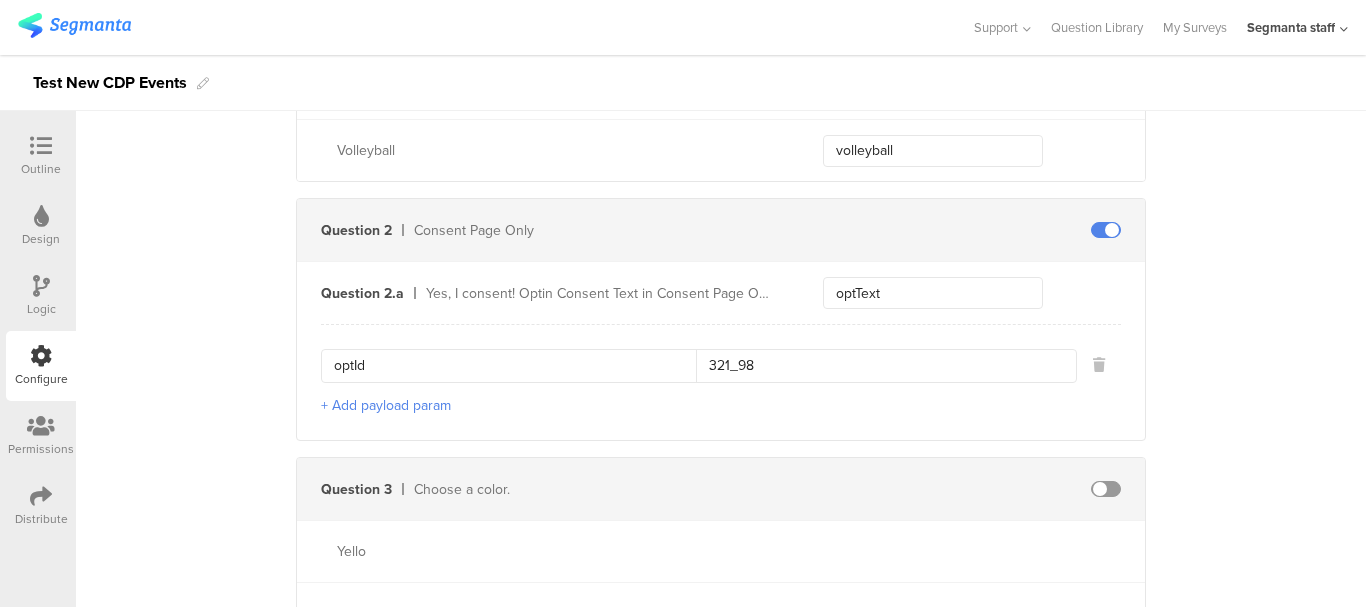 type on "321_98" 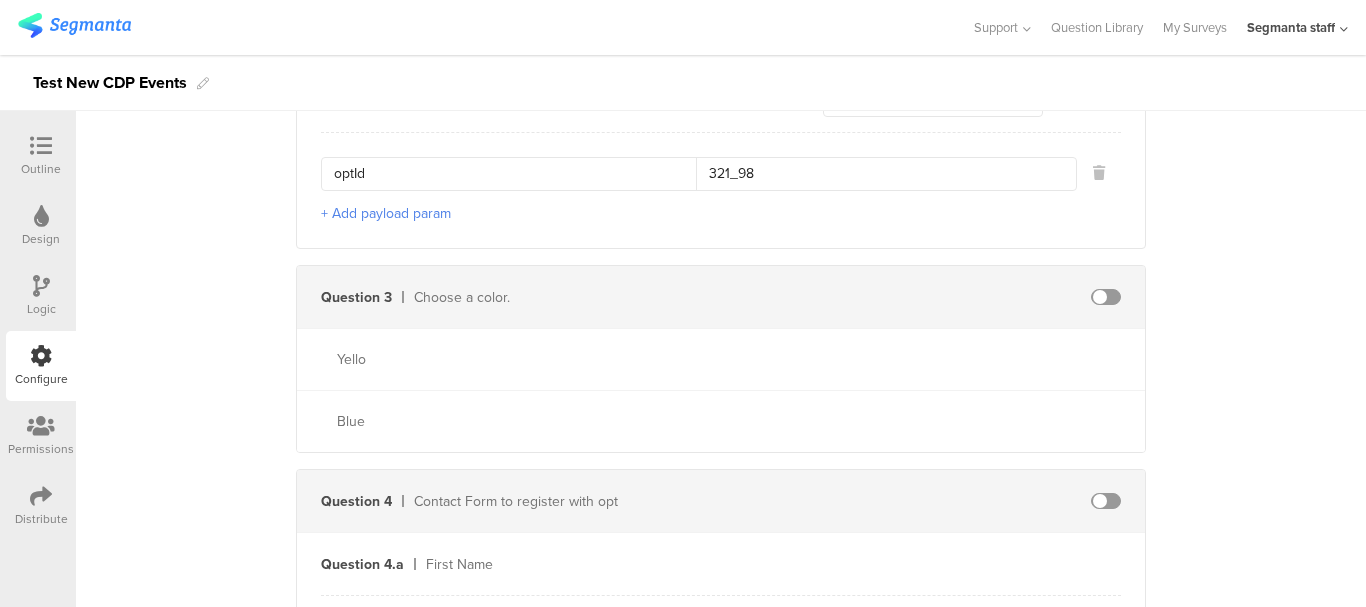 scroll, scrollTop: 900, scrollLeft: 0, axis: vertical 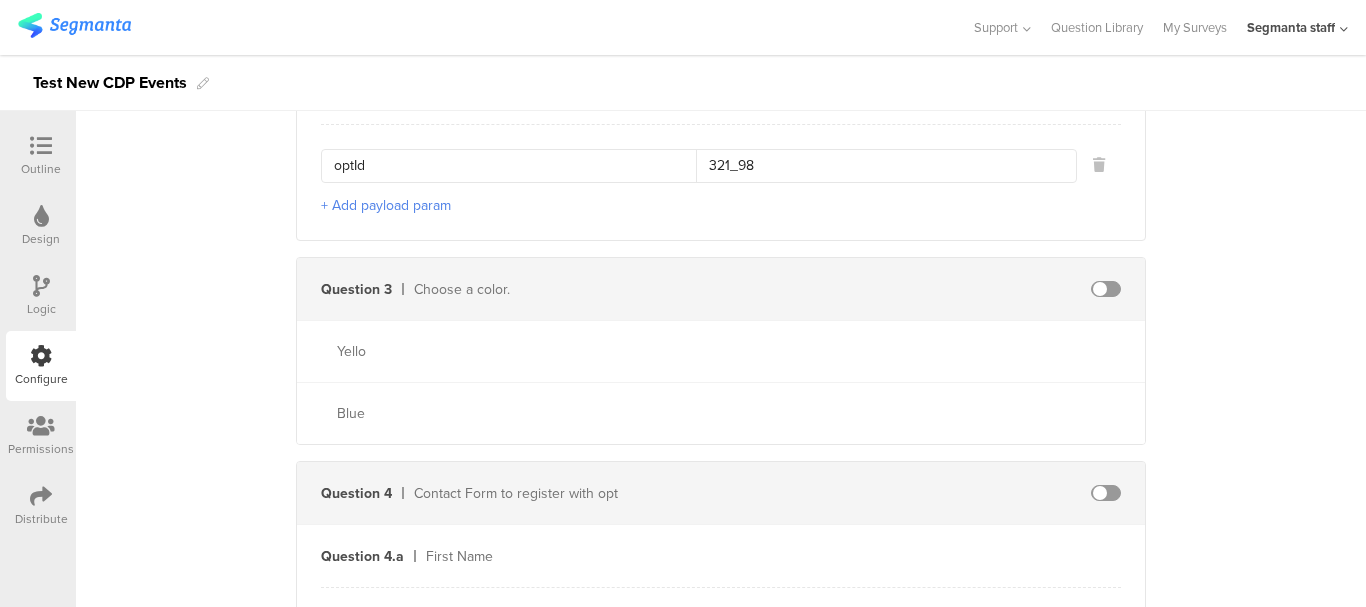 click on "+ Add payload param" at bounding box center [386, 205] 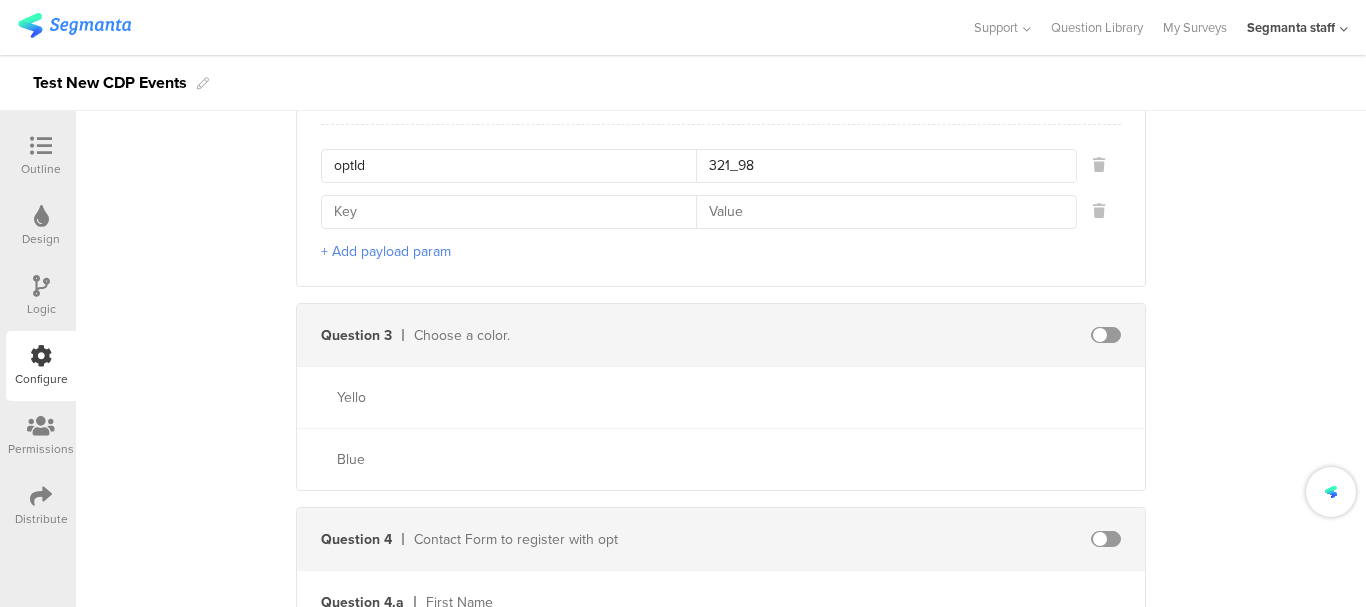 click at bounding box center (515, 212) 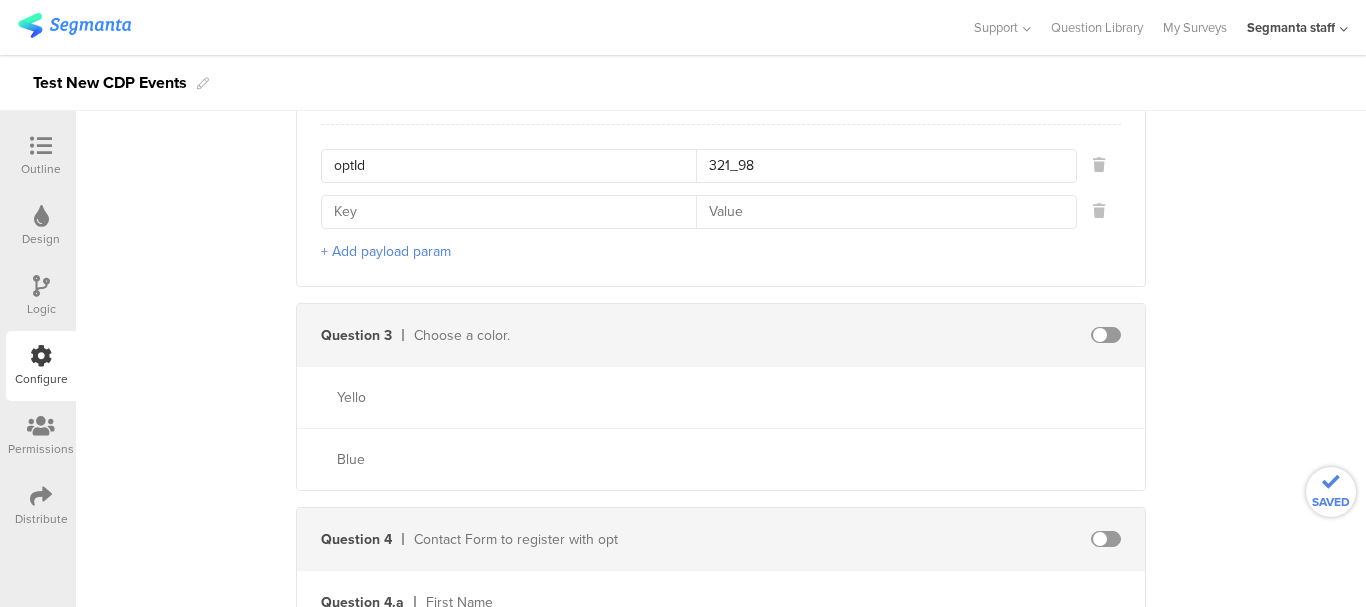 paste on "channelIndicator" 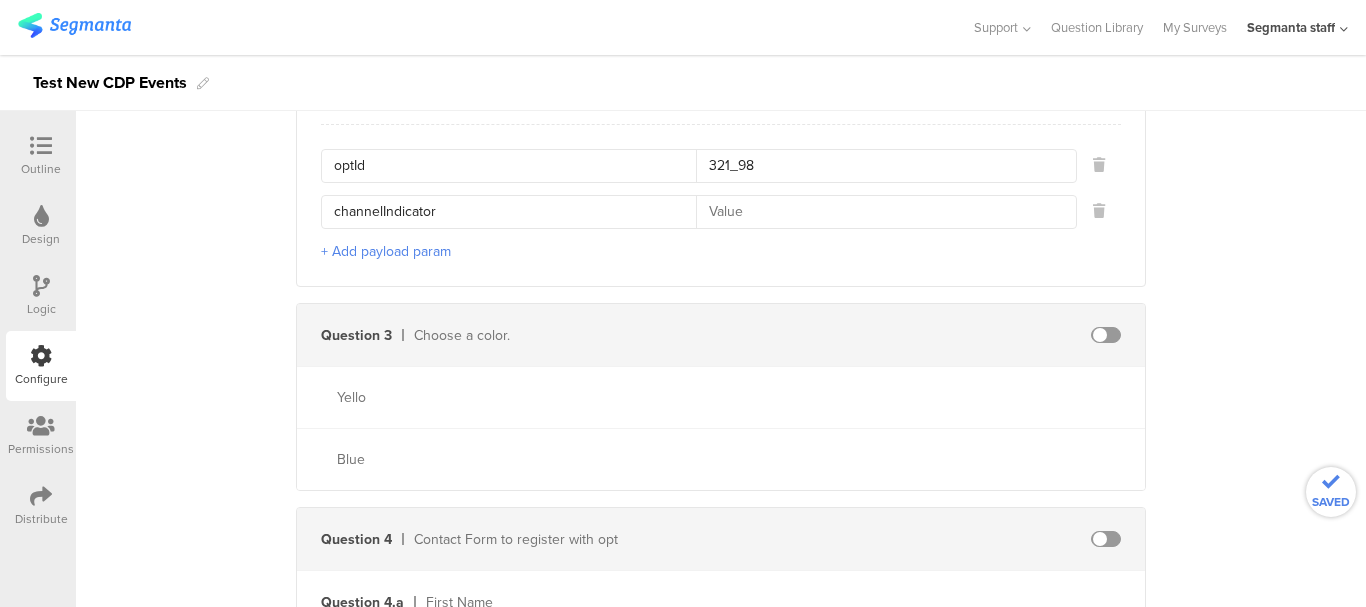 type on "channelIndicator" 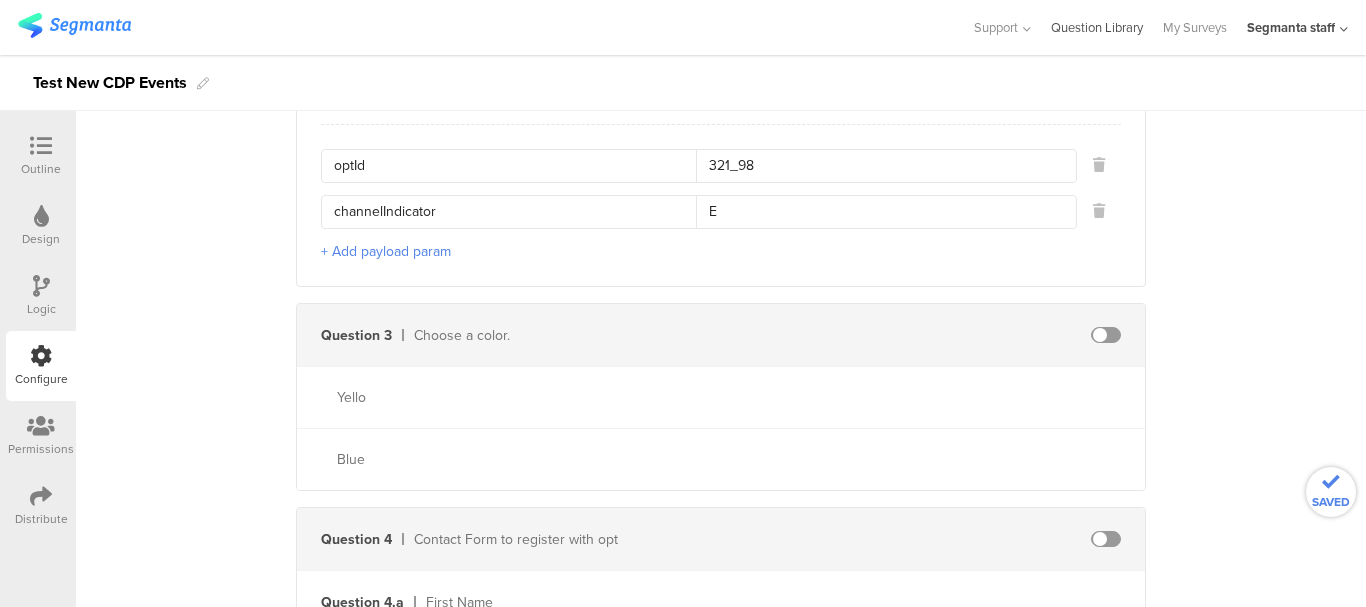 type on "E" 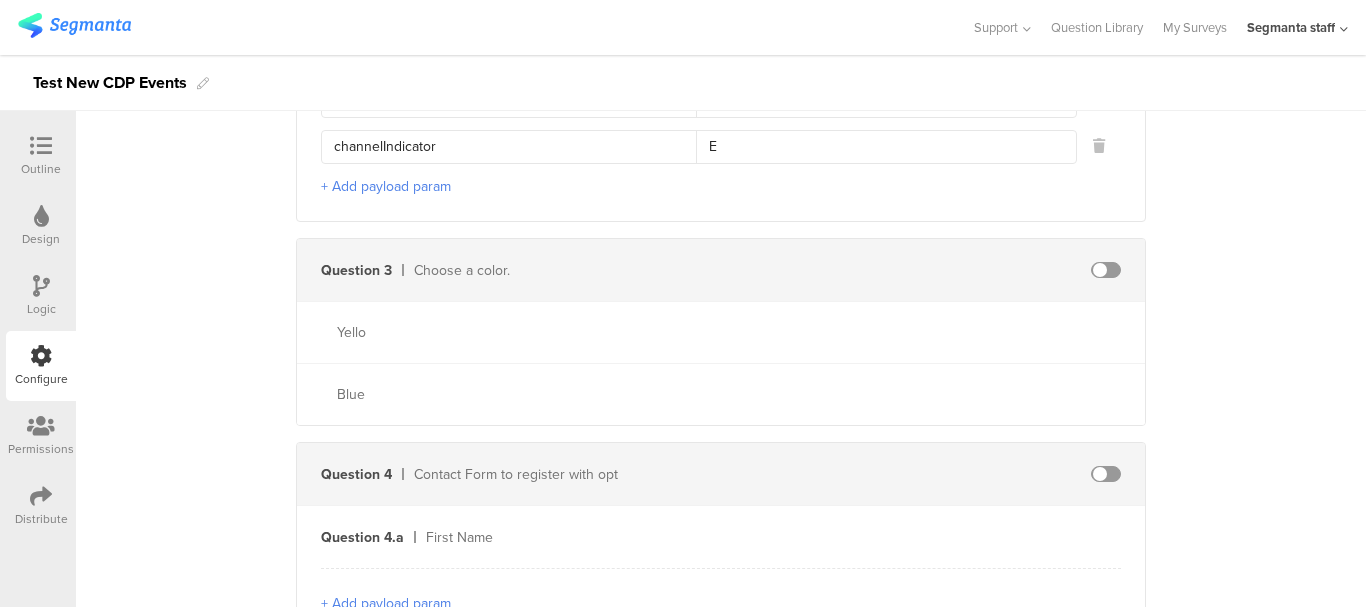 scroll, scrollTop: 1000, scrollLeft: 0, axis: vertical 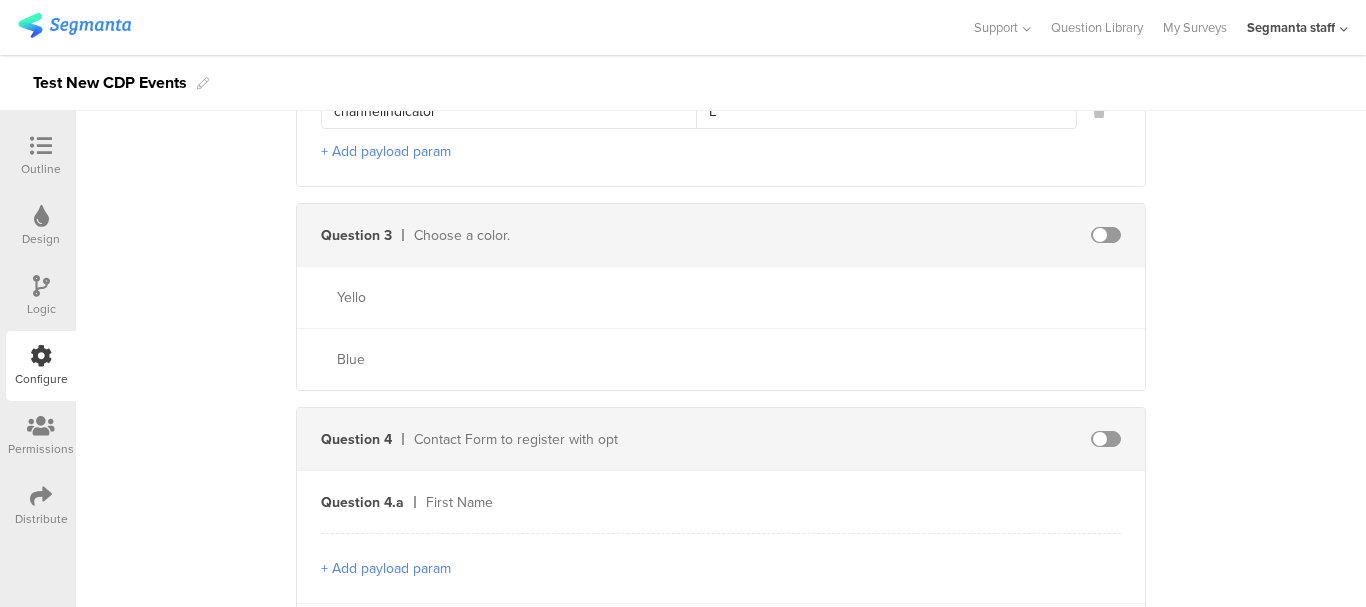 click at bounding box center [41, 147] 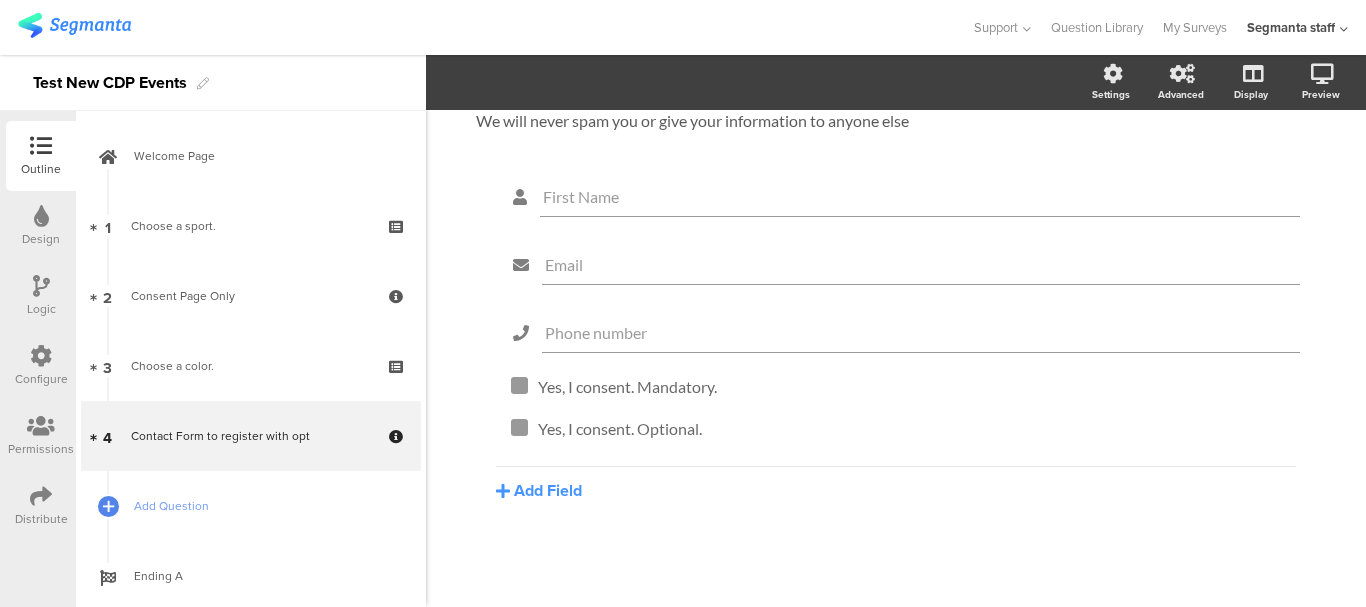 scroll, scrollTop: 130, scrollLeft: 0, axis: vertical 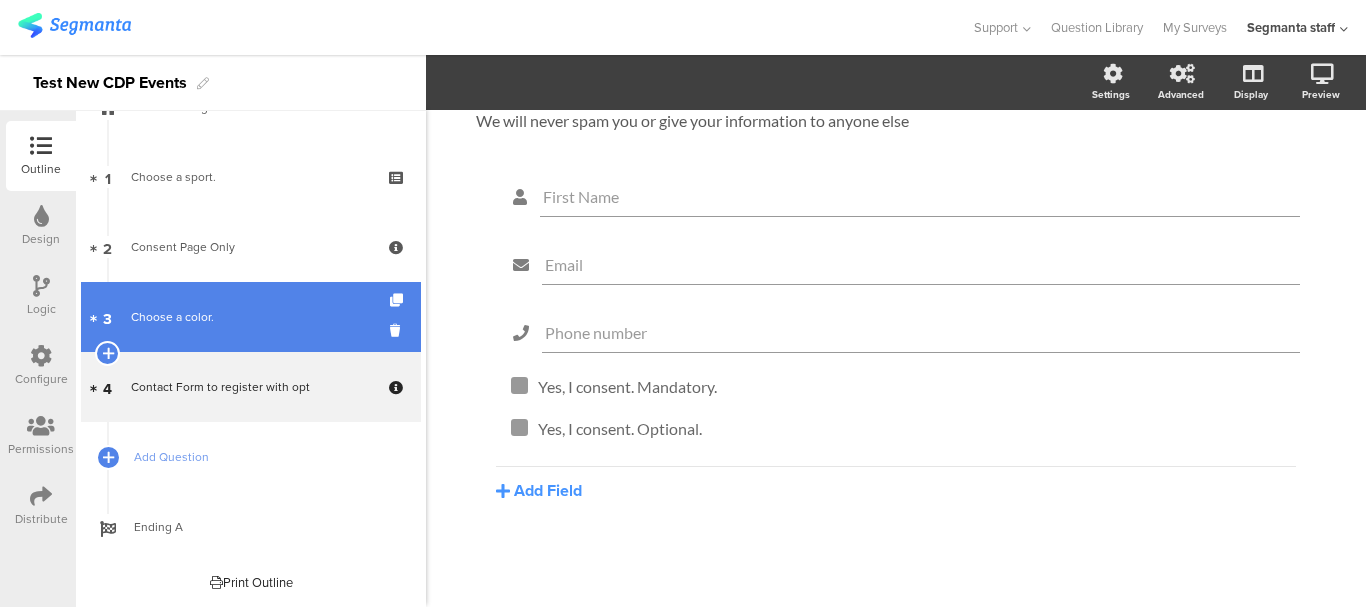 click on "3
Choose a color." at bounding box center [251, 317] 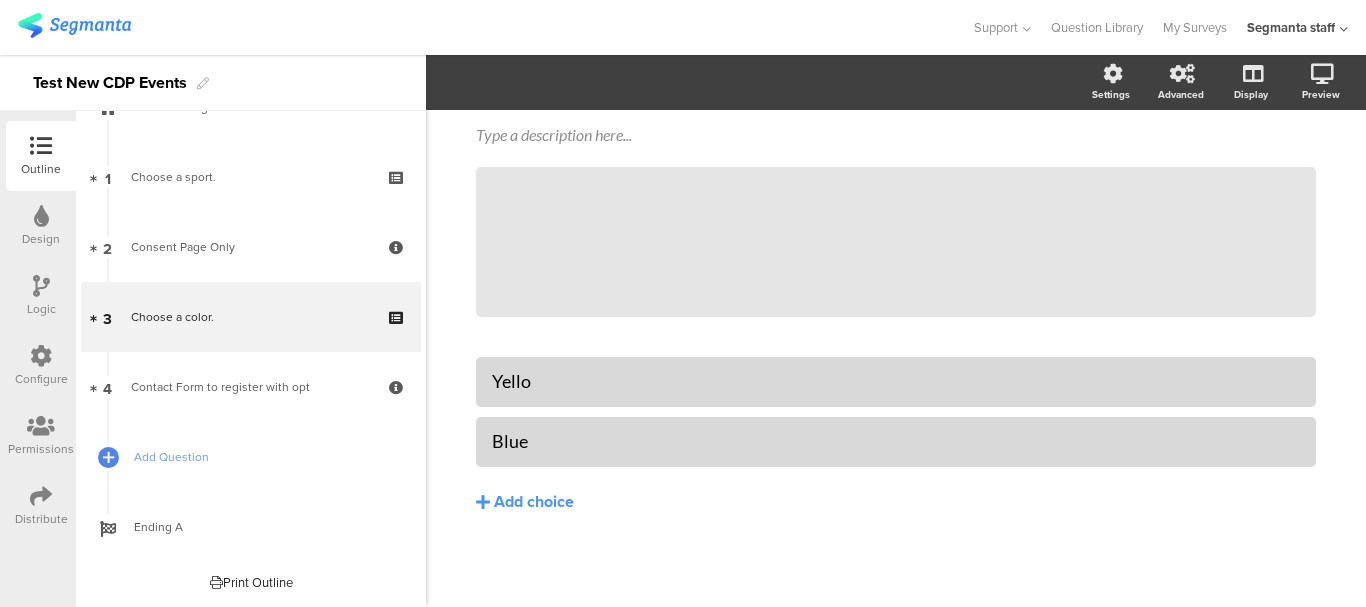 scroll, scrollTop: 116, scrollLeft: 0, axis: vertical 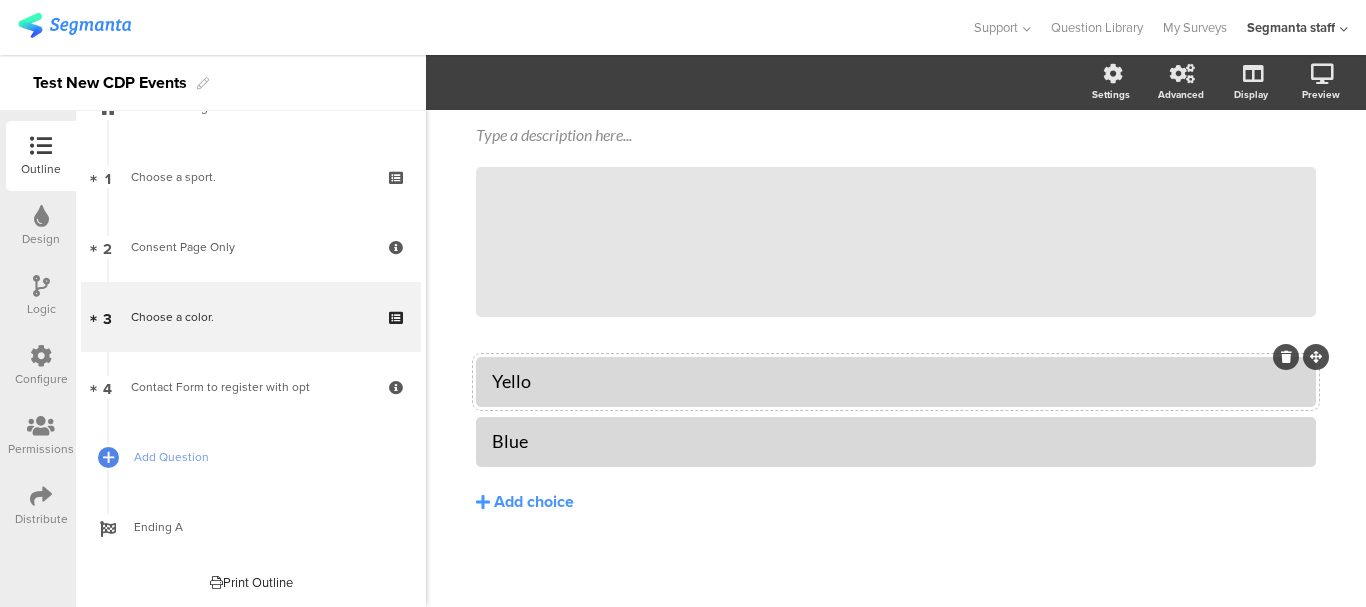 click on "Yello" 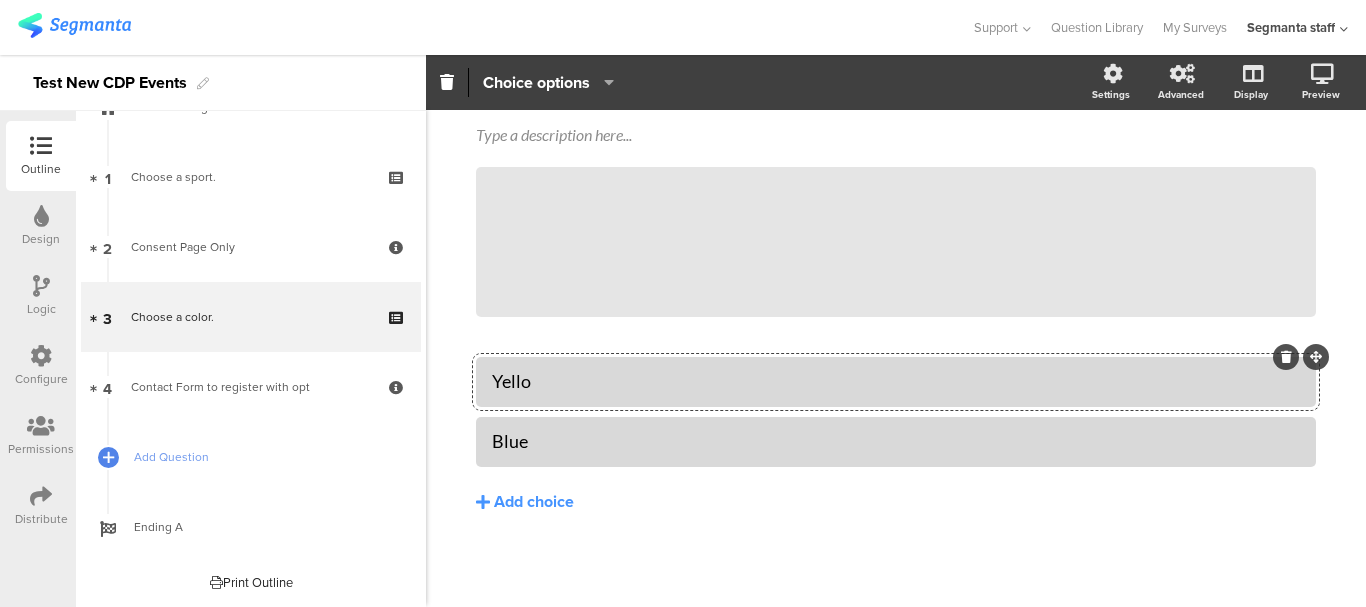 type 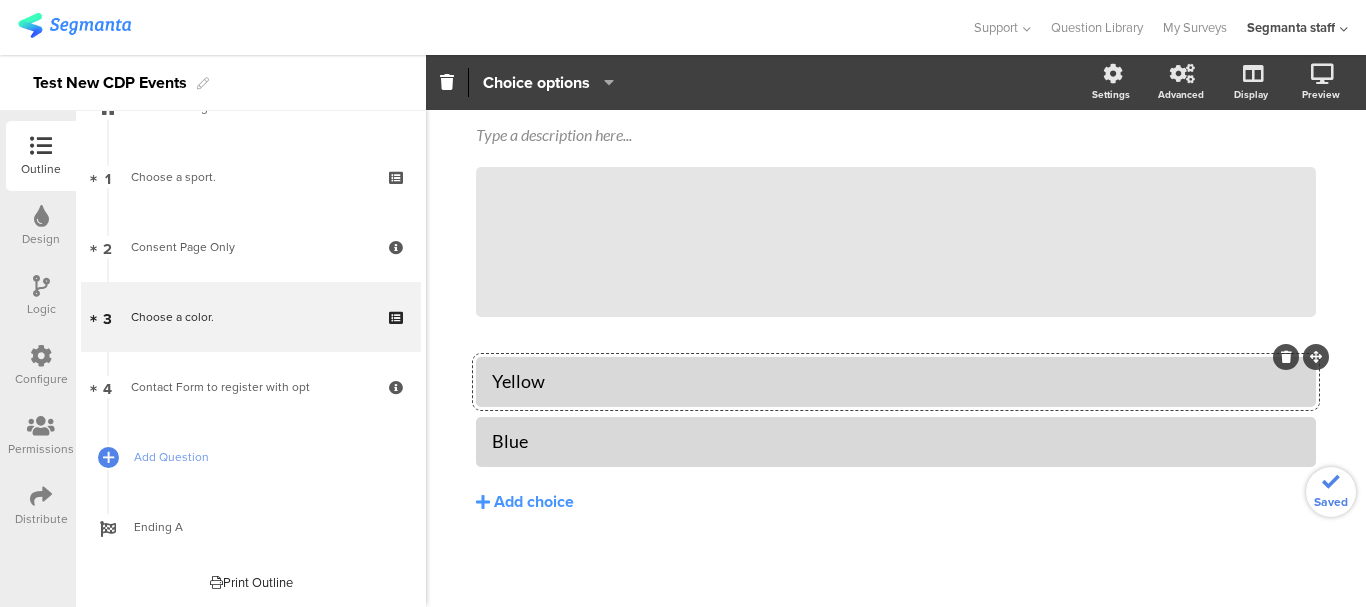 click on "Configure" at bounding box center (41, 366) 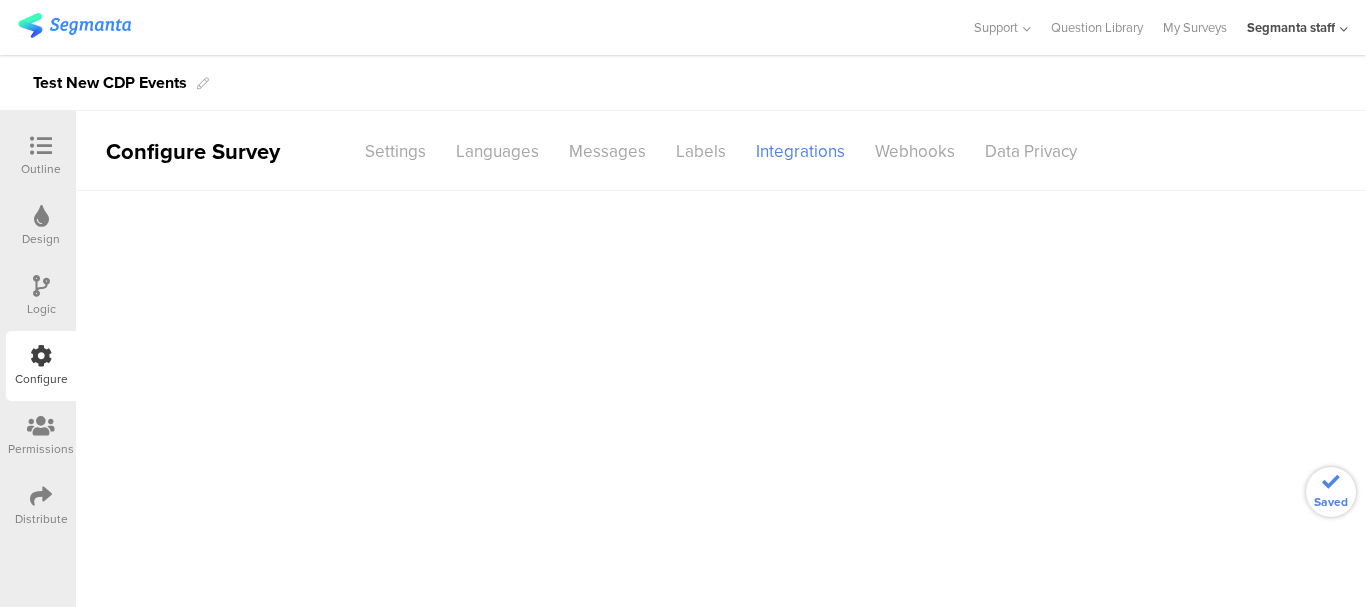 scroll, scrollTop: 0, scrollLeft: 0, axis: both 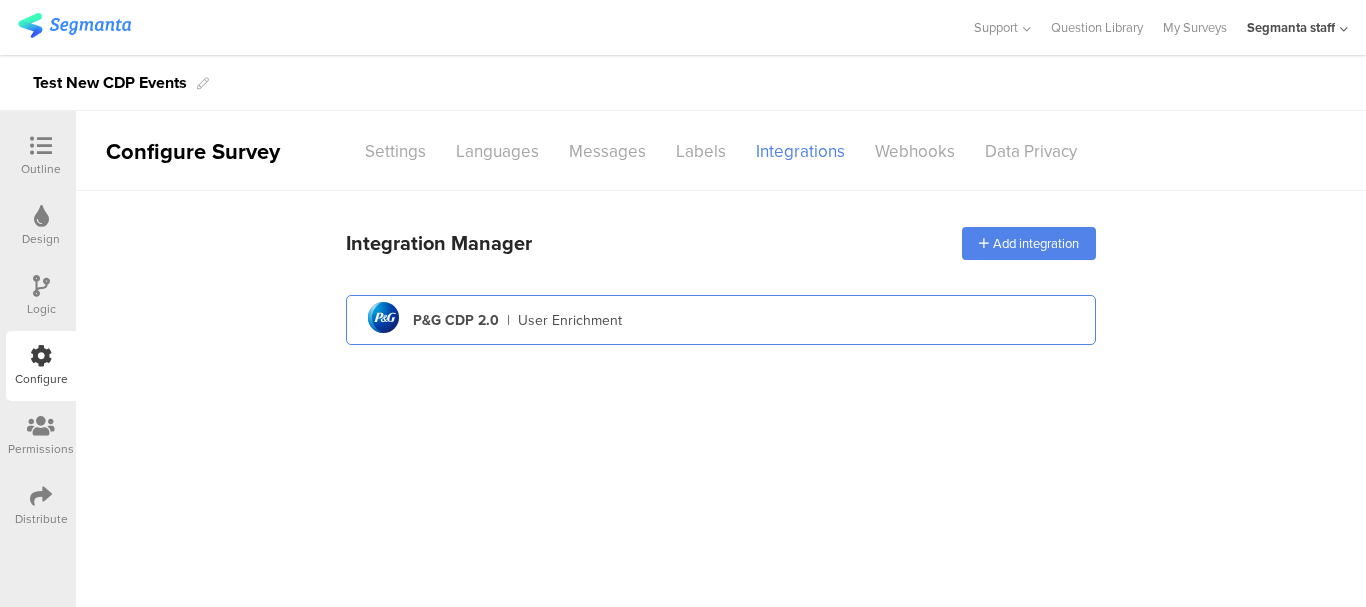 click on "pg logo                                                                         P&G CDP 2.0   |   User Enrichment" at bounding box center (721, 320) 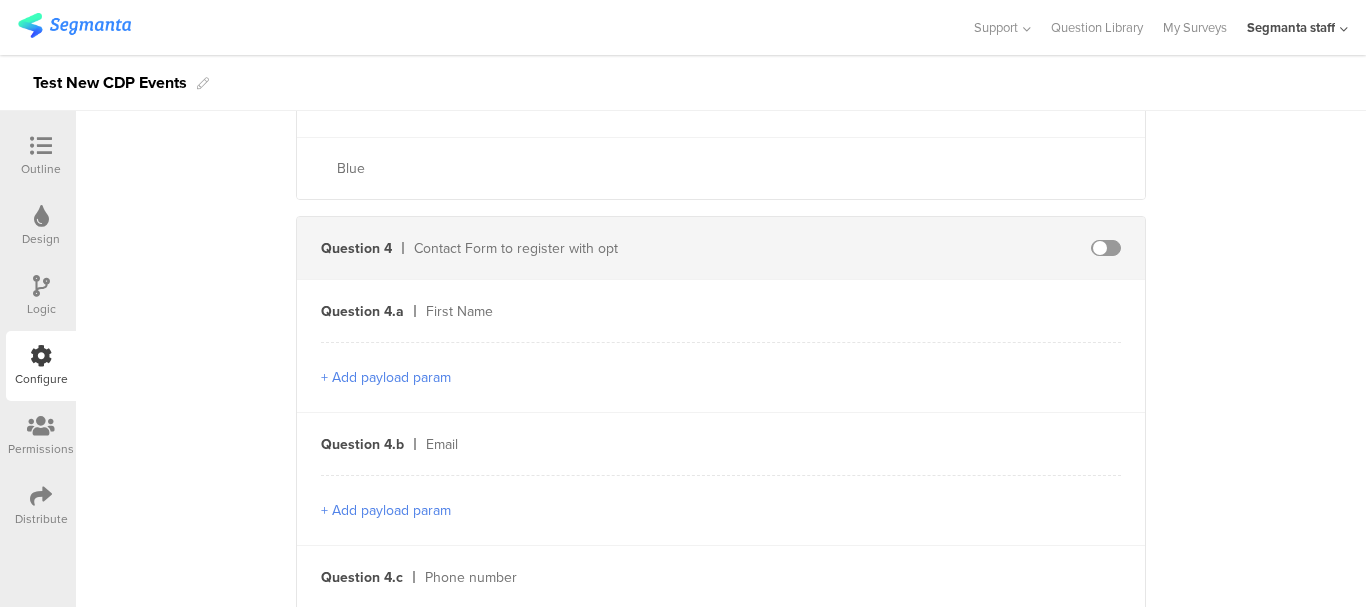 scroll, scrollTop: 1200, scrollLeft: 0, axis: vertical 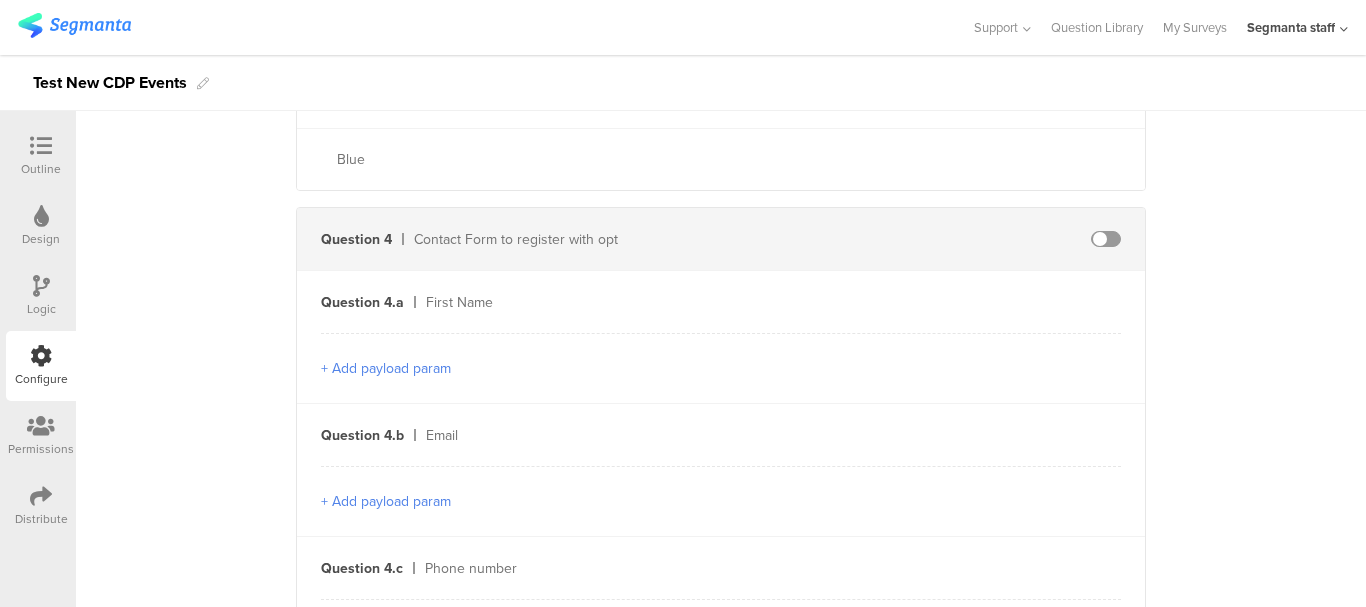 click at bounding box center (1106, 239) 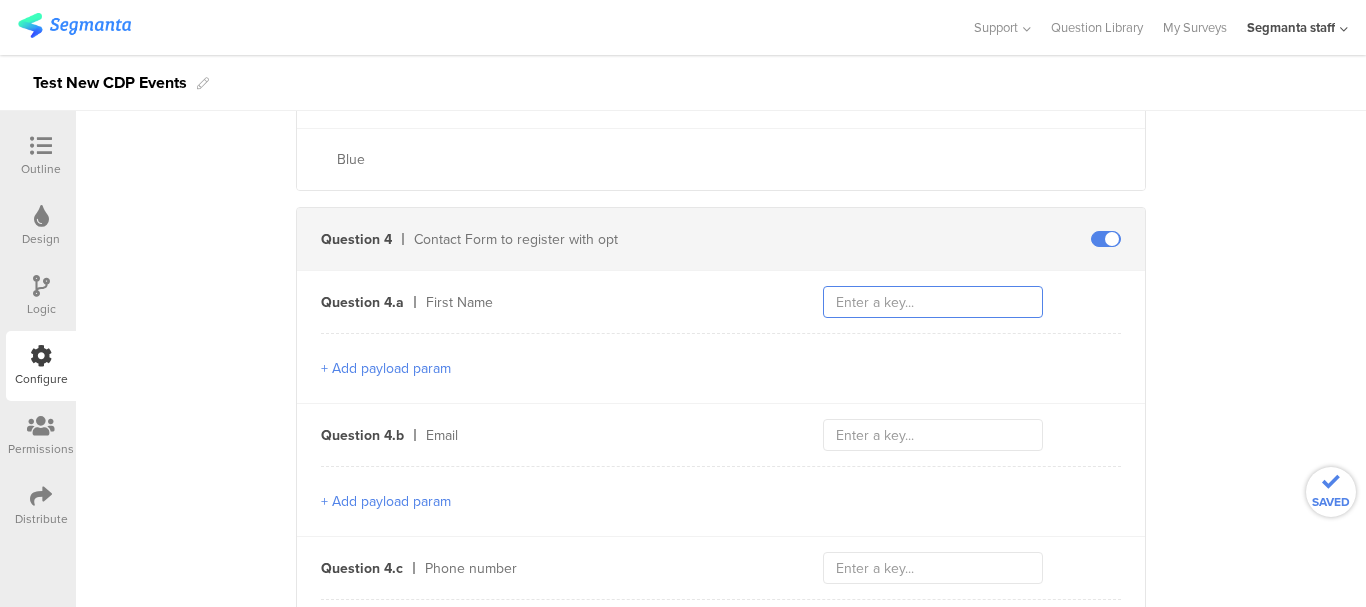 click at bounding box center (933, 302) 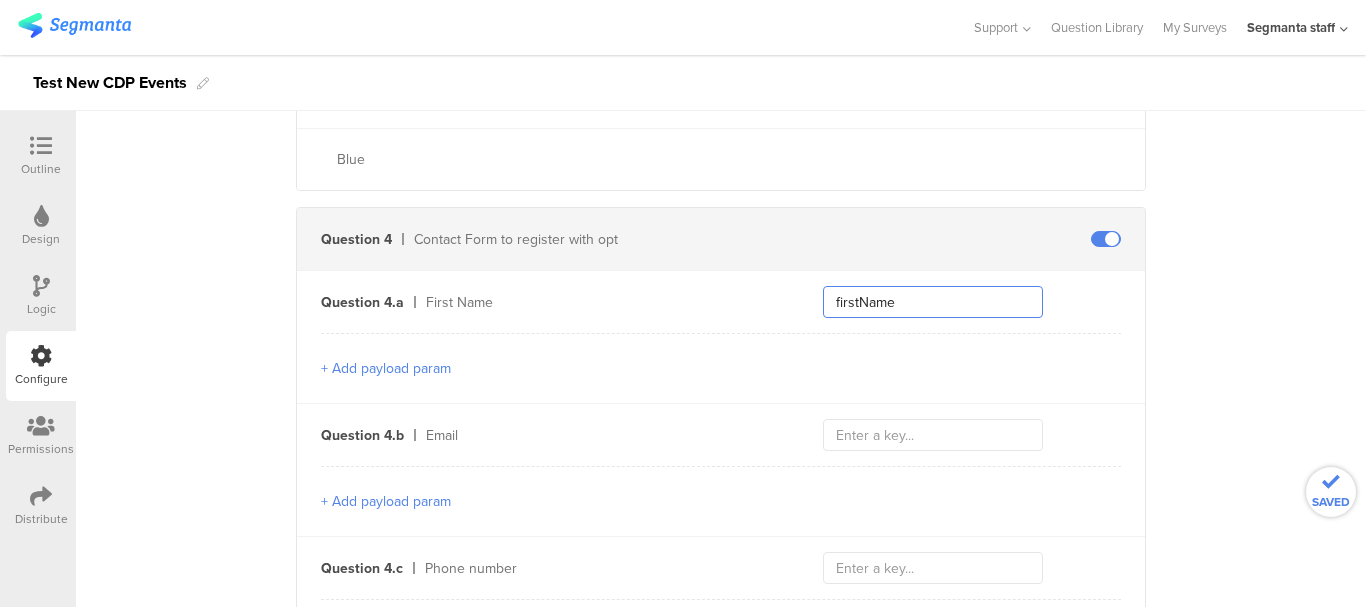 type on "firstName" 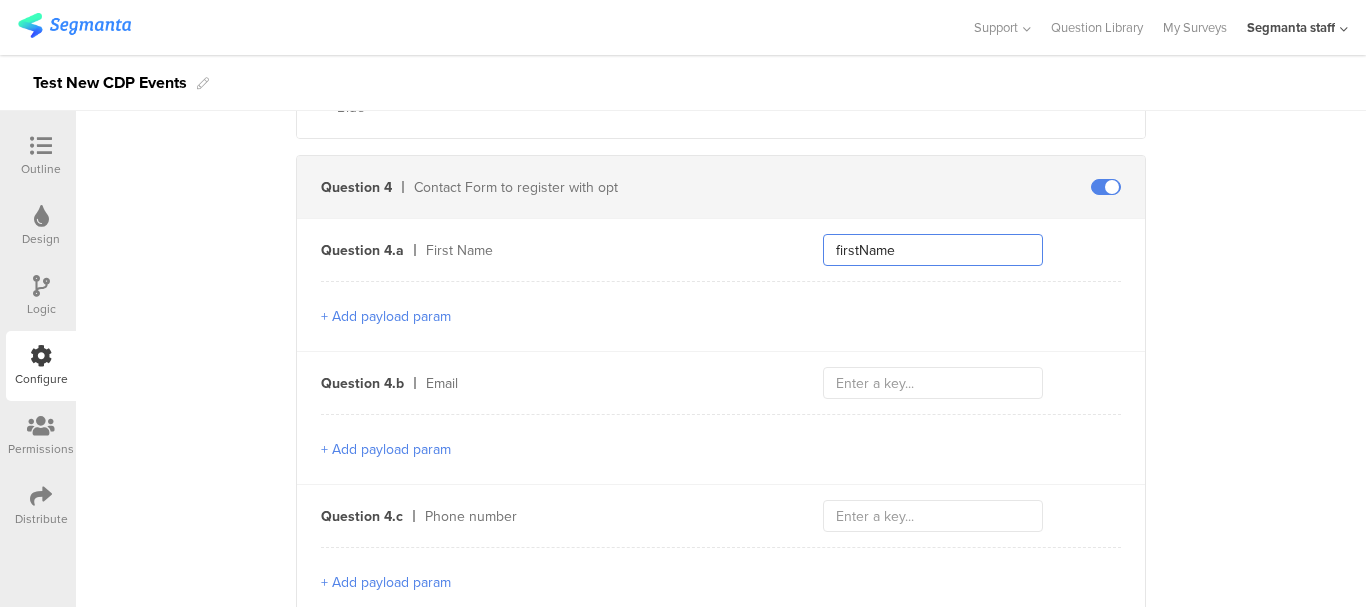 scroll, scrollTop: 1300, scrollLeft: 0, axis: vertical 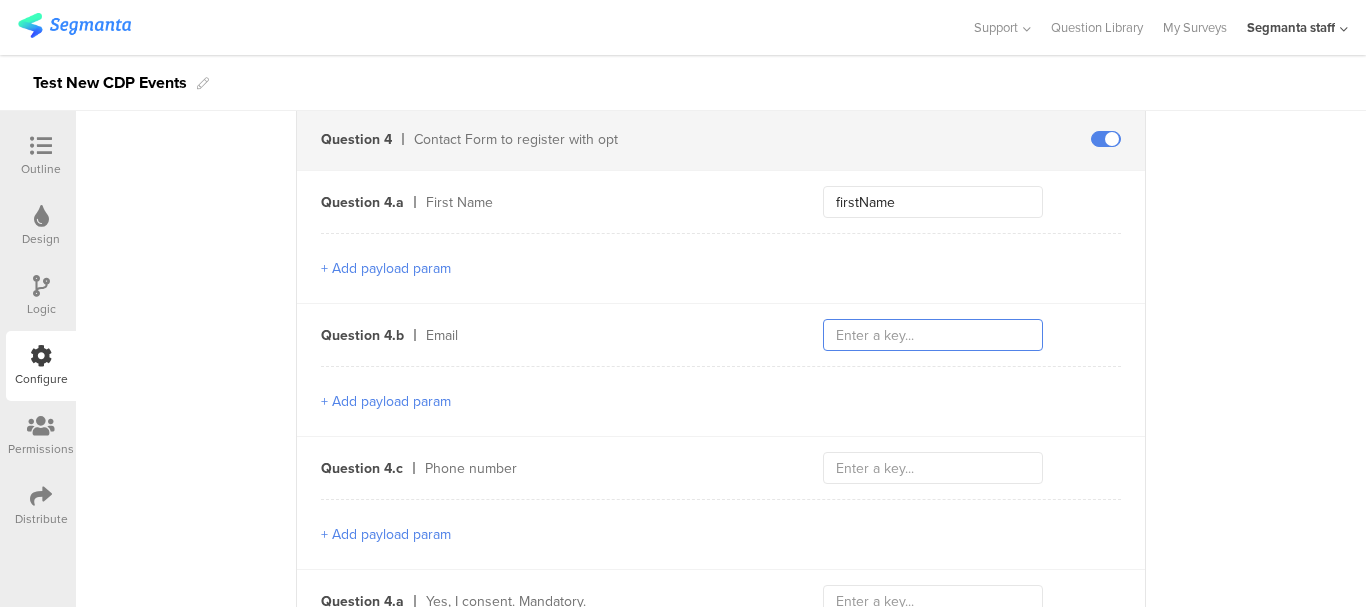 click at bounding box center [933, 335] 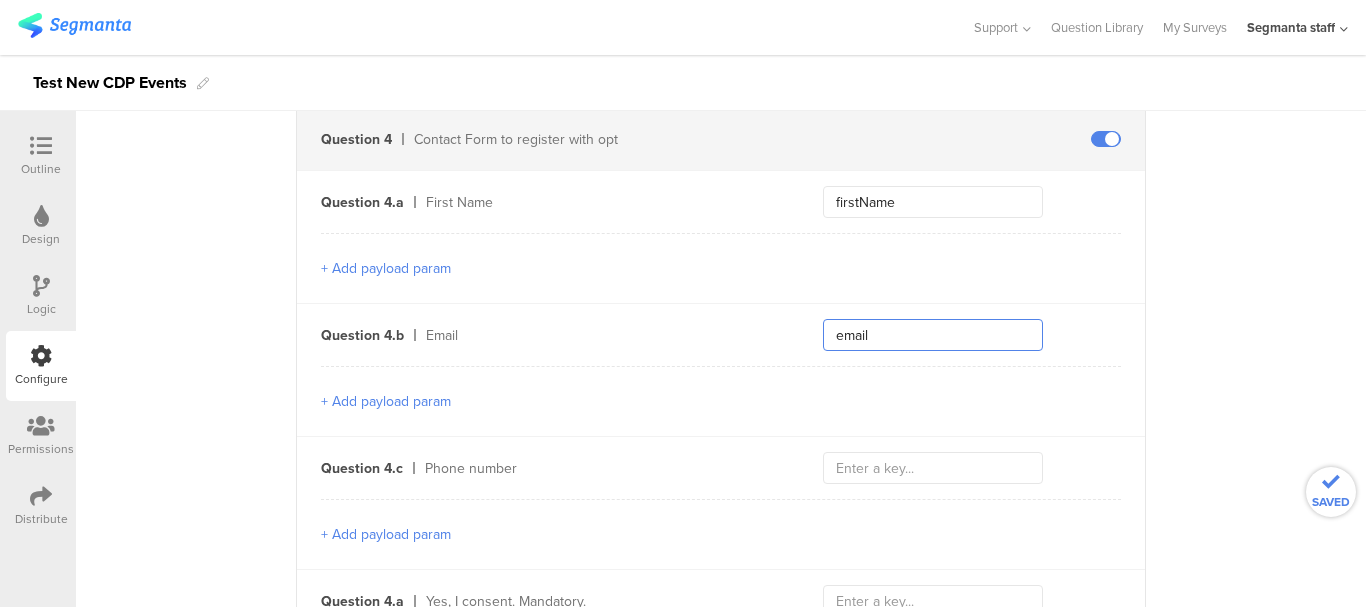 type on "email" 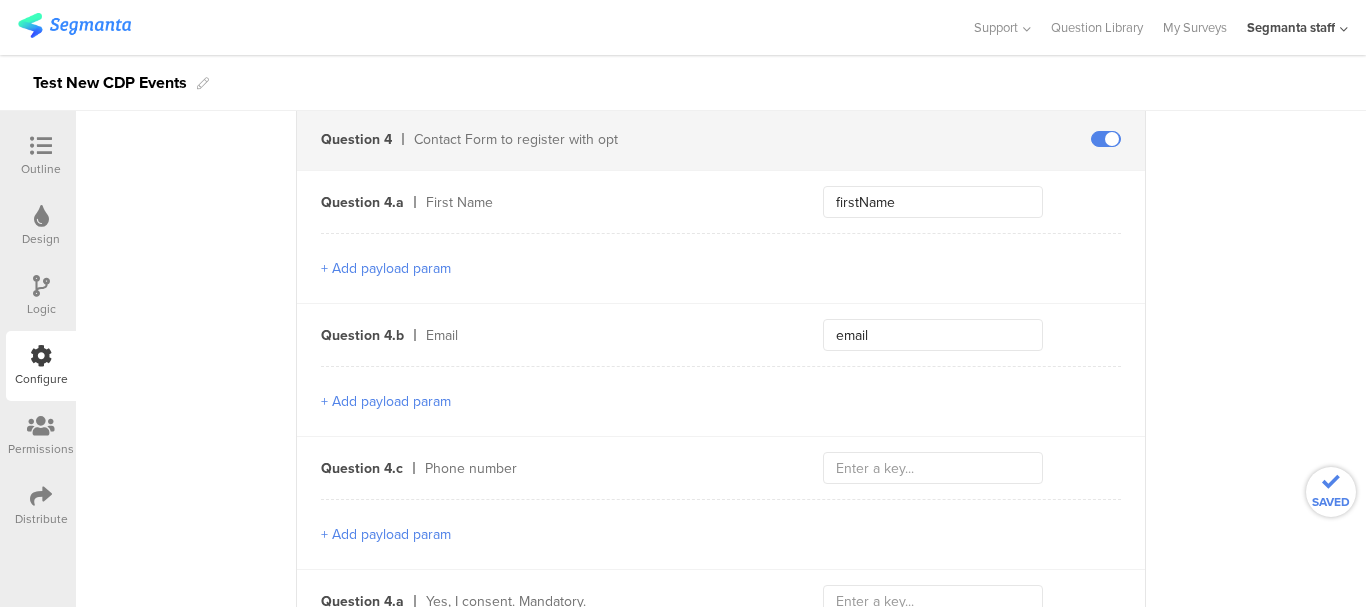 click on "+ Add payload param" at bounding box center (721, 401) 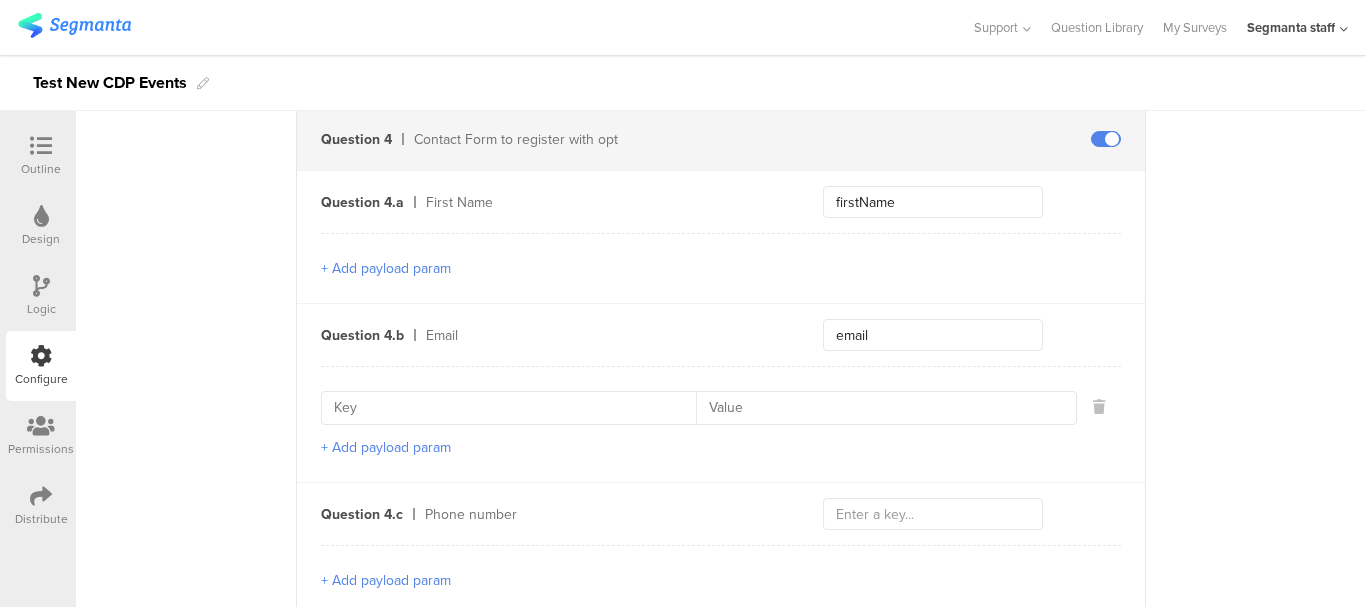 click at bounding box center (515, 408) 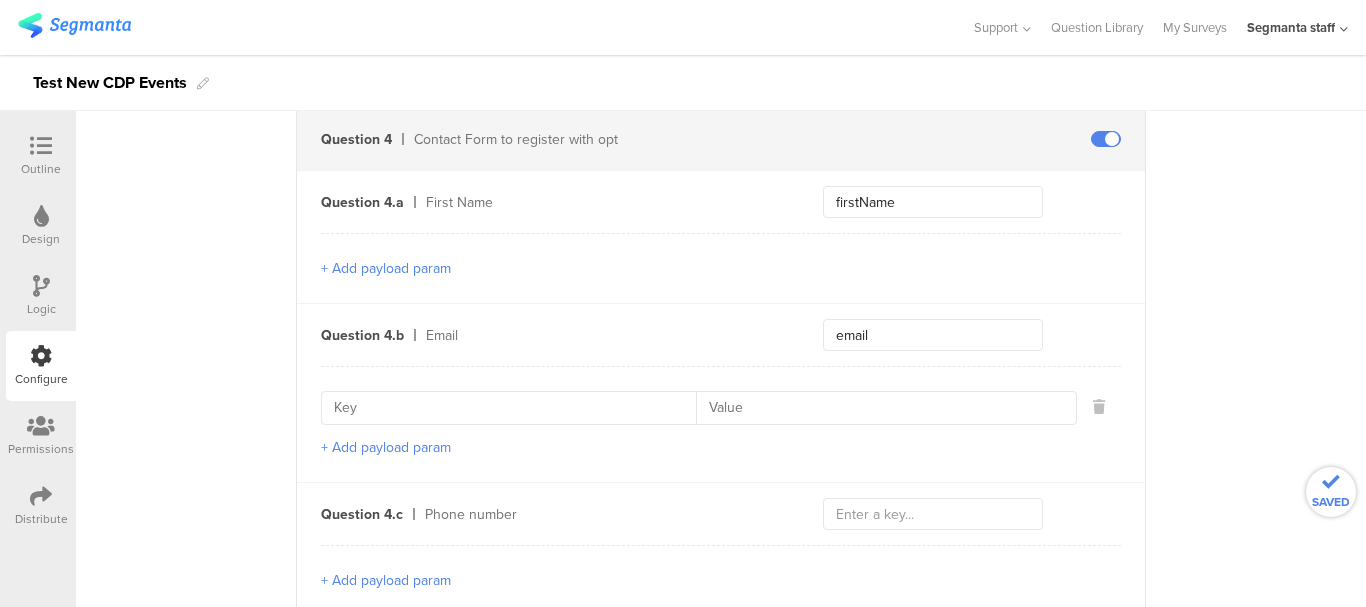 paste on "emailContactPointCategoryCode" 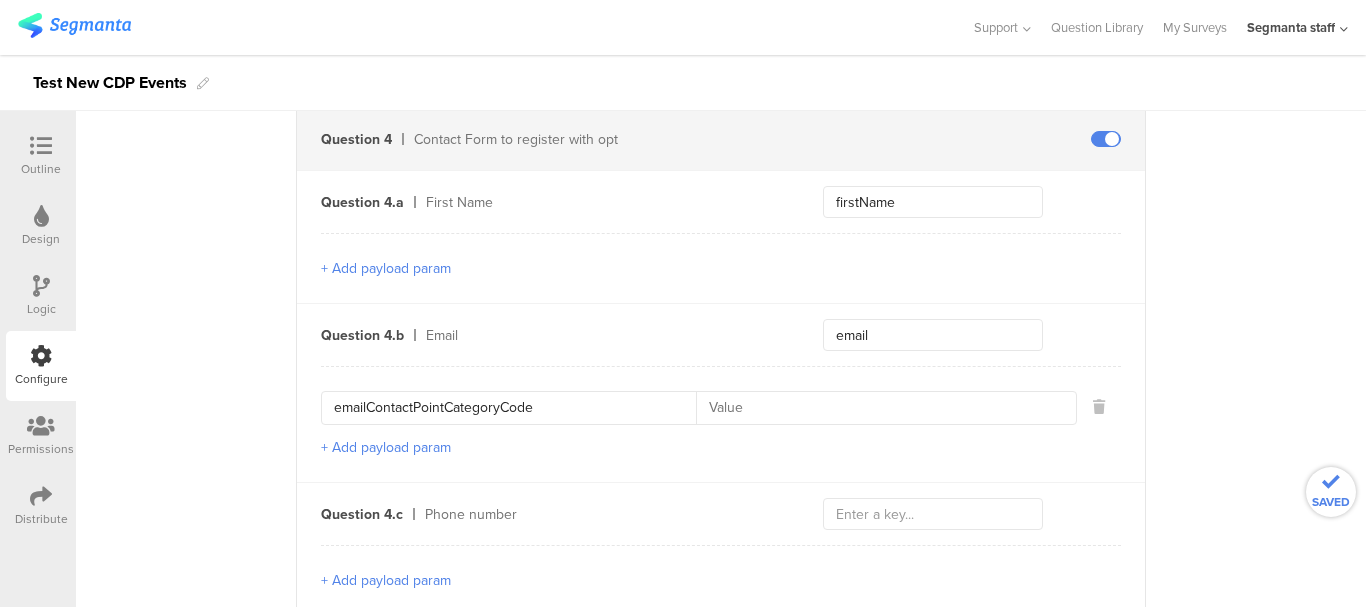 type on "emailContactPointCategoryCode" 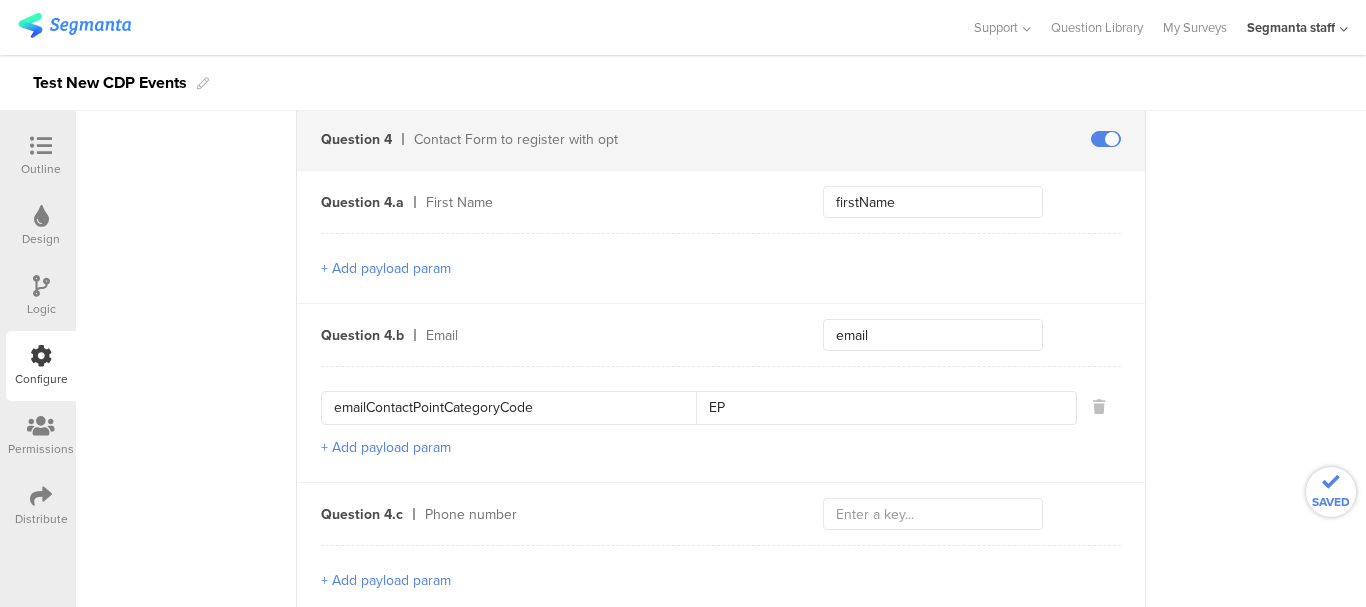 type on "EP" 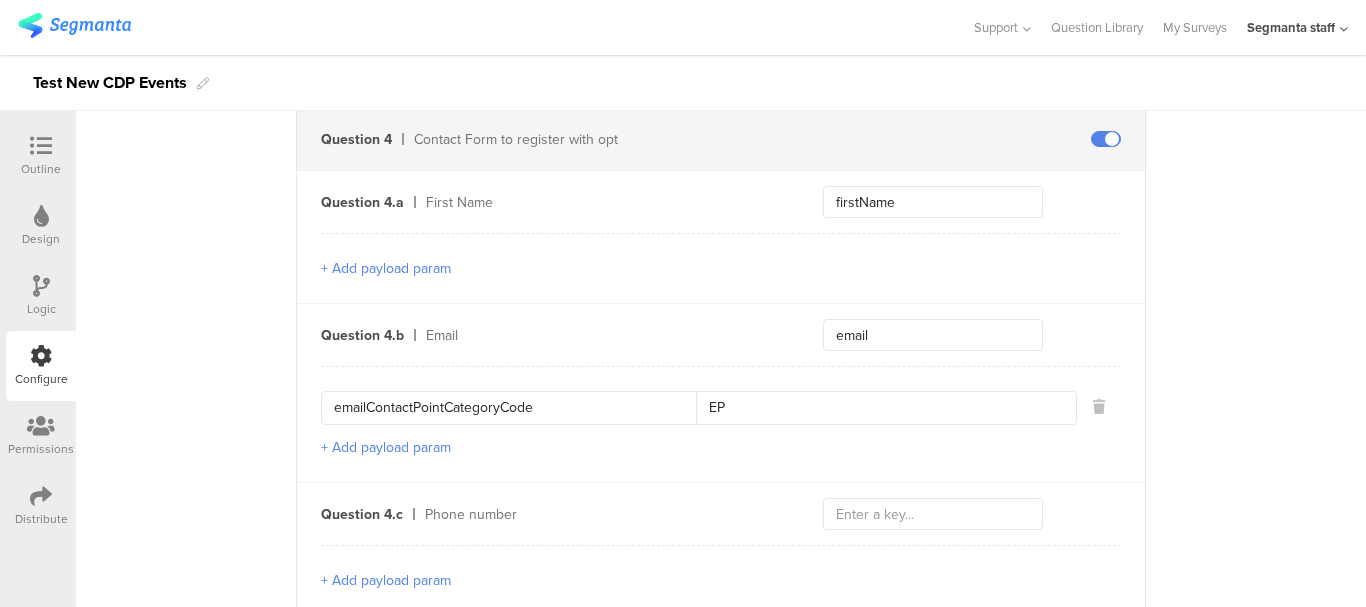 click on "+ Add payload param" at bounding box center (386, 447) 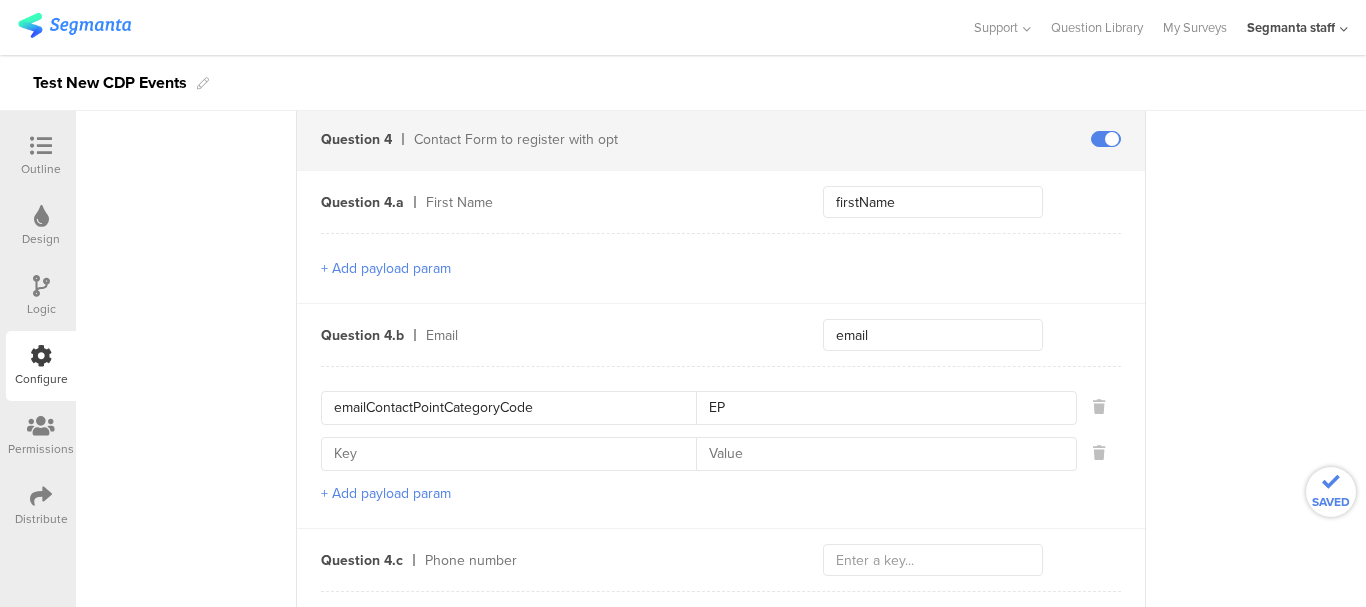 click at bounding box center [515, 454] 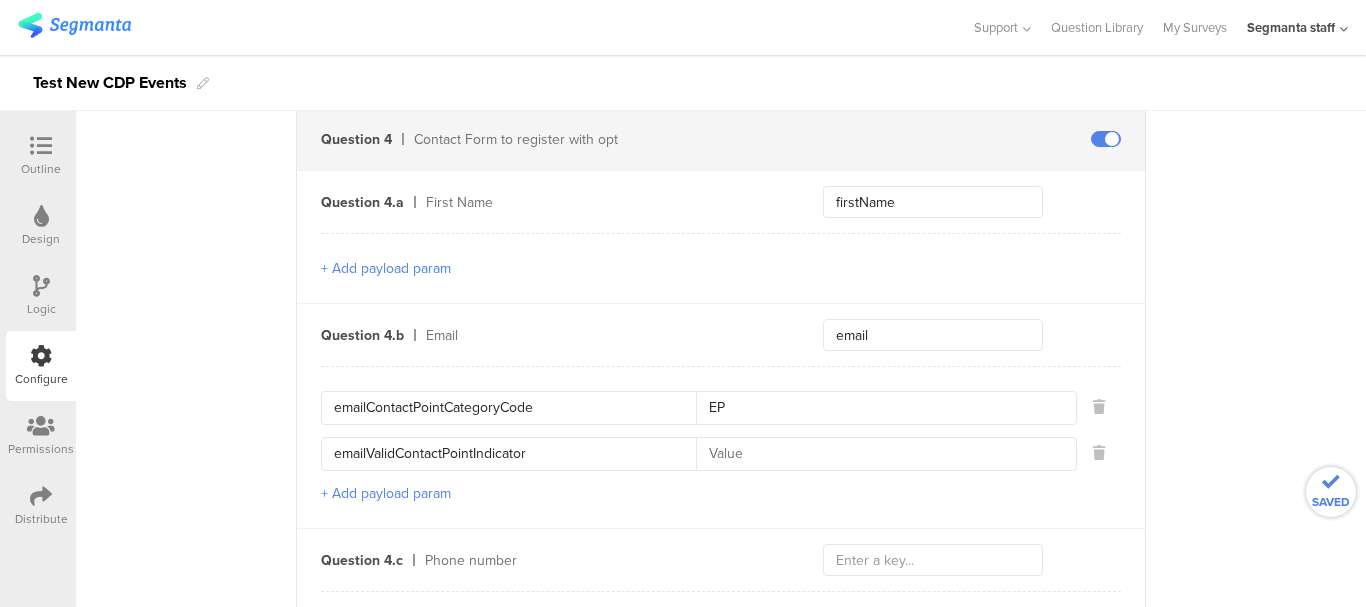 type on "emailValidContactPointIndicator" 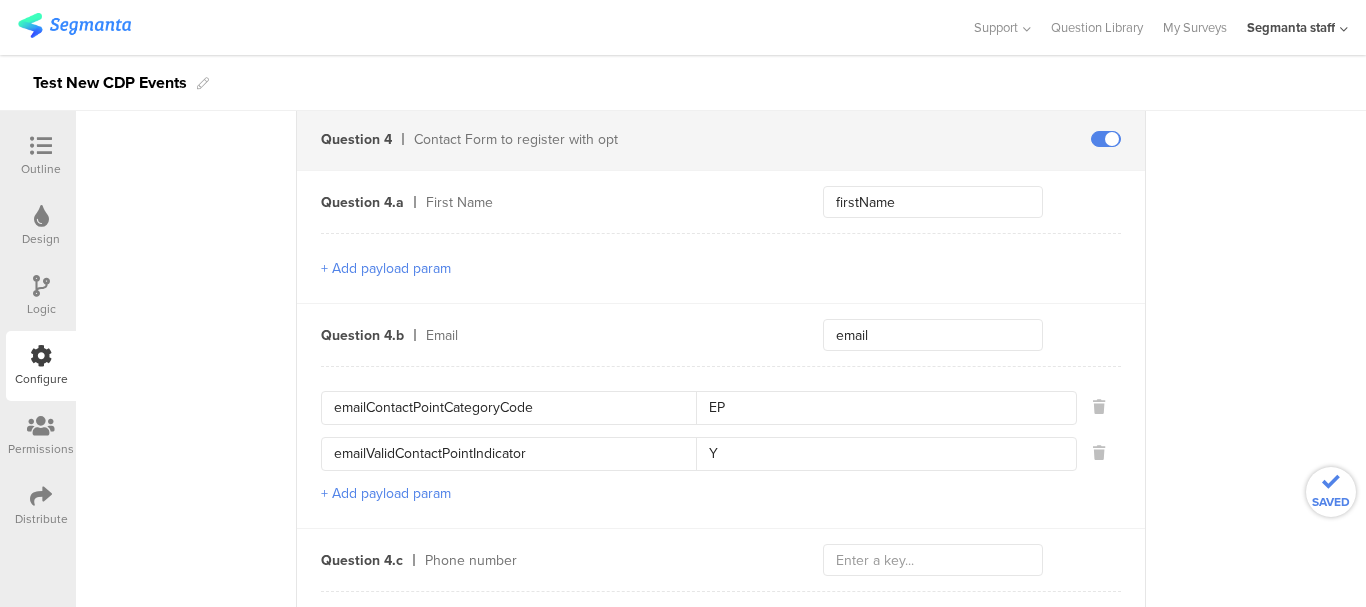 type on "Y" 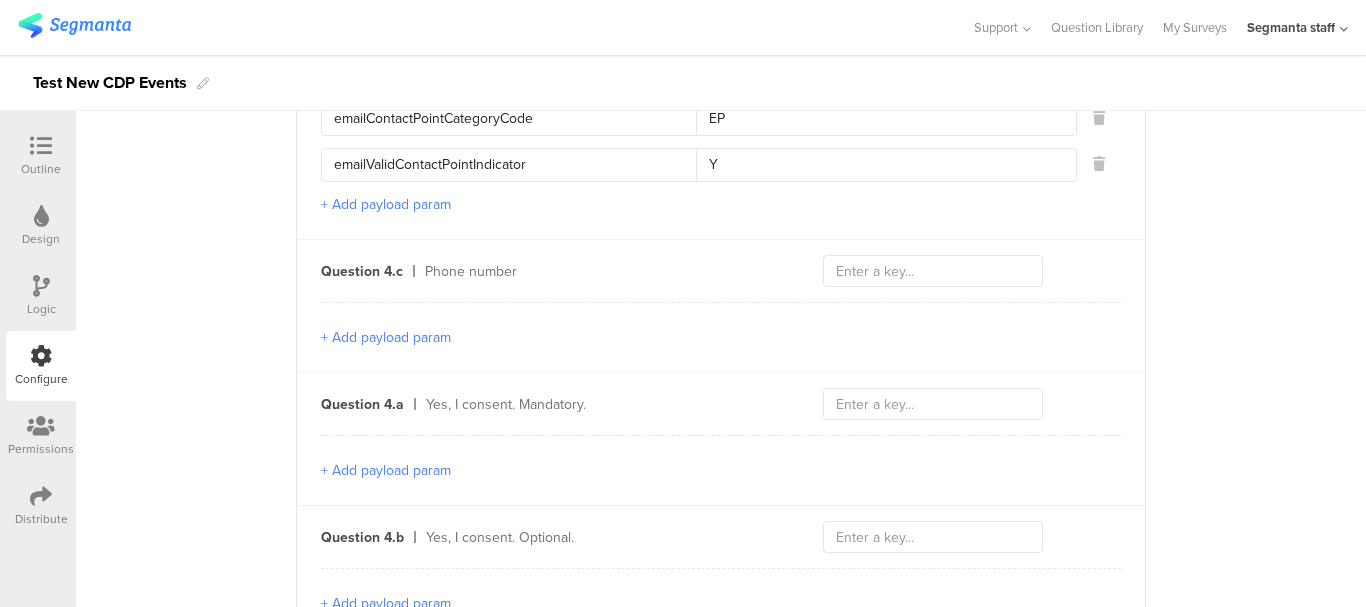 scroll, scrollTop: 1600, scrollLeft: 0, axis: vertical 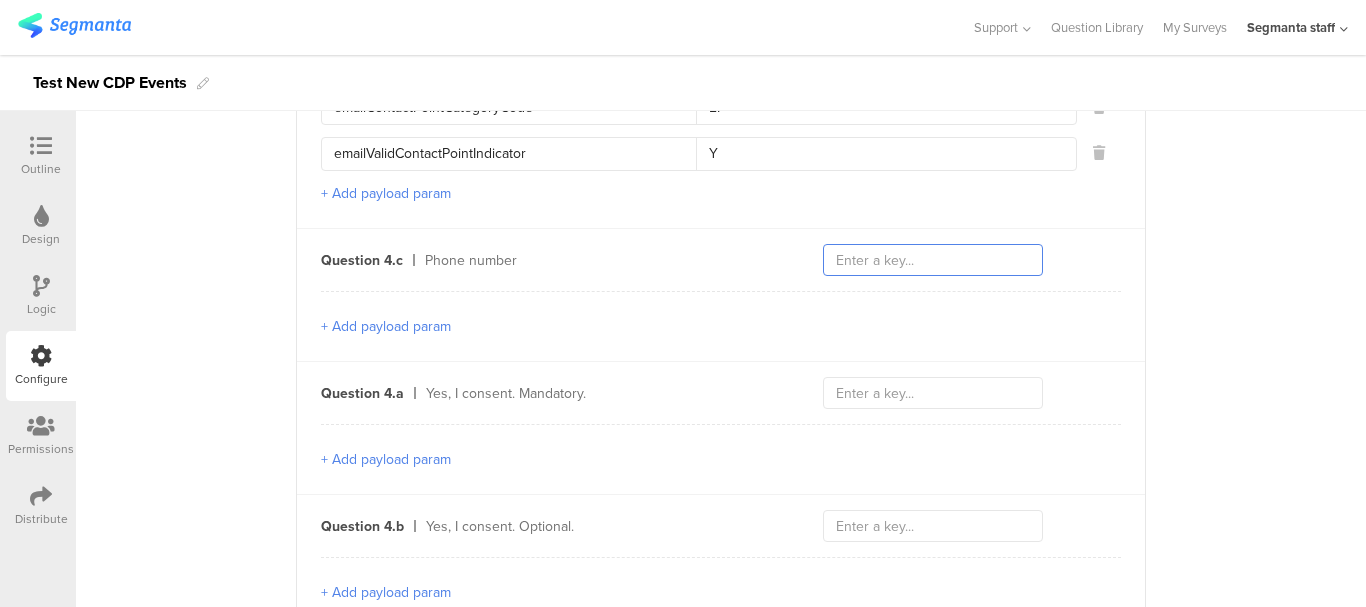 click at bounding box center [933, 260] 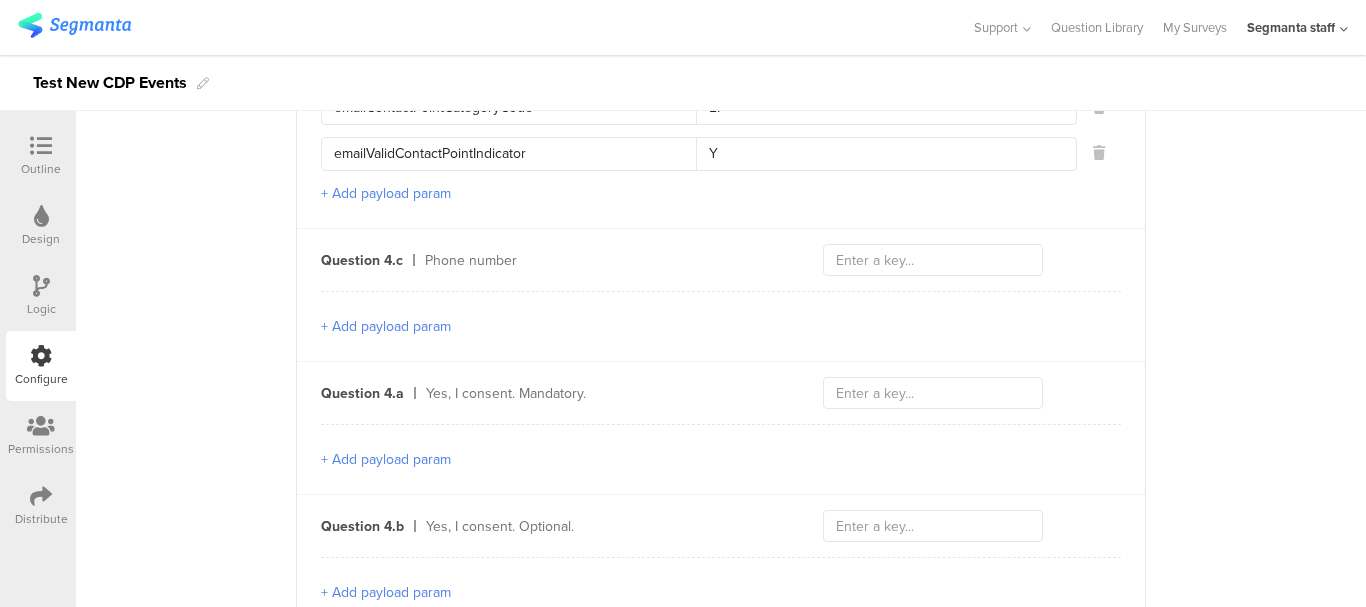 click on "+ Add payload param" at bounding box center [386, 326] 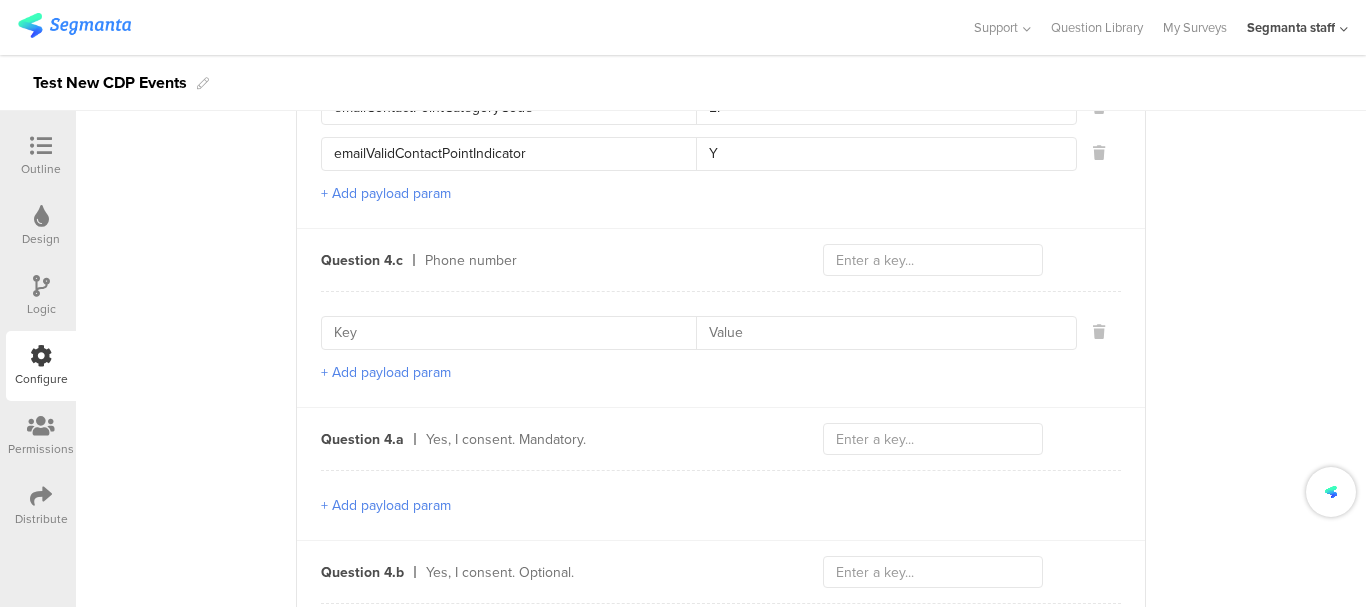 click at bounding box center [515, 333] 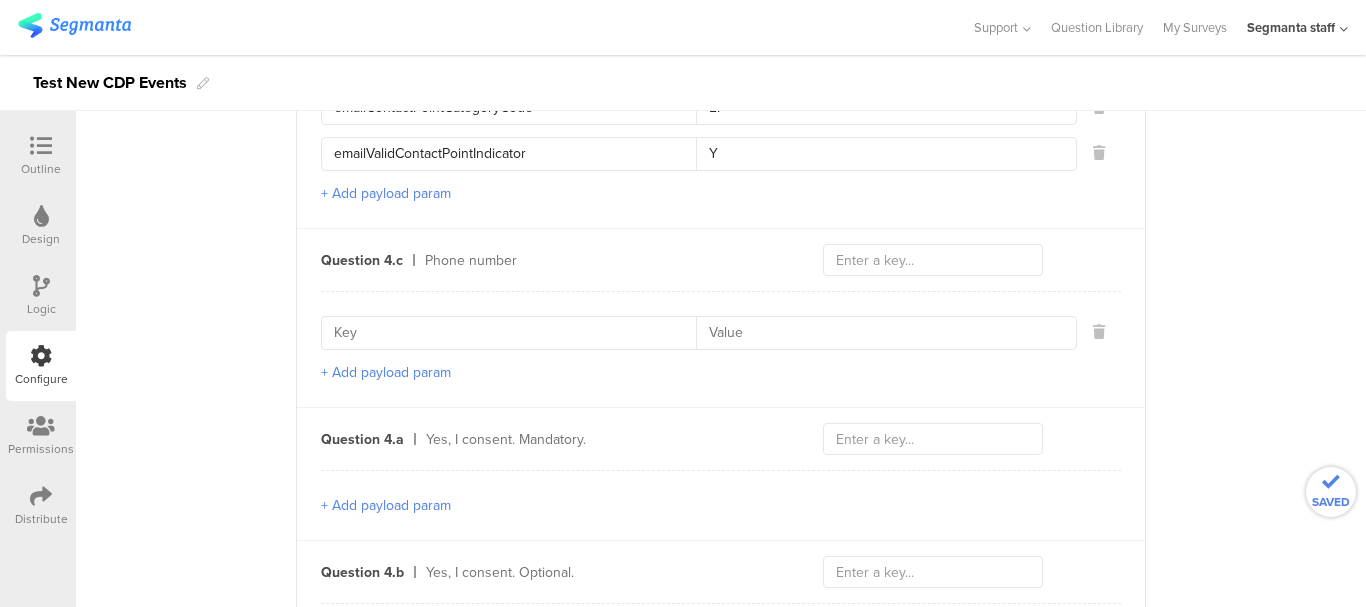 paste on "phoneContactPointCategoryCode1" 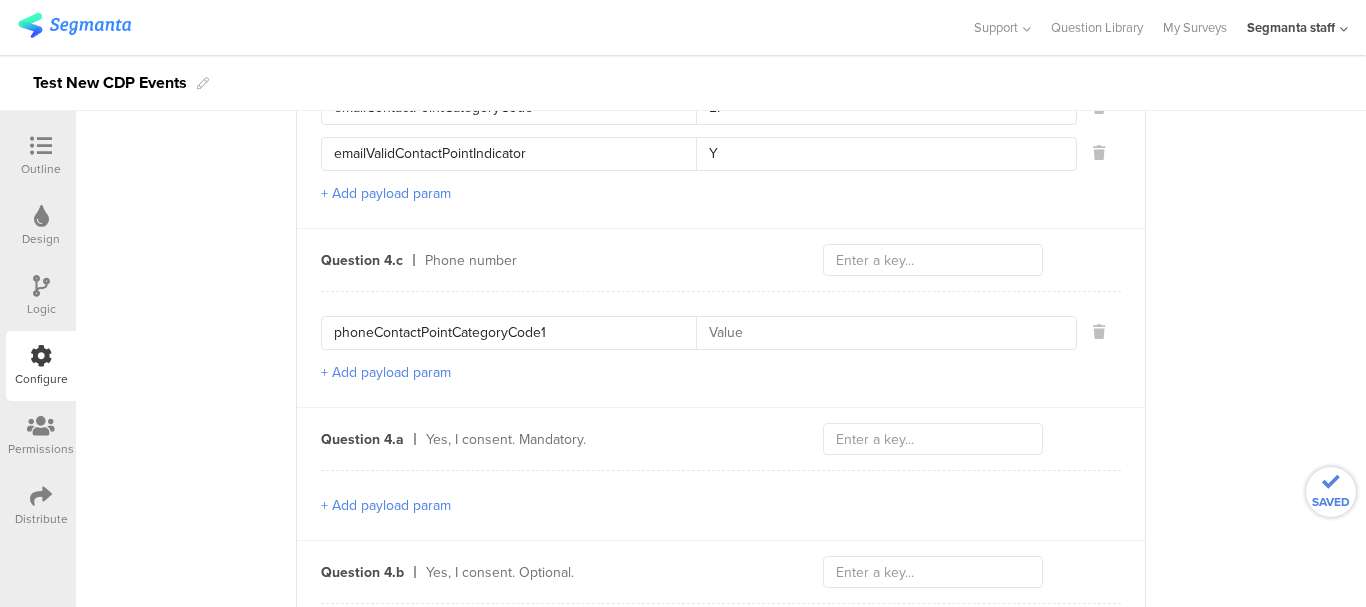 type on "phoneContactPointCategoryCode1" 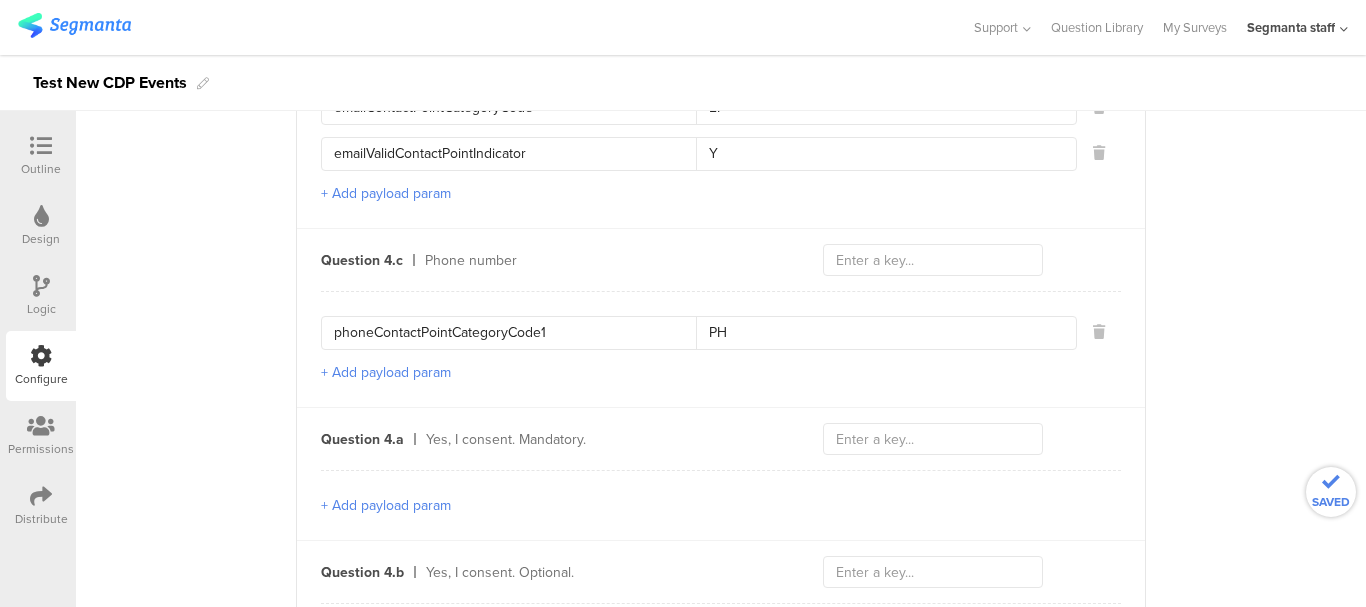 type on "PH" 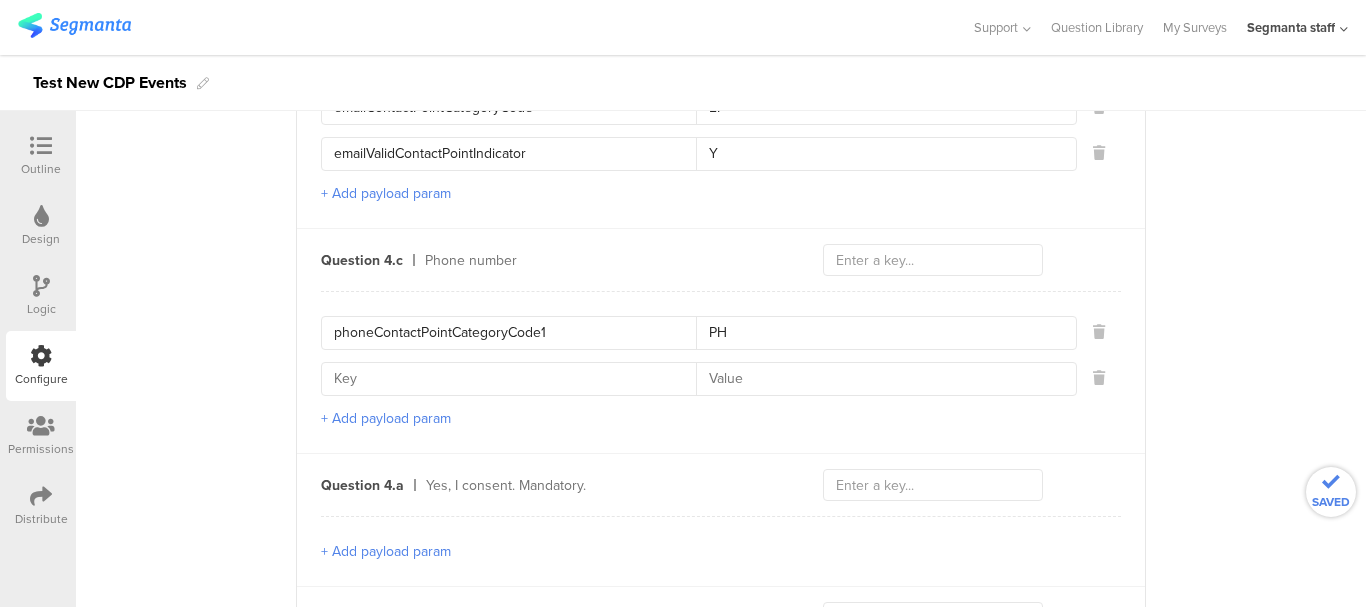 click at bounding box center (515, 379) 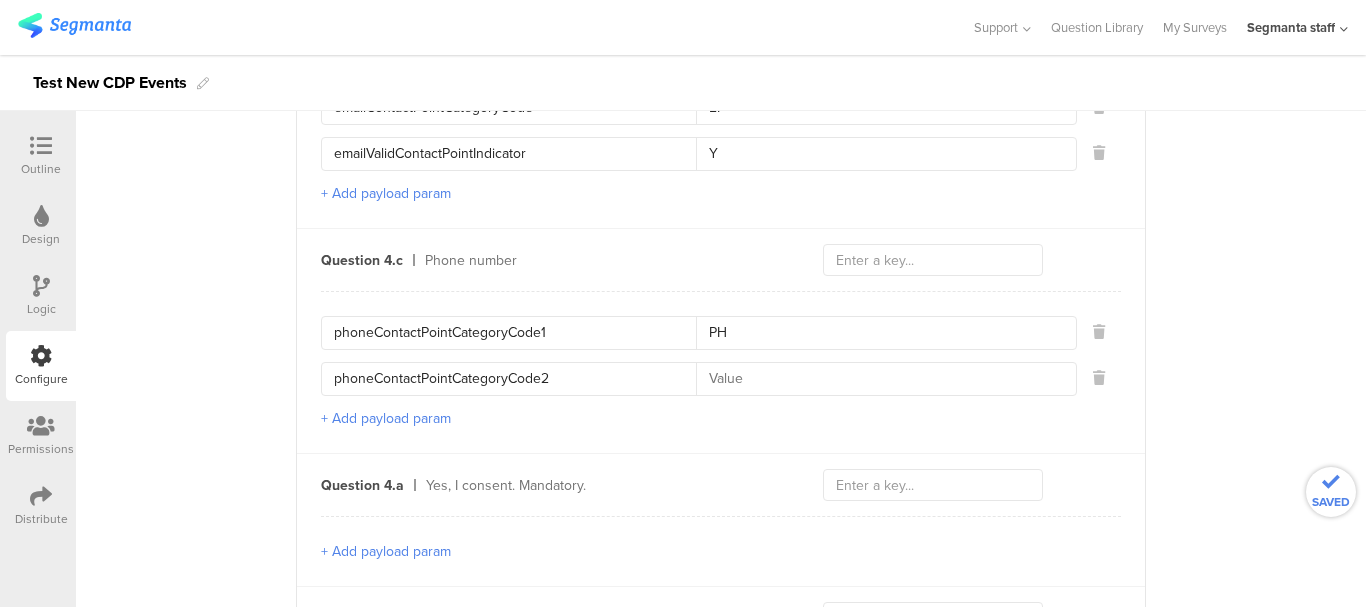 type on "phoneContactPointCategoryCode2" 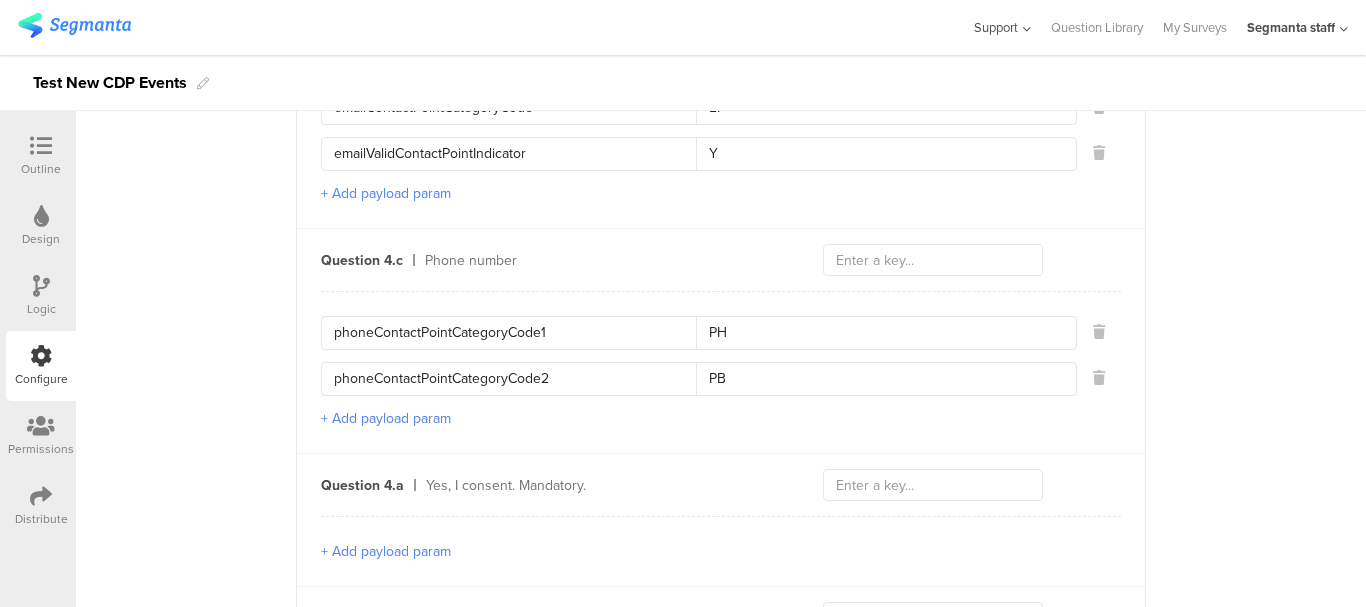 type on "PB" 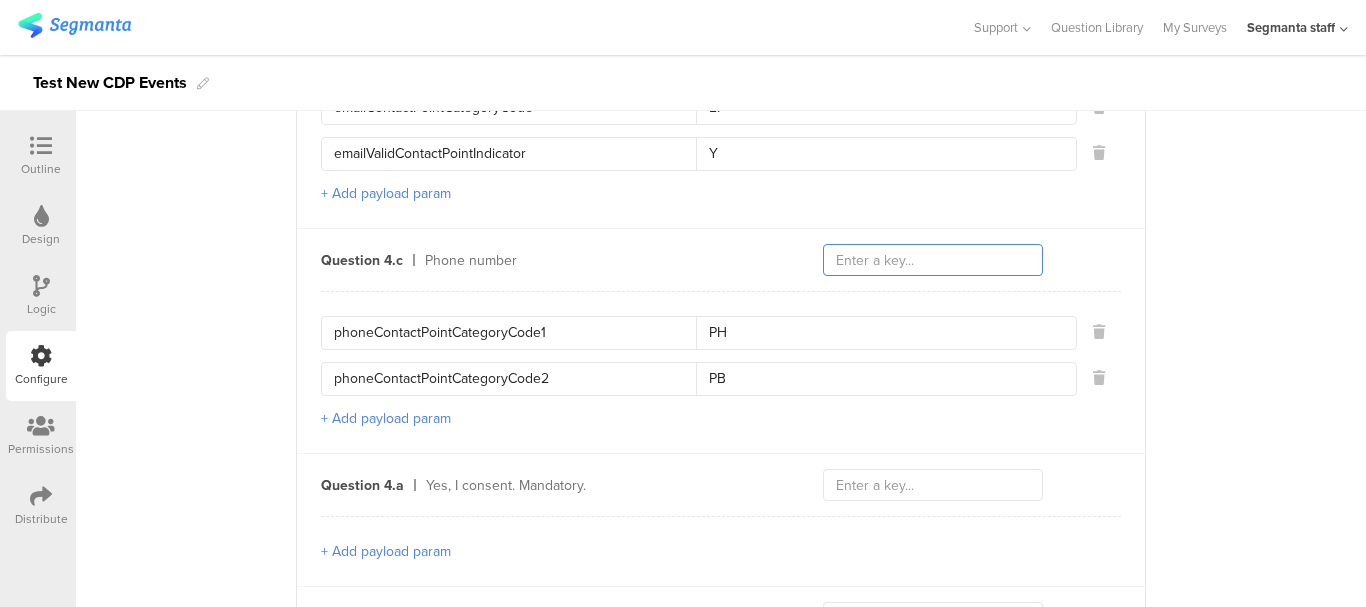 click at bounding box center (933, 260) 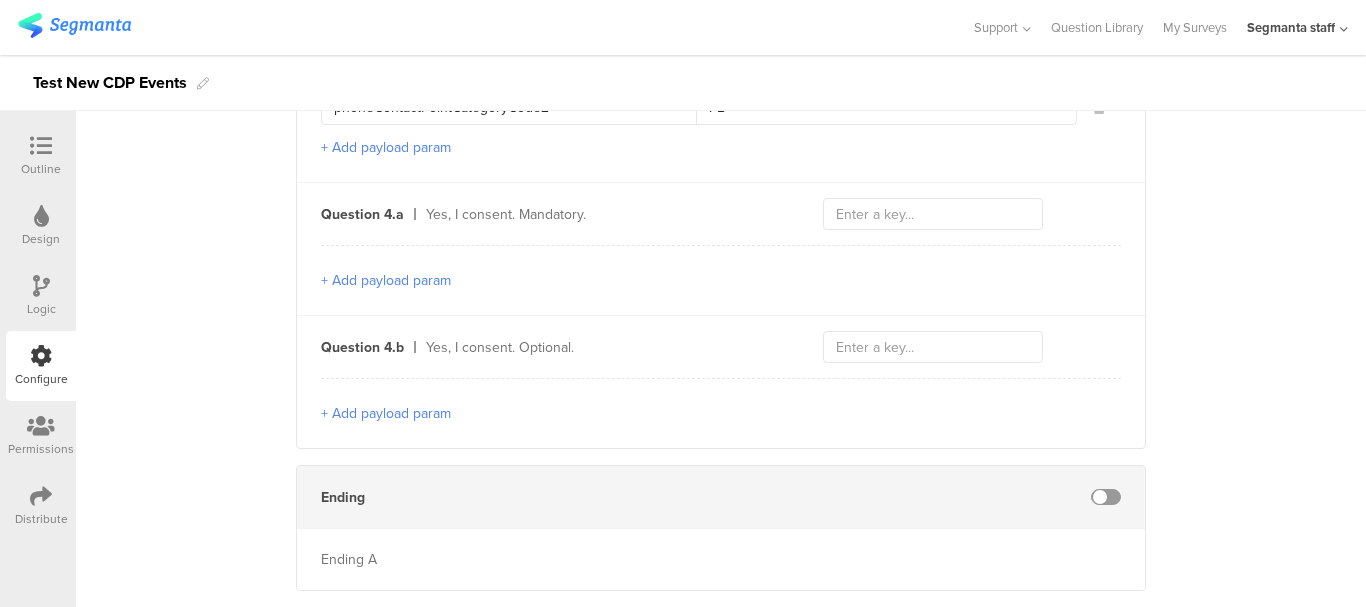 scroll, scrollTop: 1900, scrollLeft: 0, axis: vertical 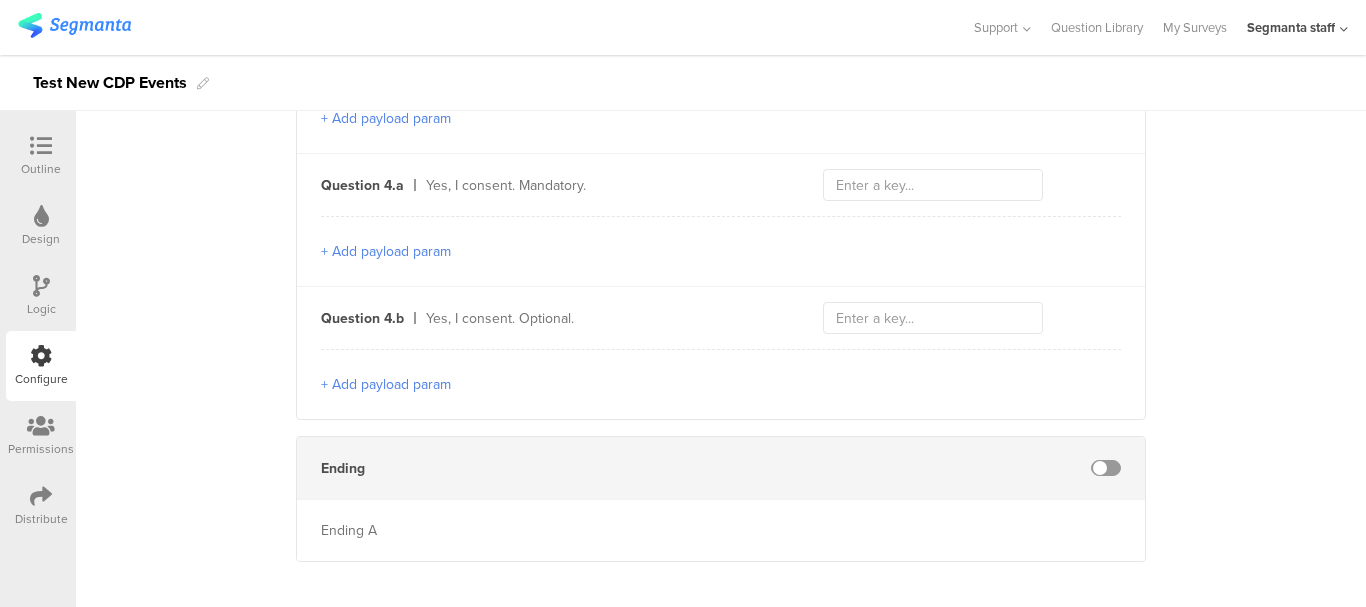 type on "phoneNumber" 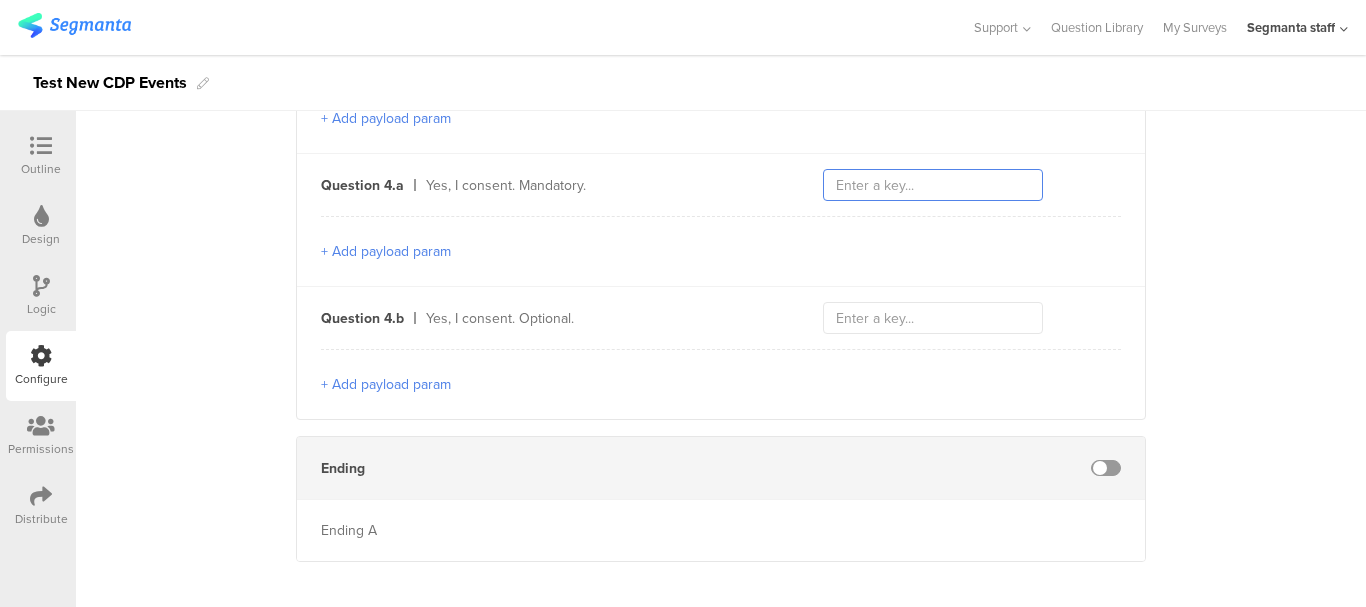 click at bounding box center [933, 185] 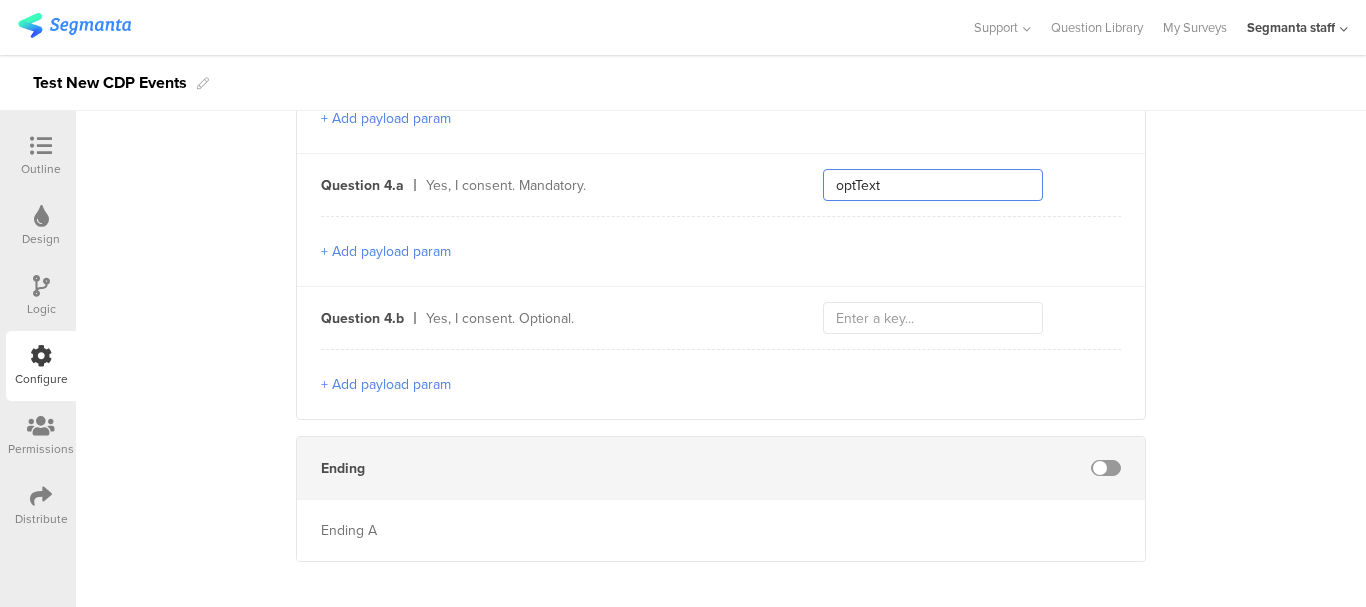 type on "optText" 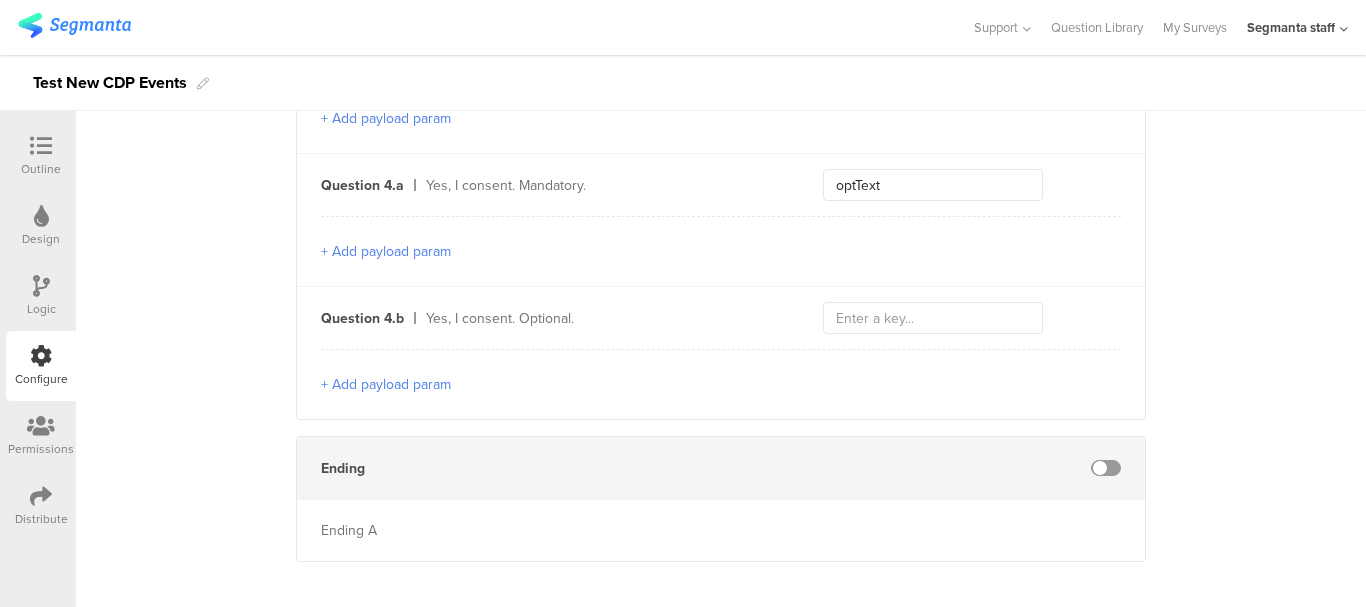 click on "+ Add payload param" at bounding box center [386, 251] 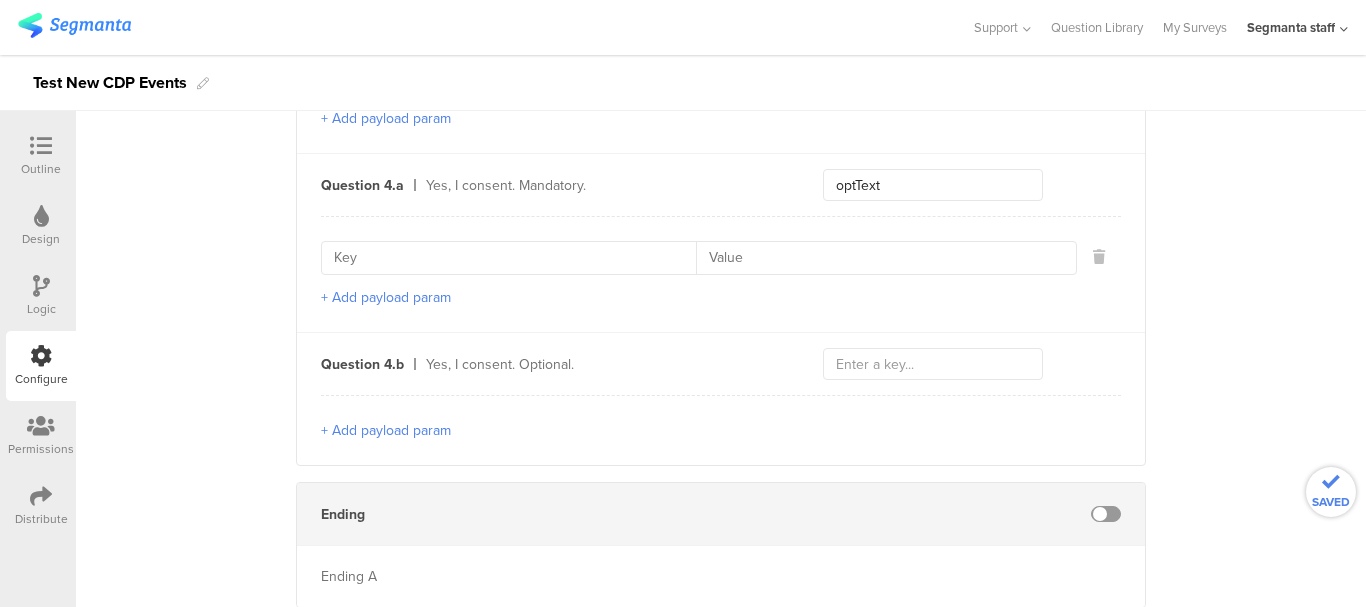 click at bounding box center (515, 258) 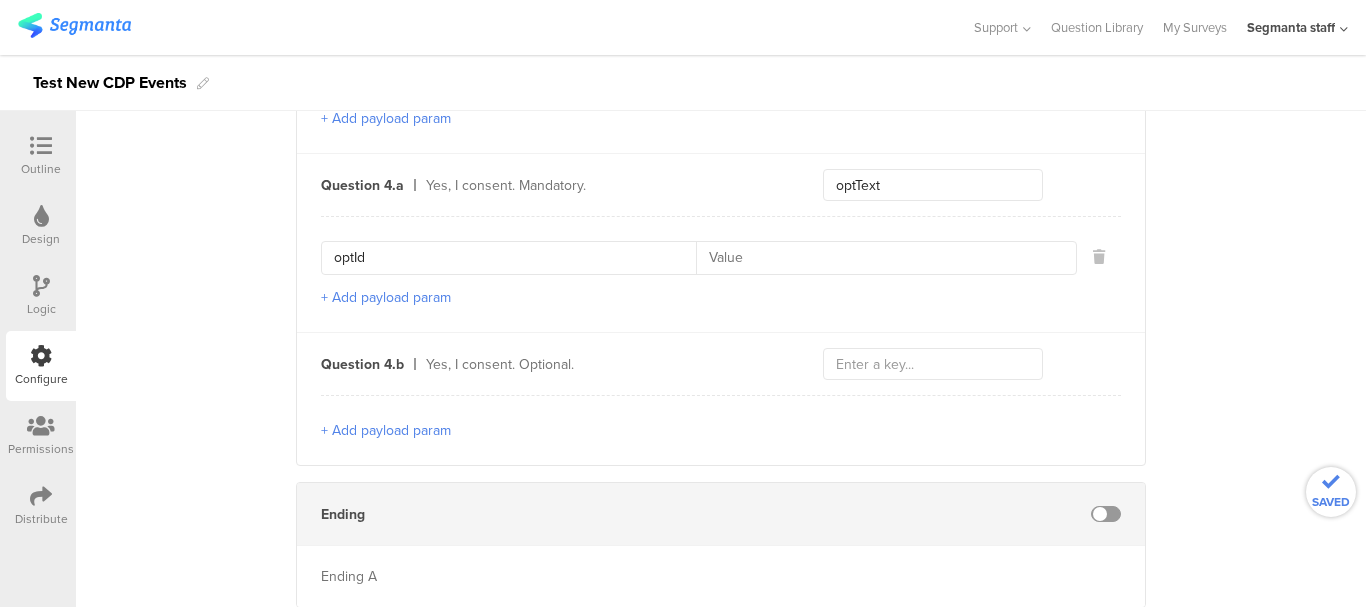 type on "optId" 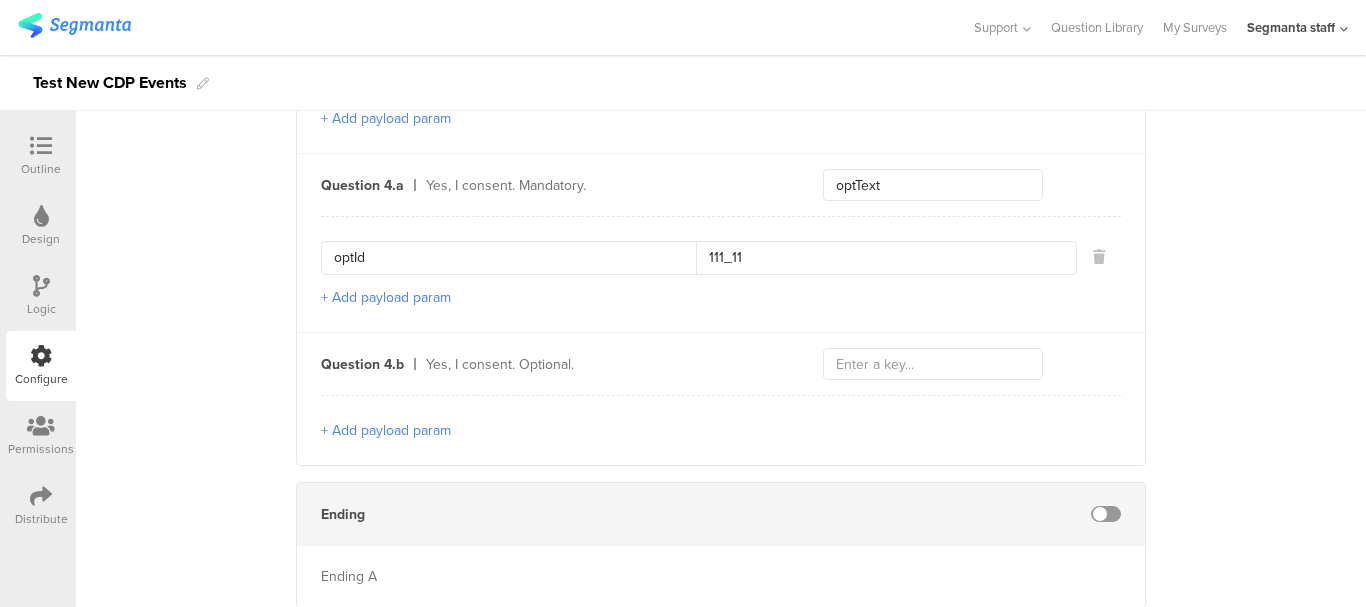 type on "111_11" 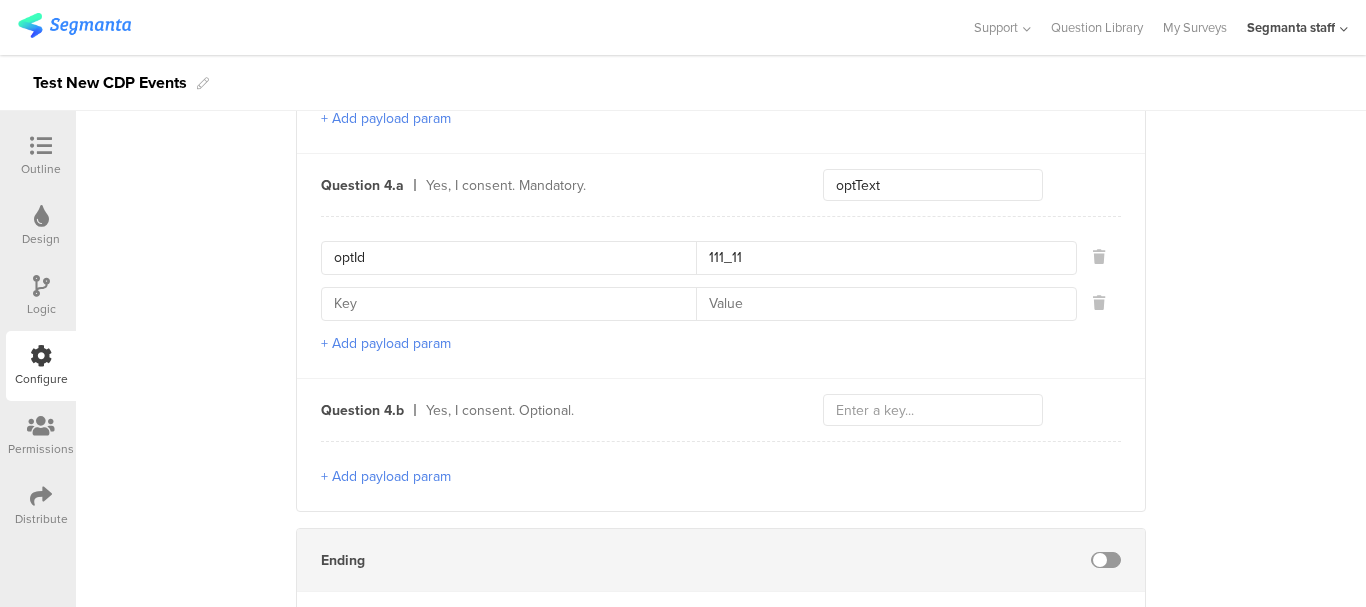 click at bounding box center (515, 304) 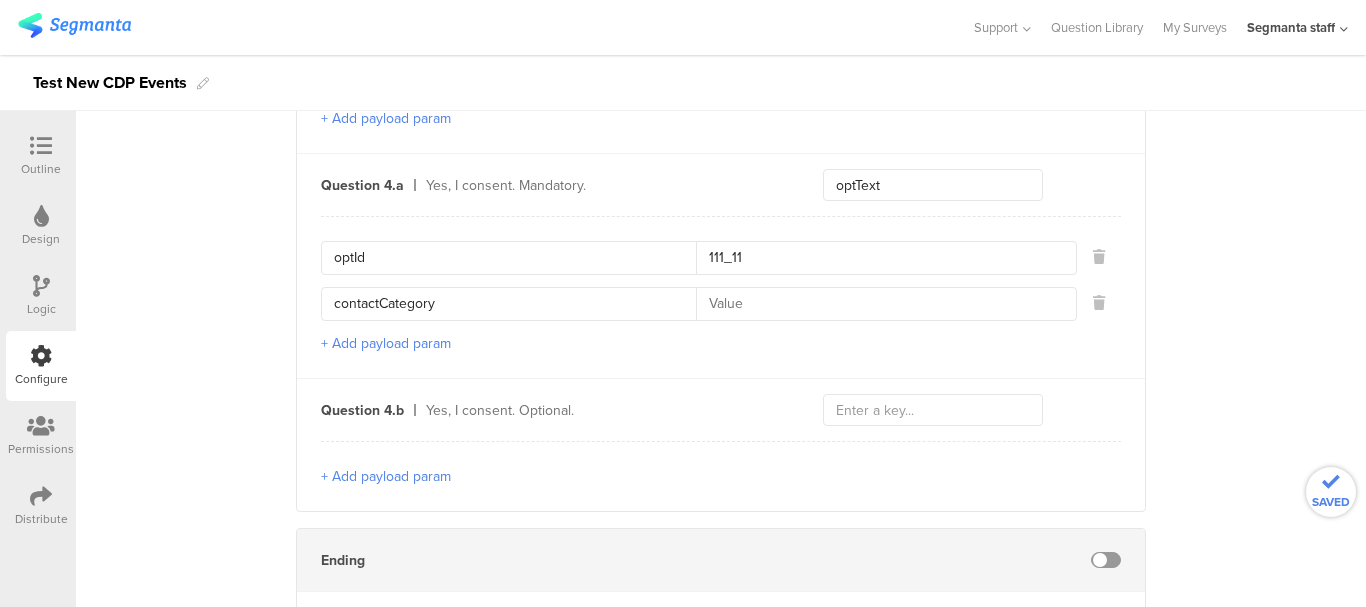 type on "contactCategory" 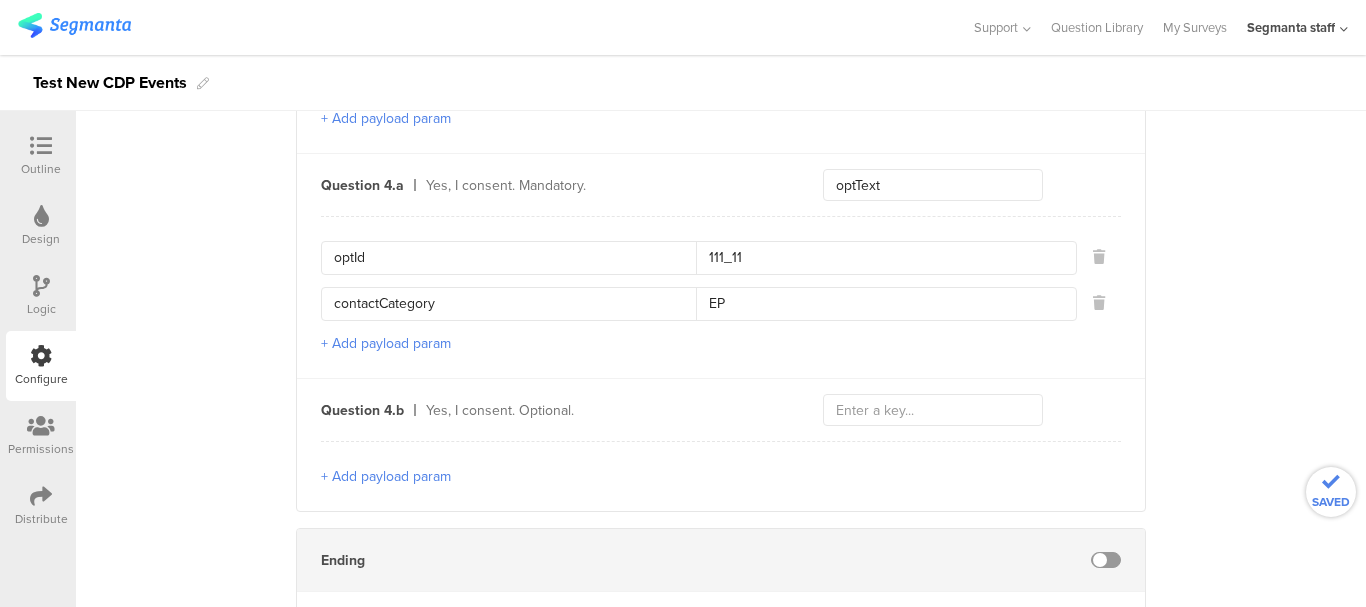 type on "EP" 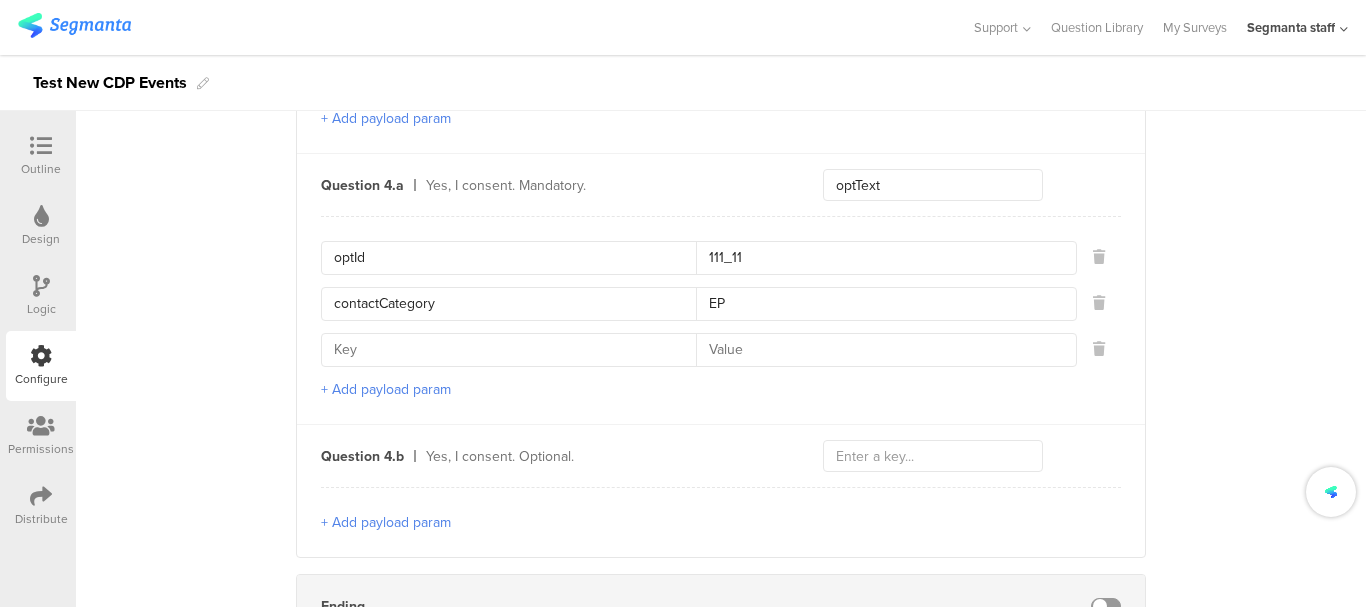 click at bounding box center (515, 350) 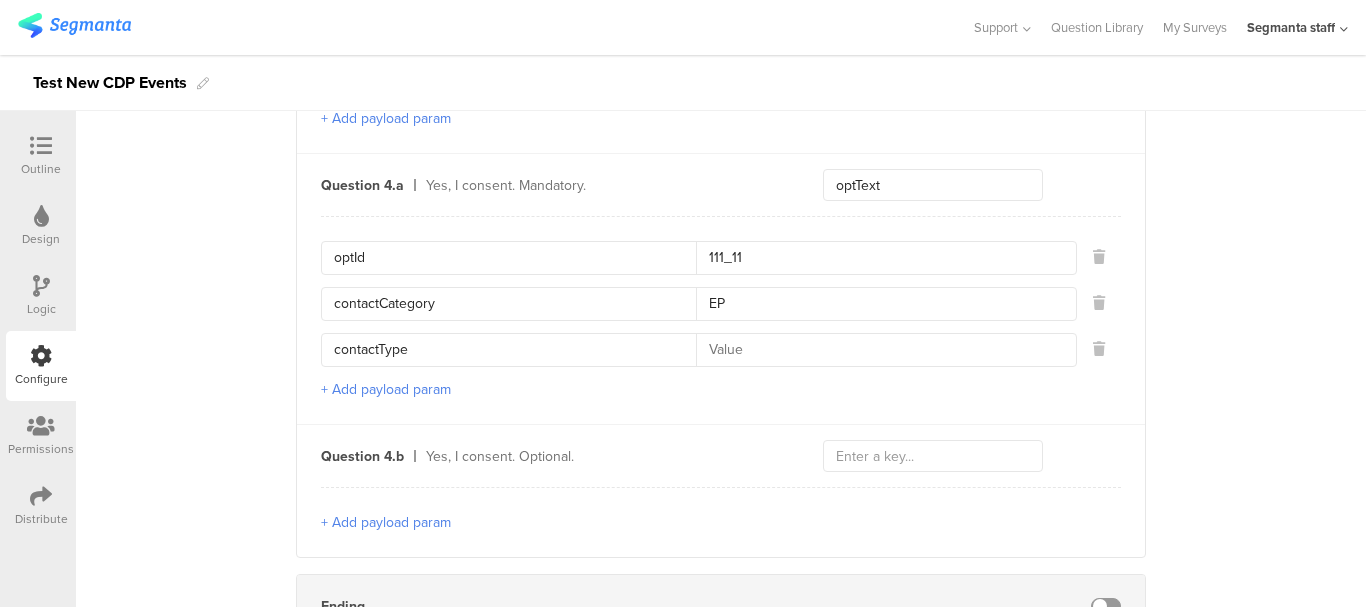 type on "contactType" 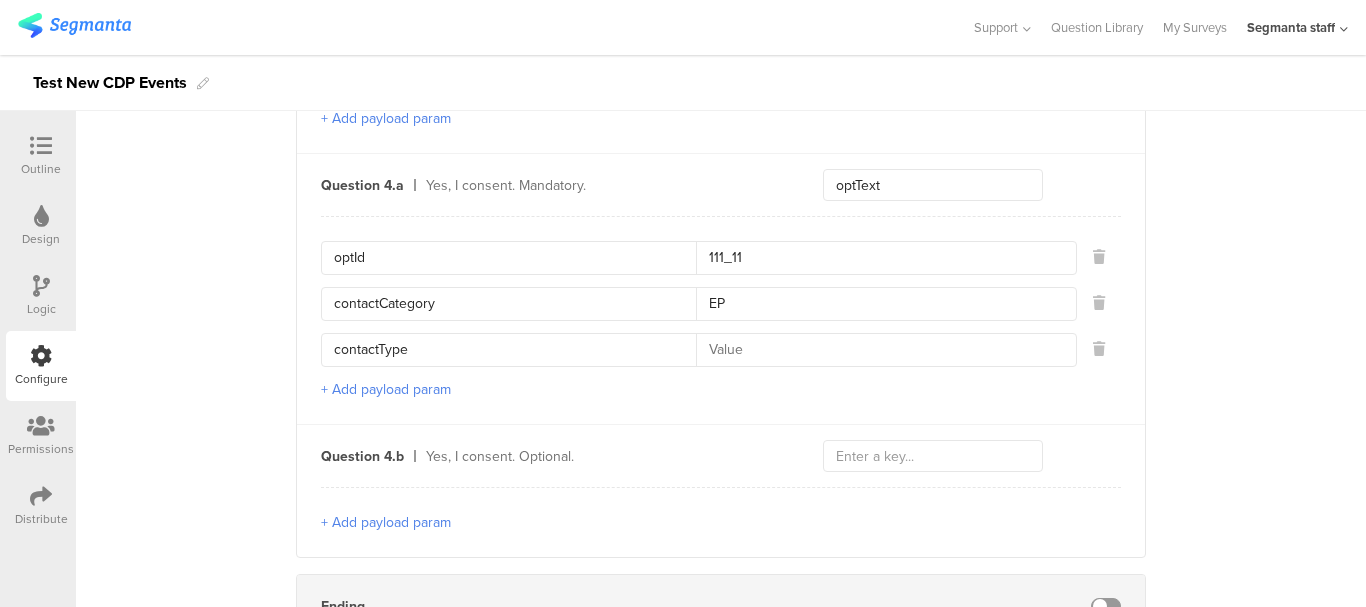 click at bounding box center [880, 350] 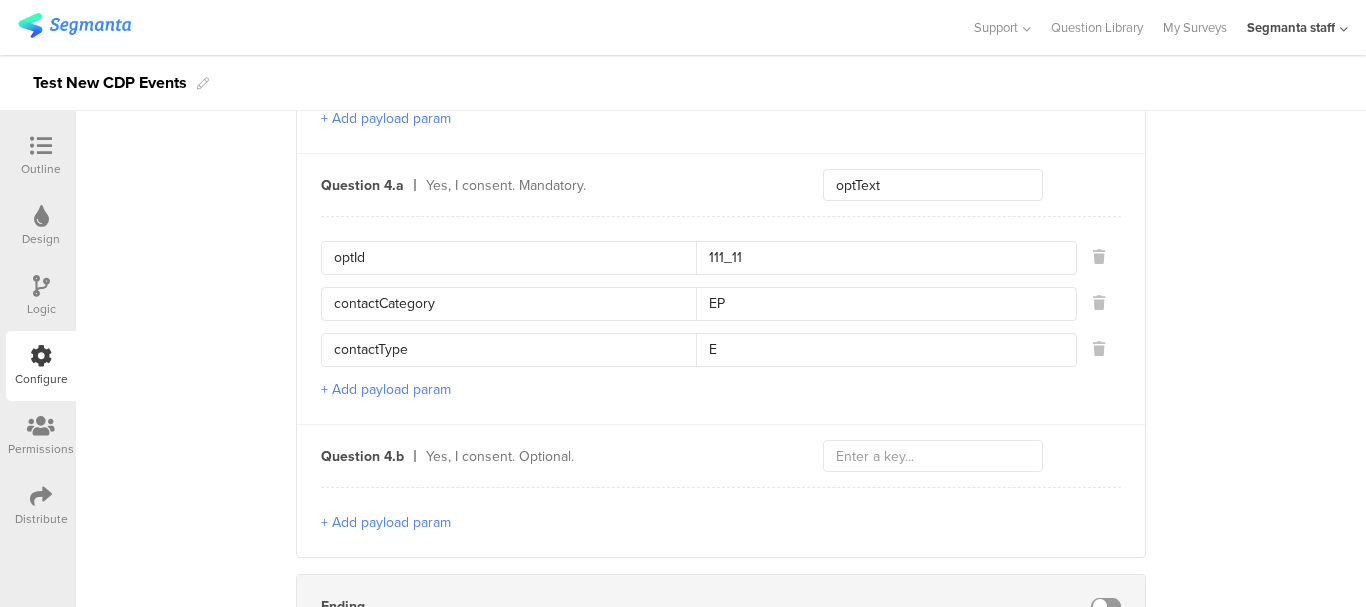 type on "E" 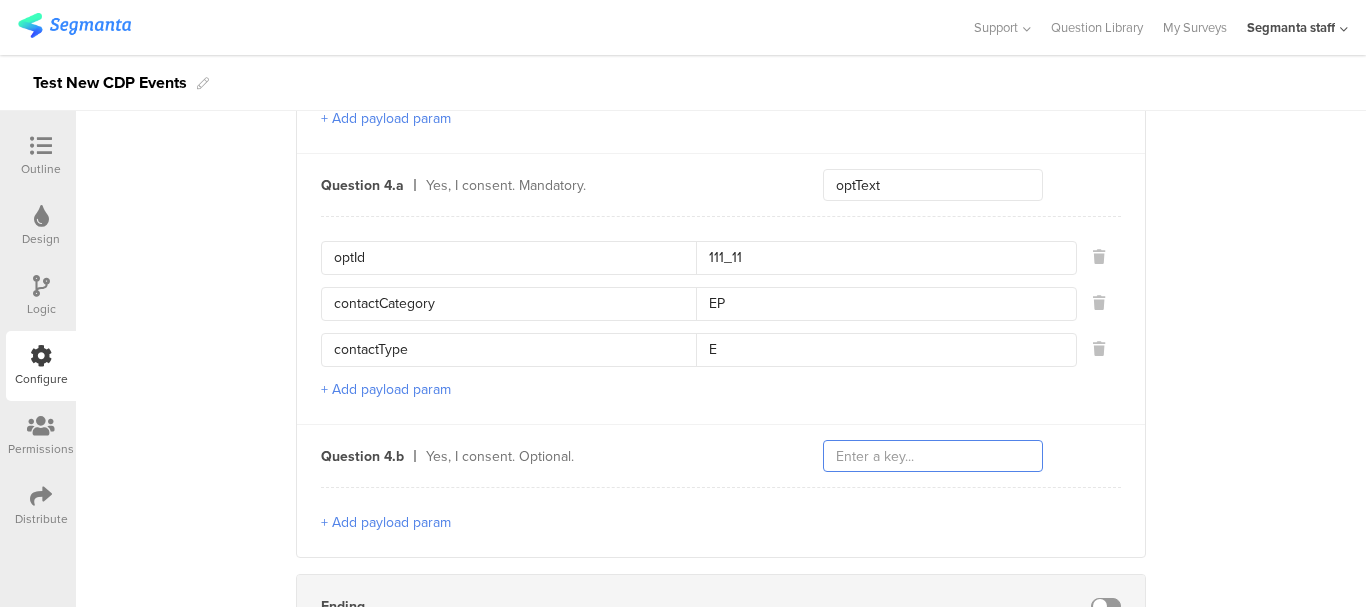click at bounding box center [933, 456] 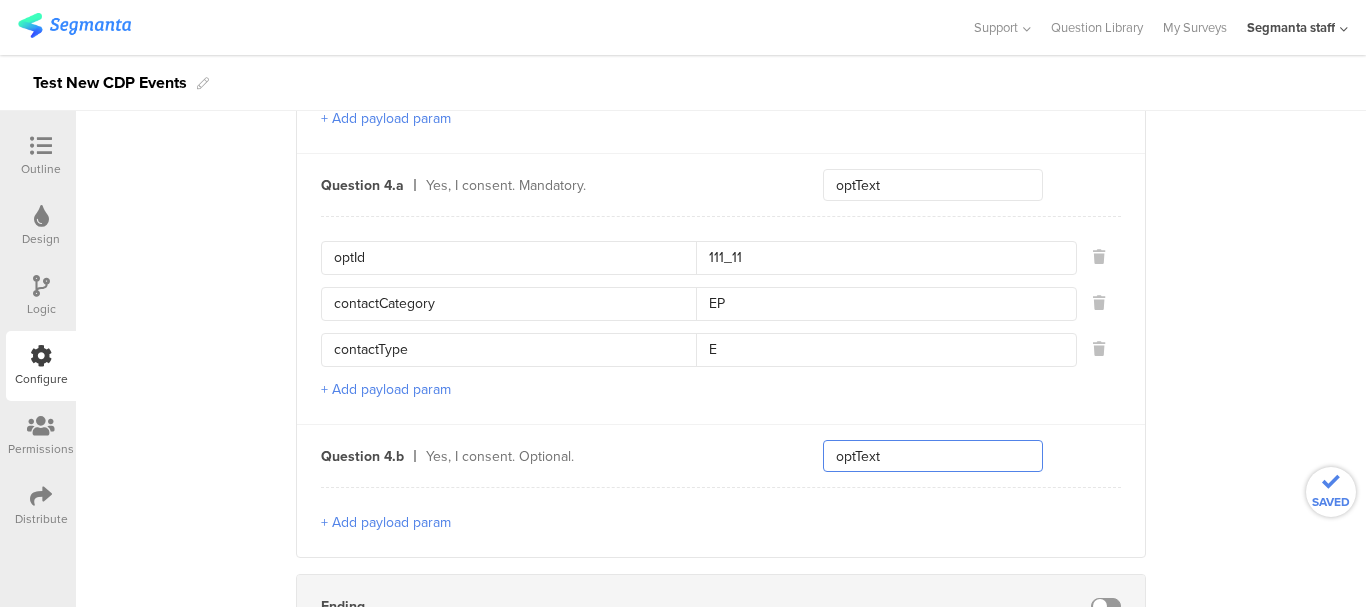 type on "optText" 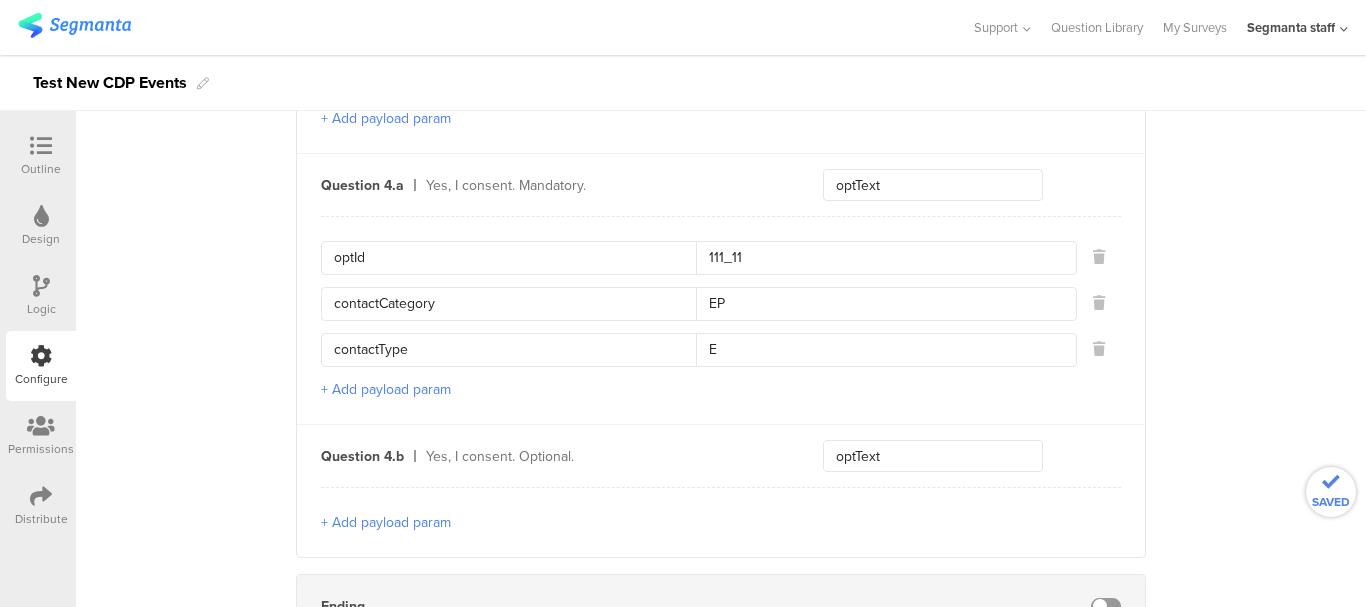 click on "+ Add payload param" at bounding box center (386, 522) 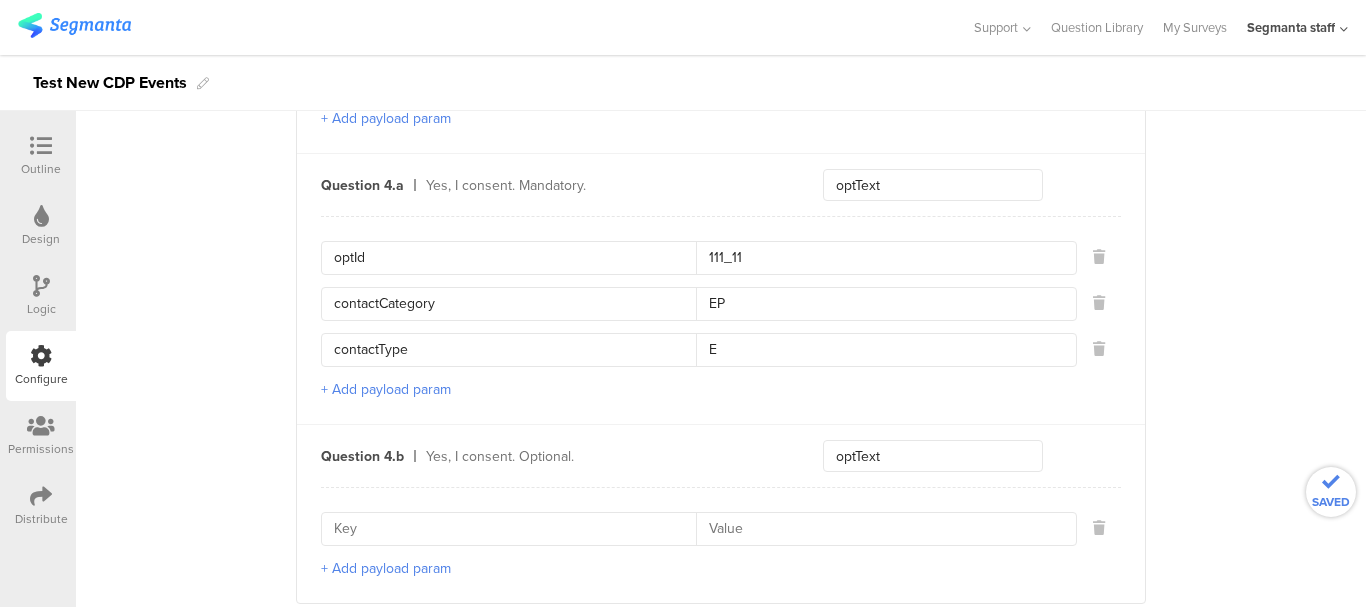click at bounding box center (515, 529) 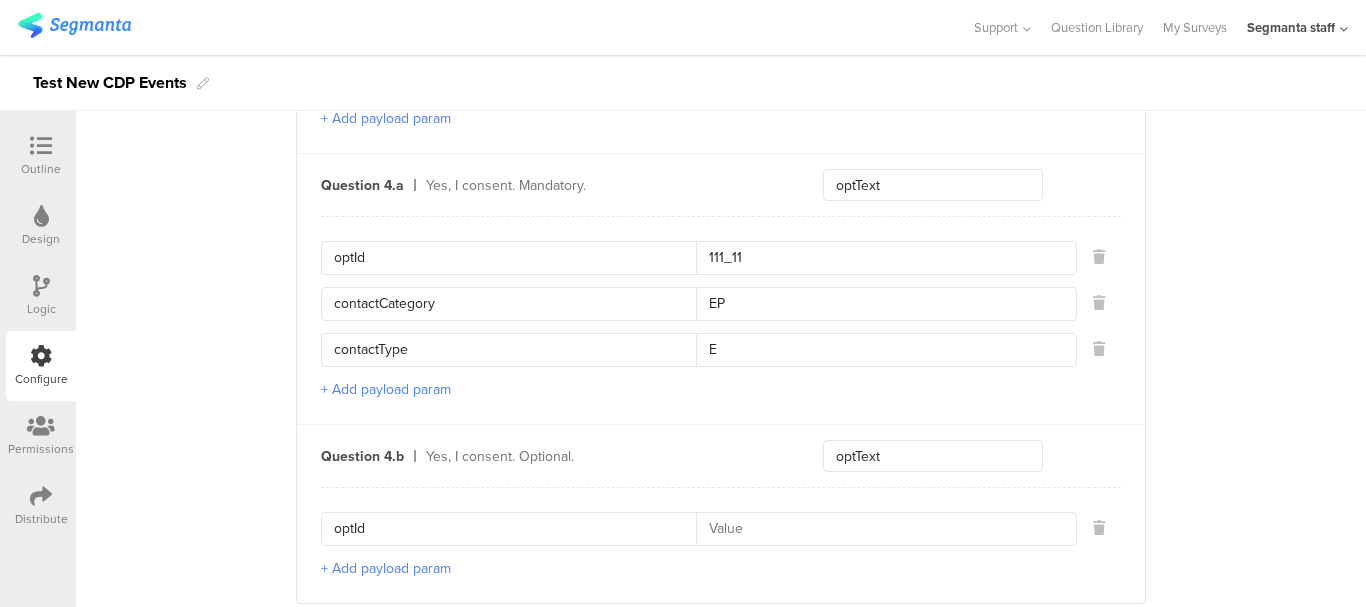type on "optId" 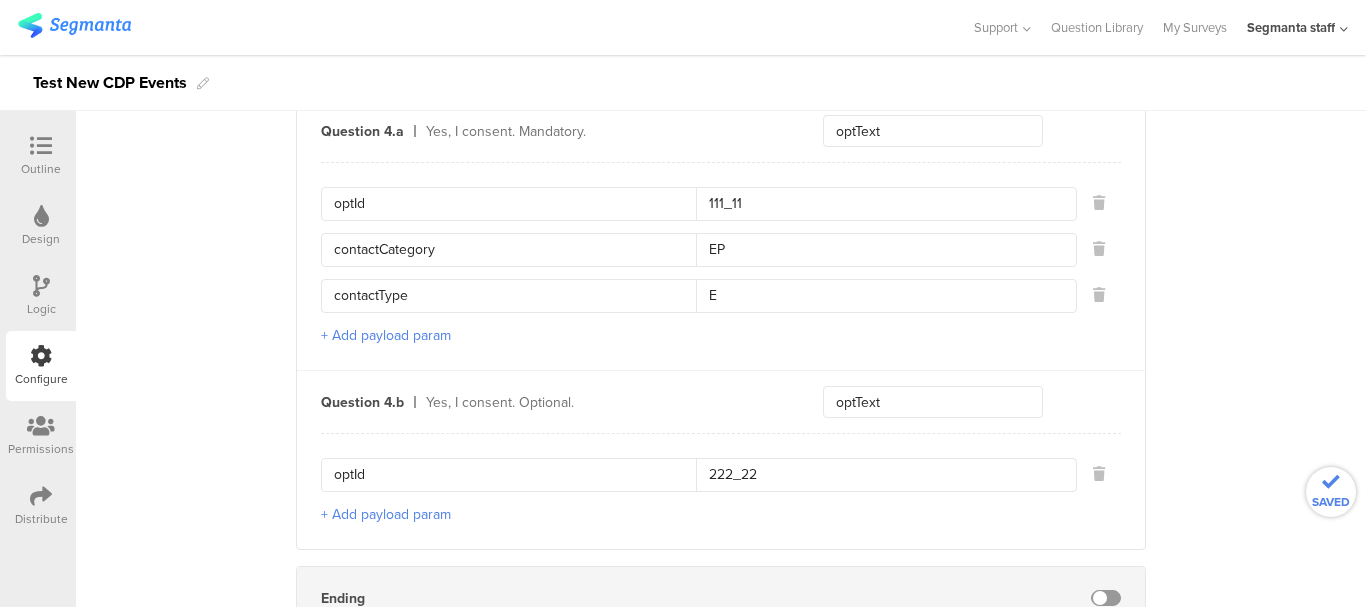 scroll, scrollTop: 2000, scrollLeft: 0, axis: vertical 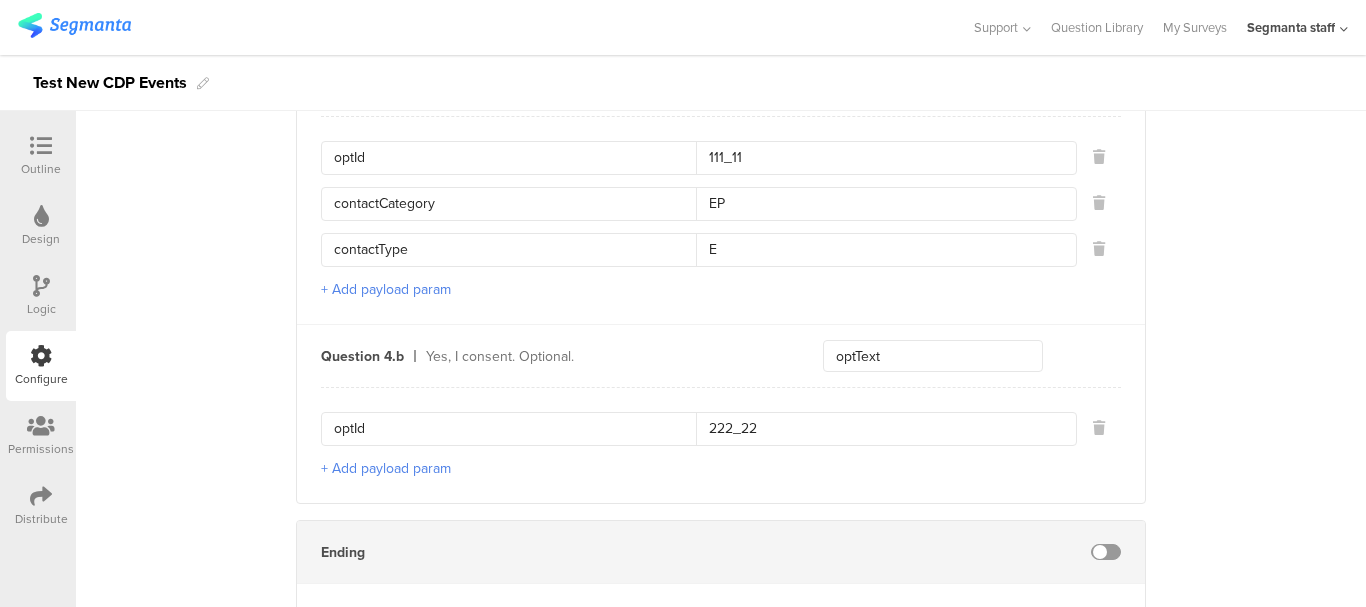 type on "222_22" 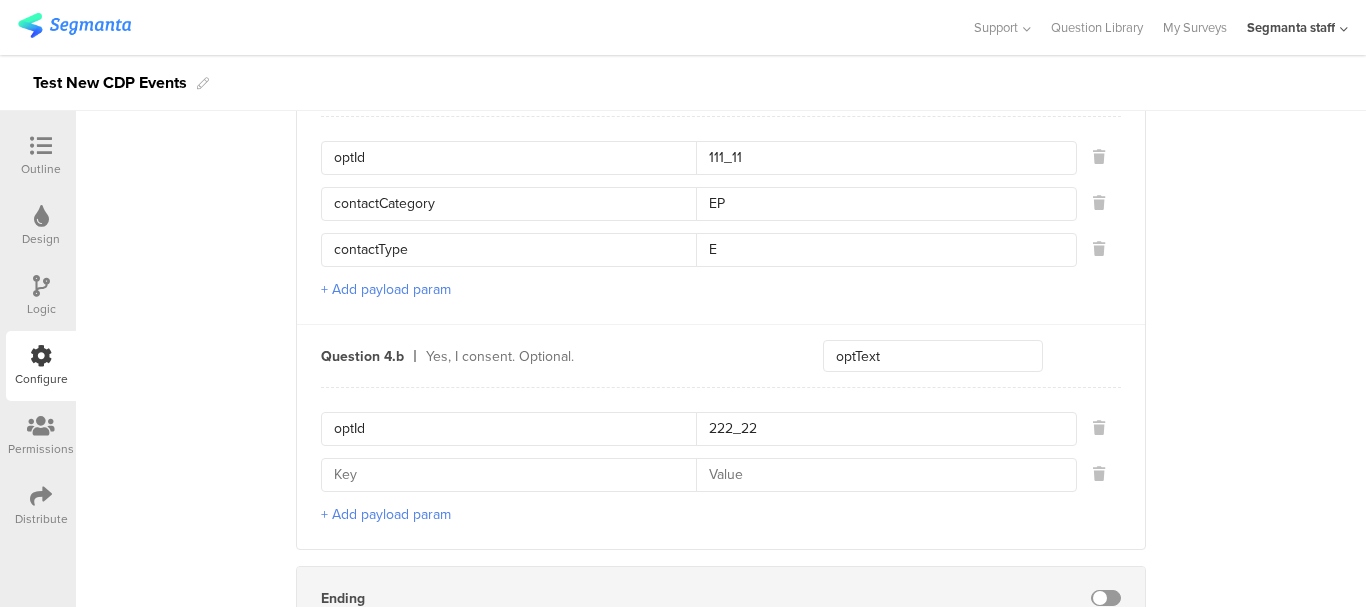drag, startPoint x: 442, startPoint y: 190, endPoint x: 274, endPoint y: 202, distance: 168.42802 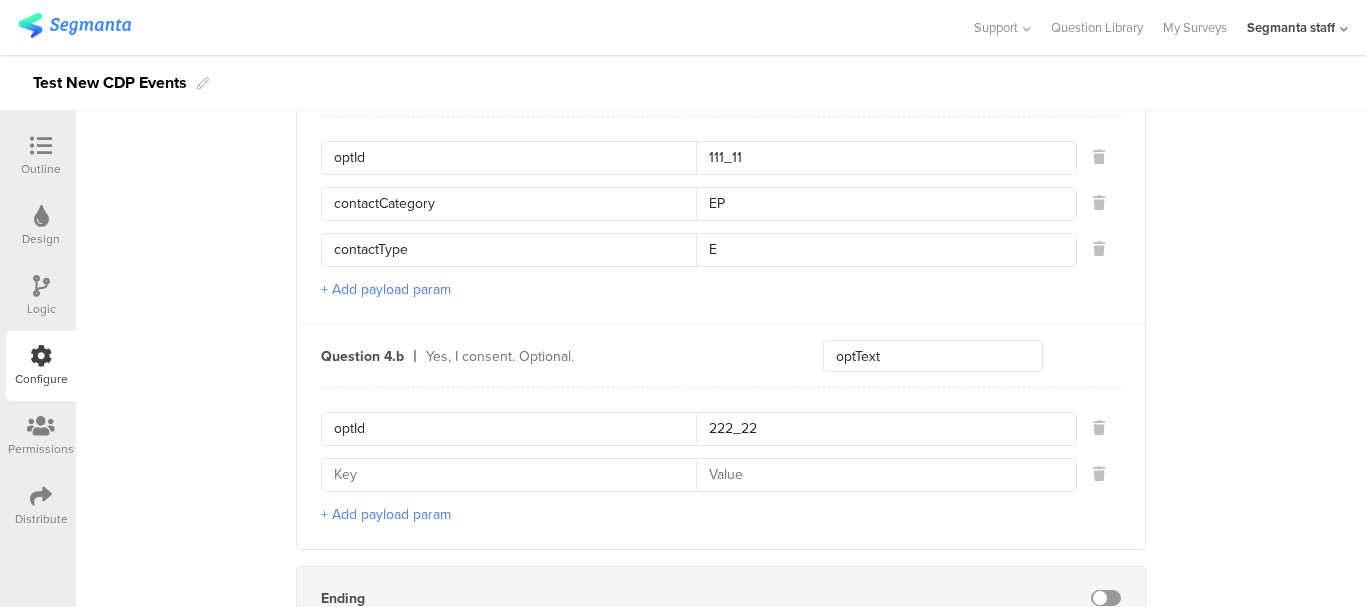 click on "Static traits
Key     countryCode           Value     PHL           Key     sourceId           Value     98765           Key     marketingProgramNumber           Value     321               Add Field    Send event         Question 1       Choose a sport.     sport               Basketball     basketball       Volleyball     volleyball Question 2       Consent Page Only           Question 2.a       Yes, I consent! Optin Consent Text in Consent Page Only.     optText     optId   321_98   channelIndicator   E     + Add payload param   Question 3       Choose a color.                   Yellow           Blue     Question 4       Contact Form to register with opt           Question 4.a       First Name     firstName       + Add payload param   Question 4.b       Email     email     emailContactPointCategoryCode   EP   emailValidContactPointIndicator   Y     + Add payload param   Question 4.c       Phone number     phoneNumber     phoneContactPointCategoryCode1   PH   phoneContactPointCategoryCode2   PB" at bounding box center (721, -551) 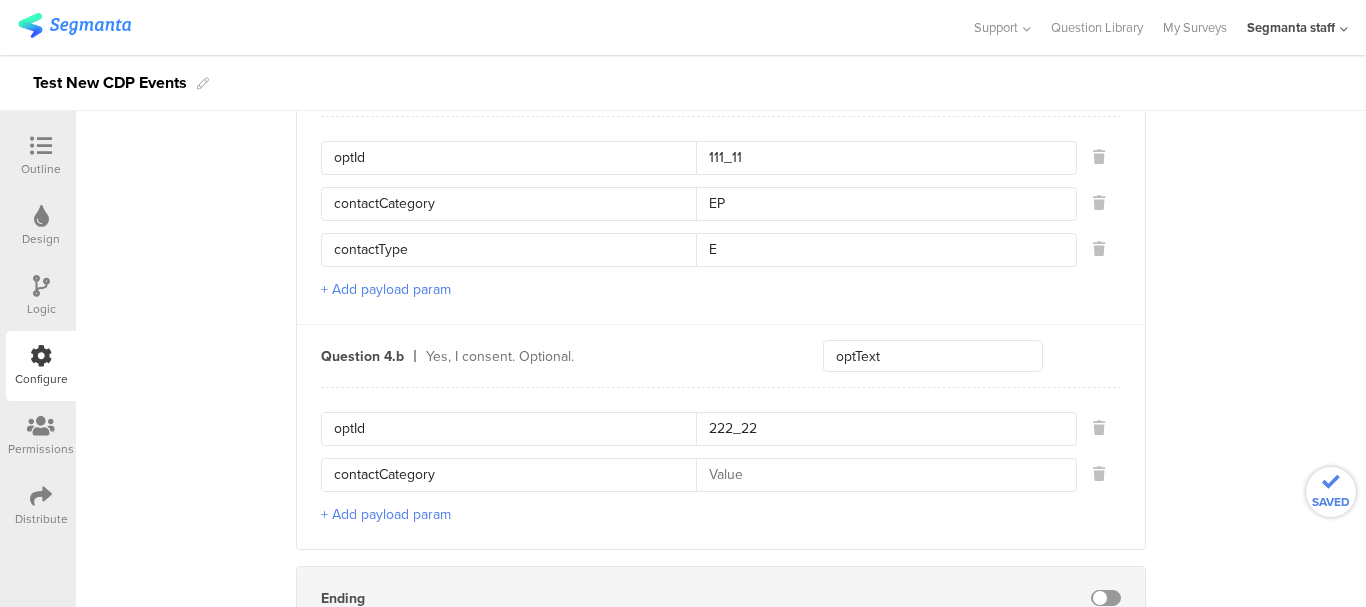 type on "contactCategory" 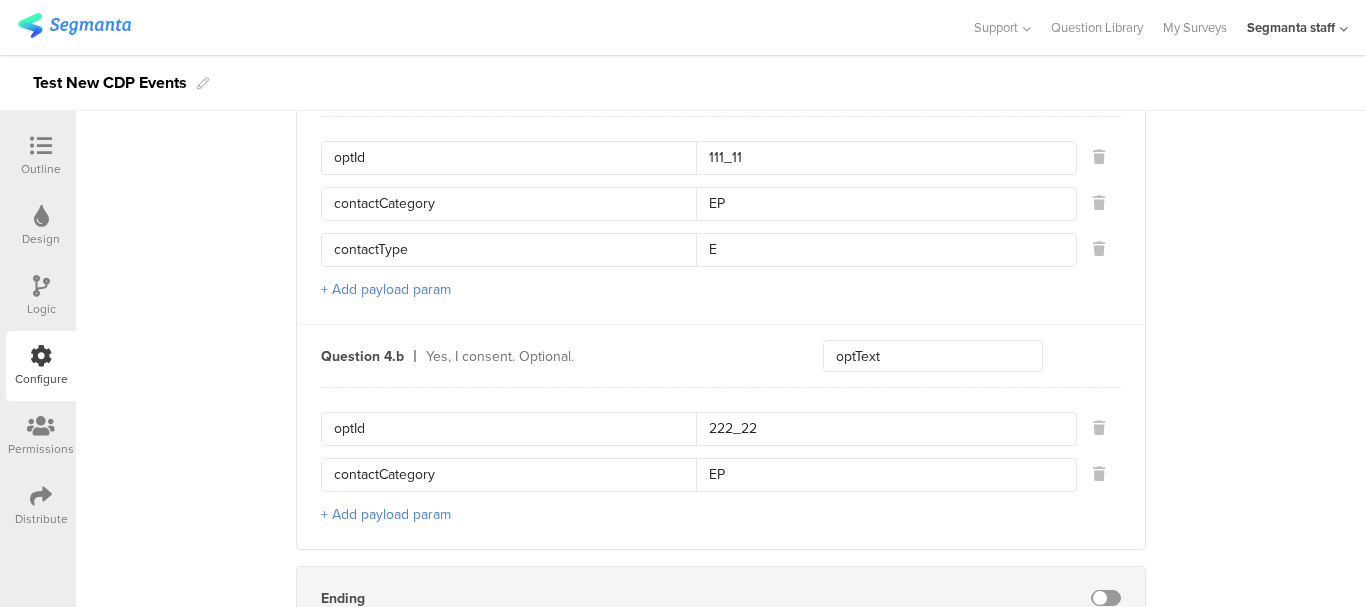 type on "EP" 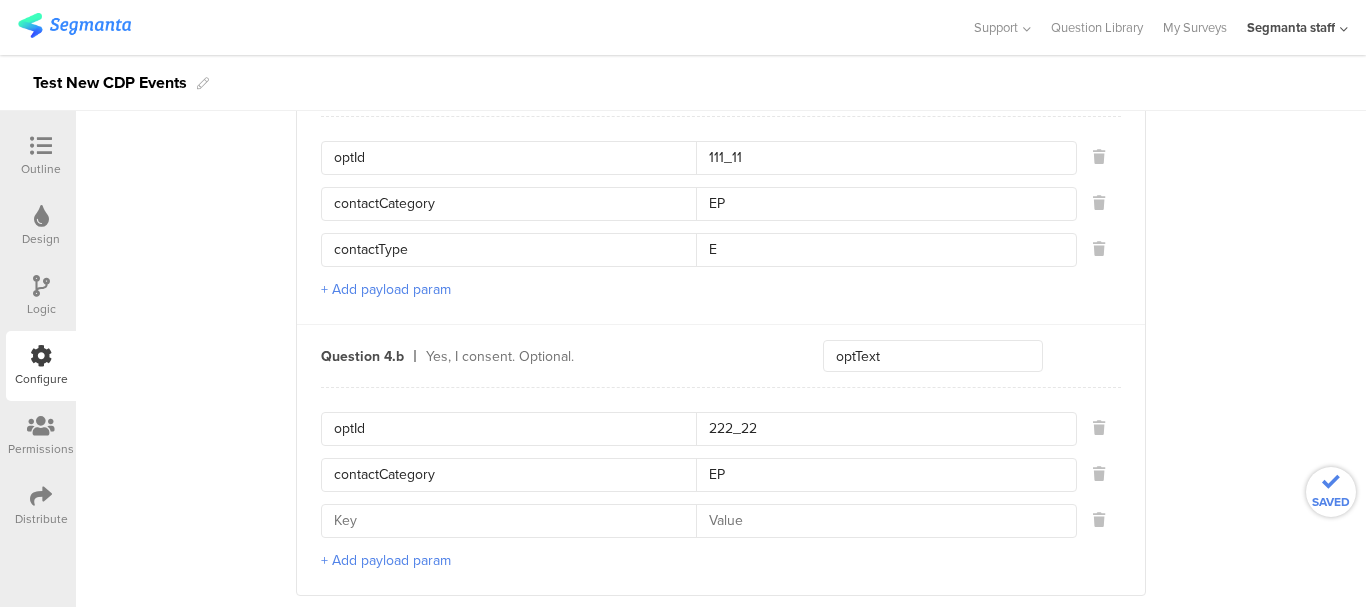 click at bounding box center [515, 521] 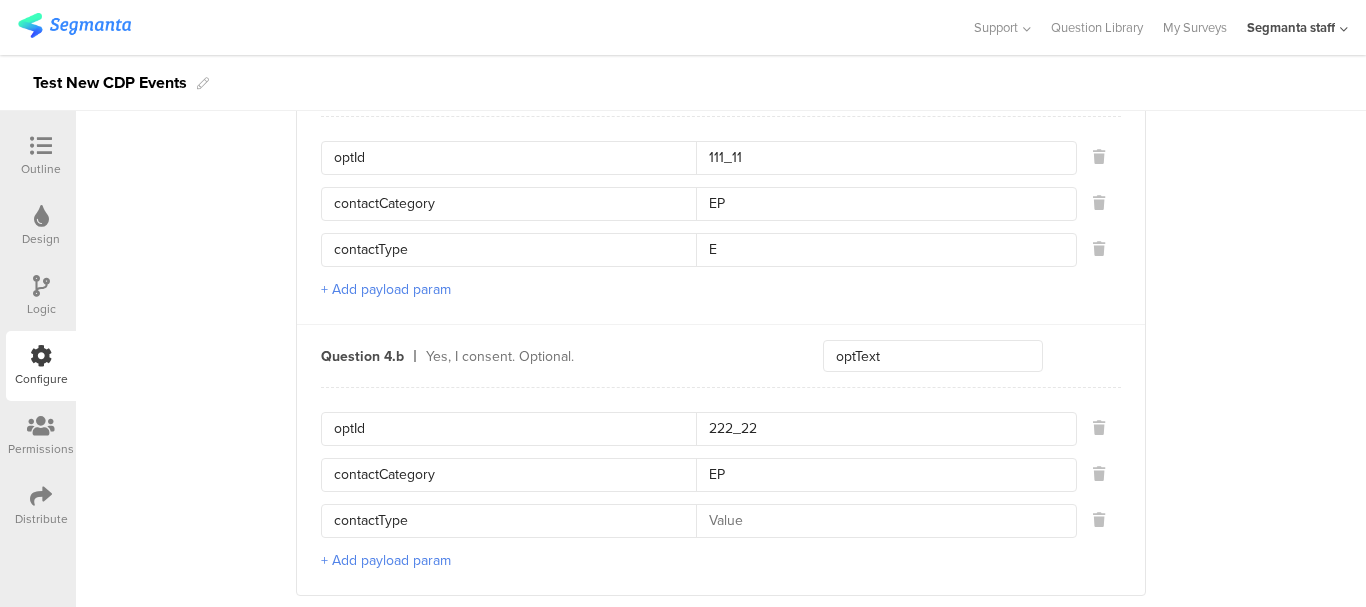 type on "contactType" 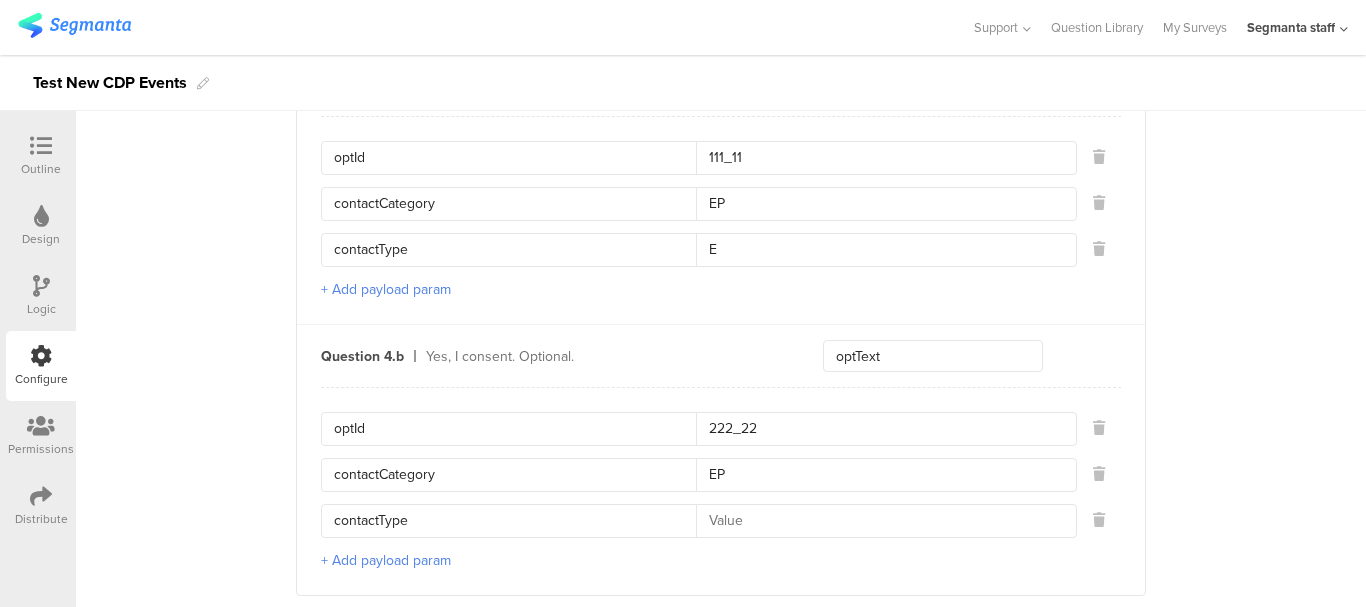 click at bounding box center (880, 521) 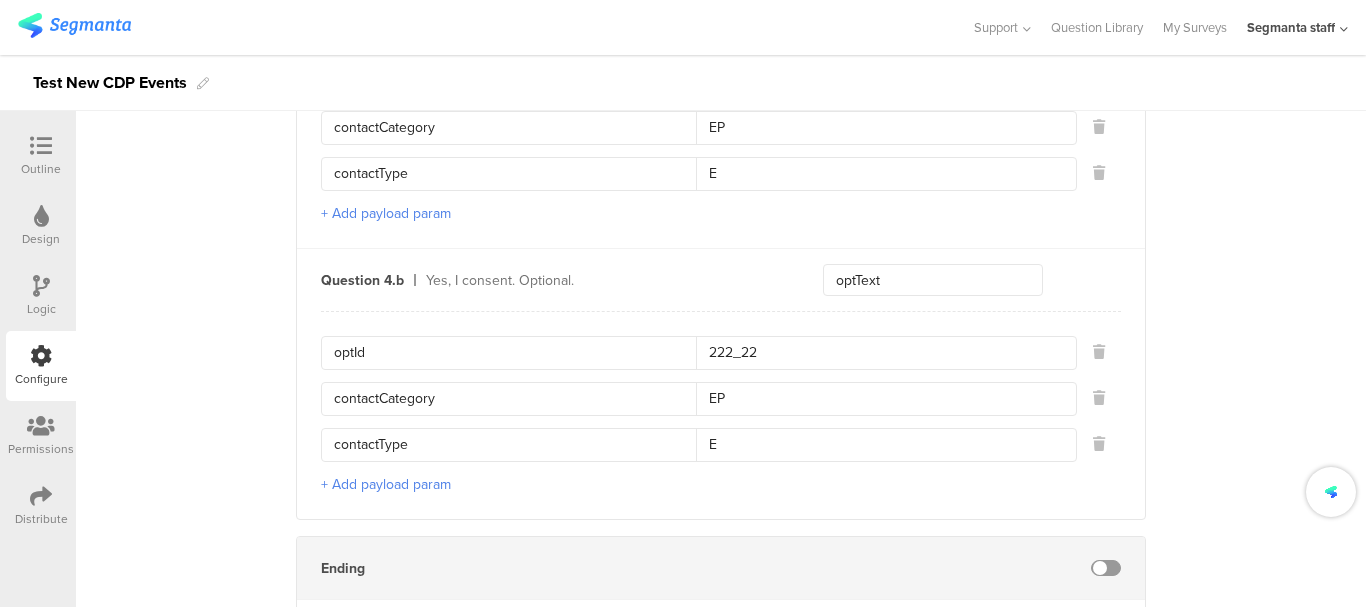 scroll, scrollTop: 2188, scrollLeft: 0, axis: vertical 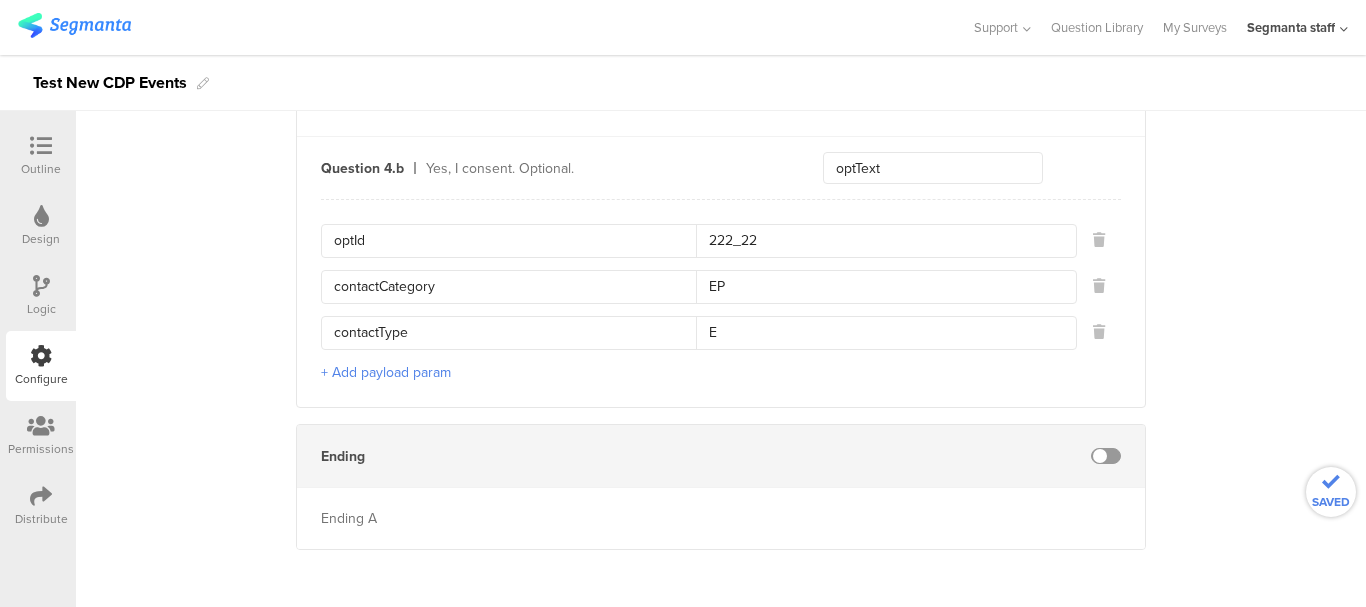 type on "E" 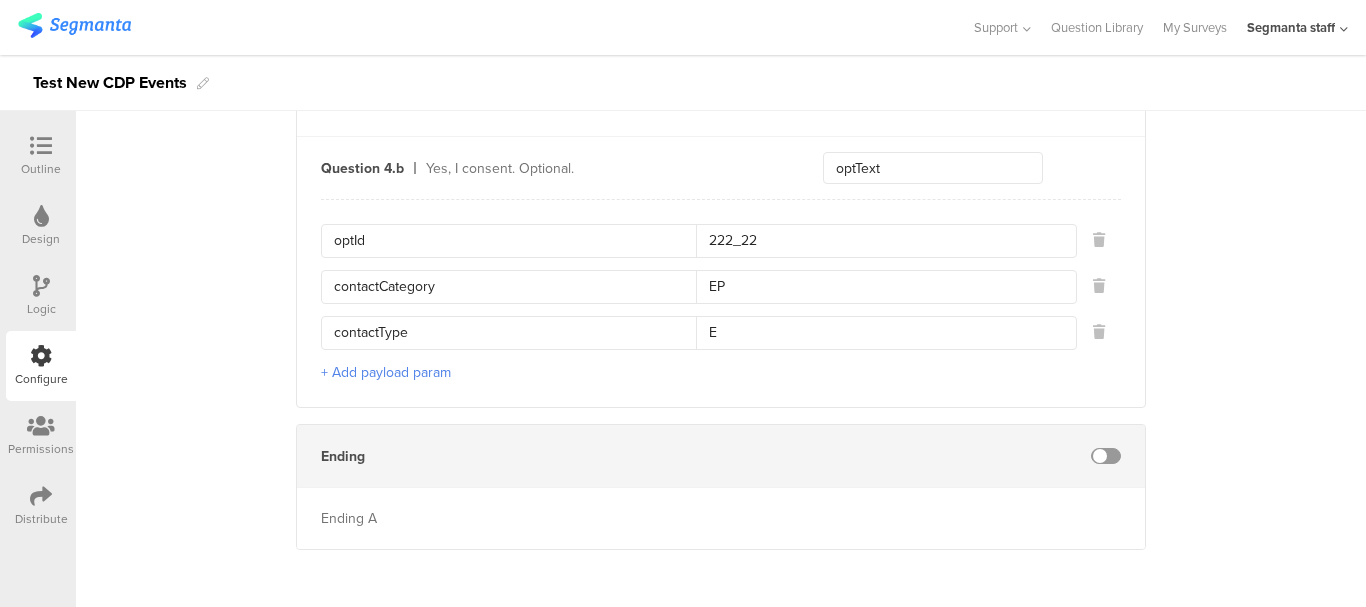 click at bounding box center (1106, 456) 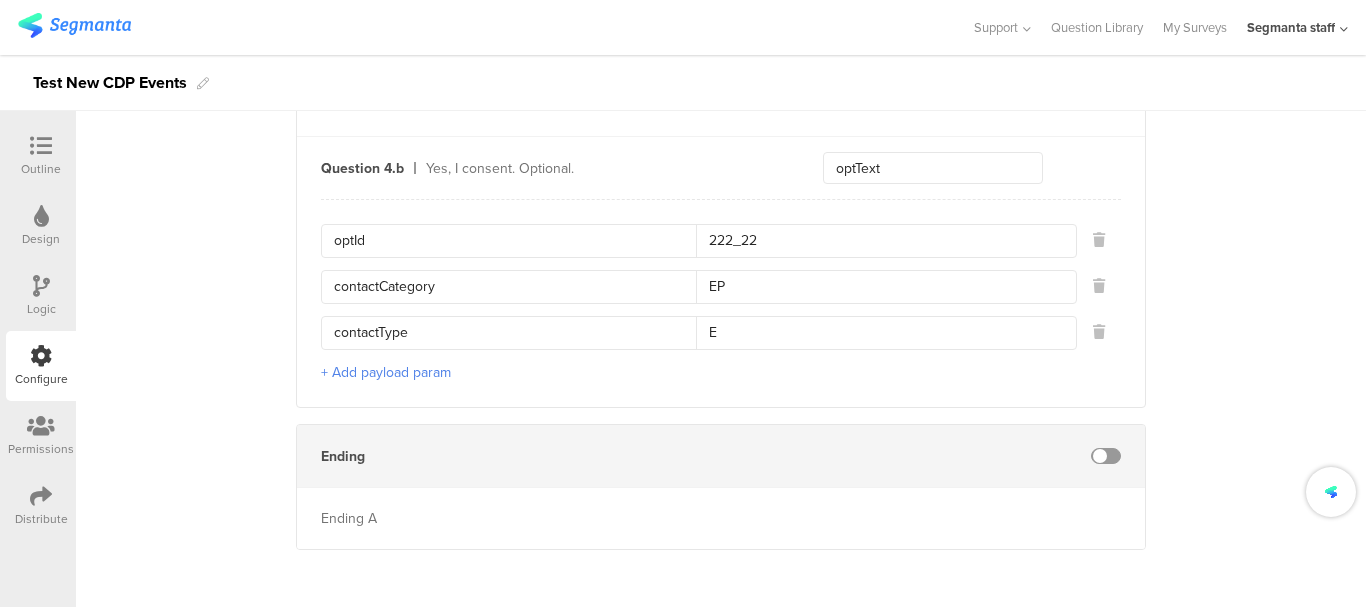 click at bounding box center (1106, 456) 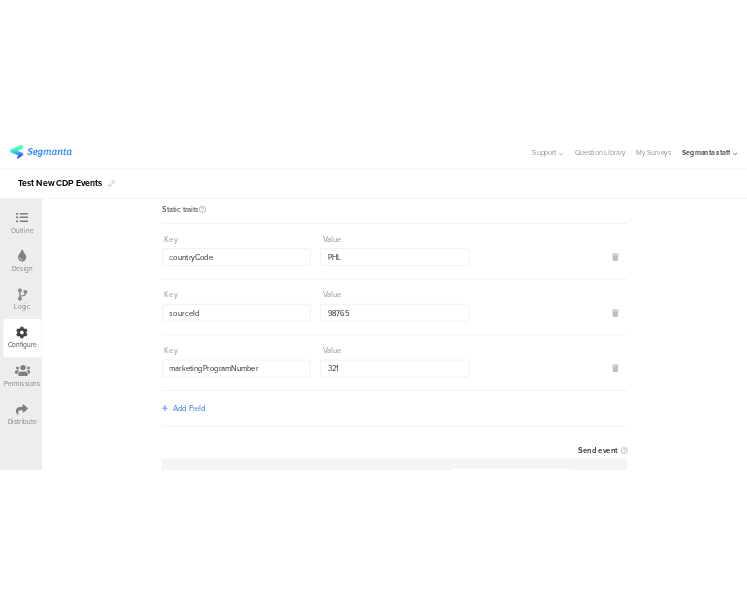 scroll, scrollTop: 0, scrollLeft: 0, axis: both 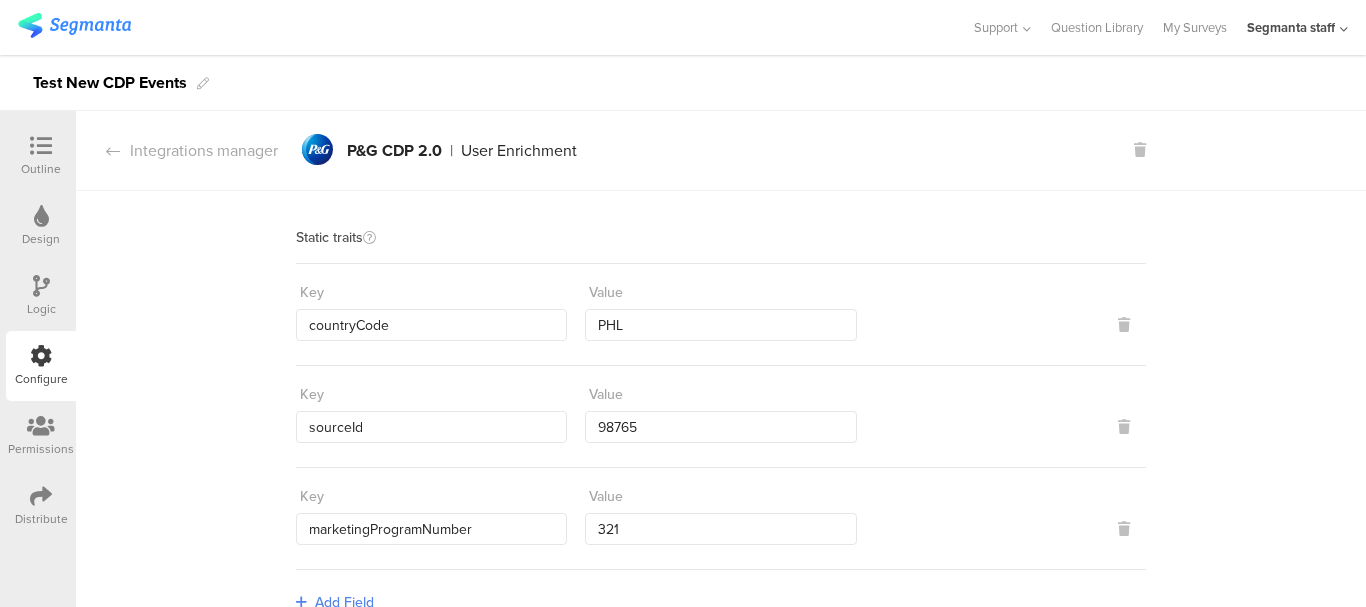 click at bounding box center (41, 496) 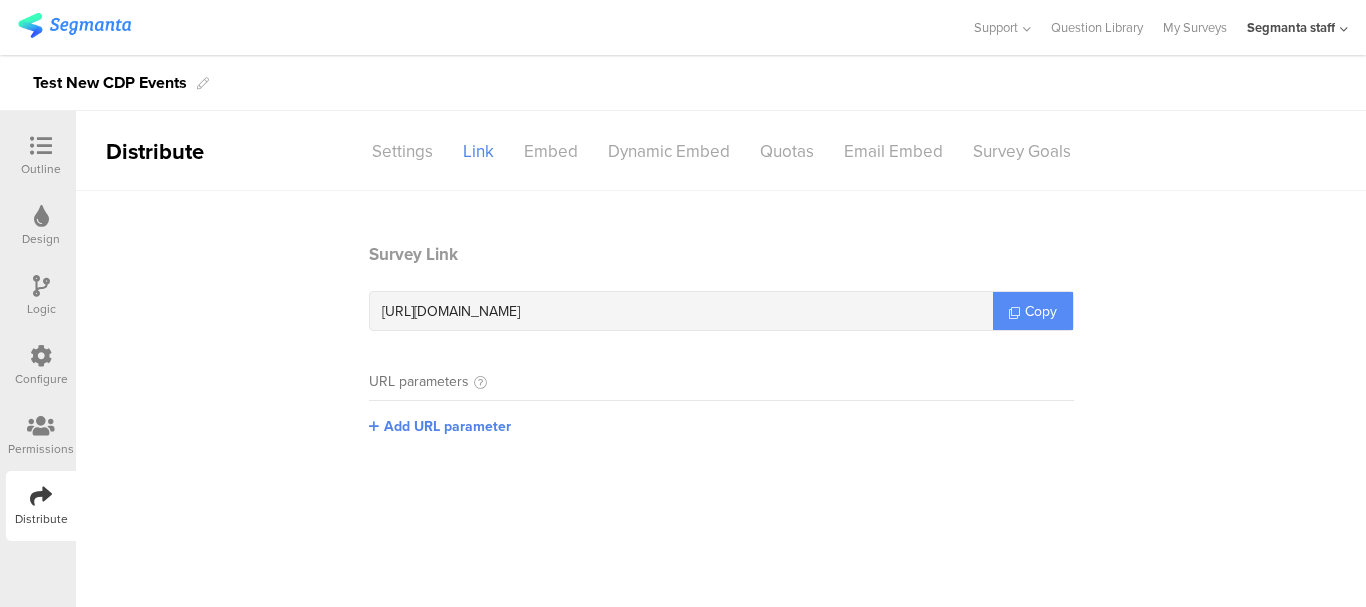 click on "Copy" at bounding box center (1041, 311) 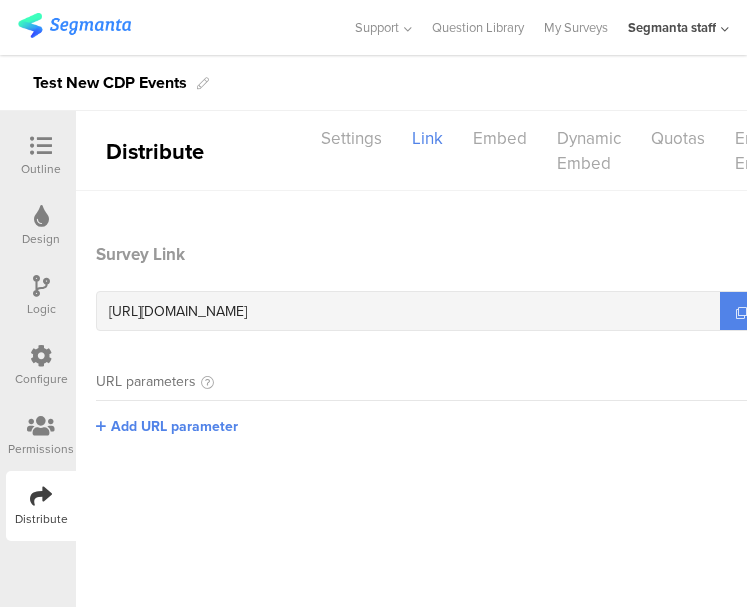 click at bounding box center (41, 147) 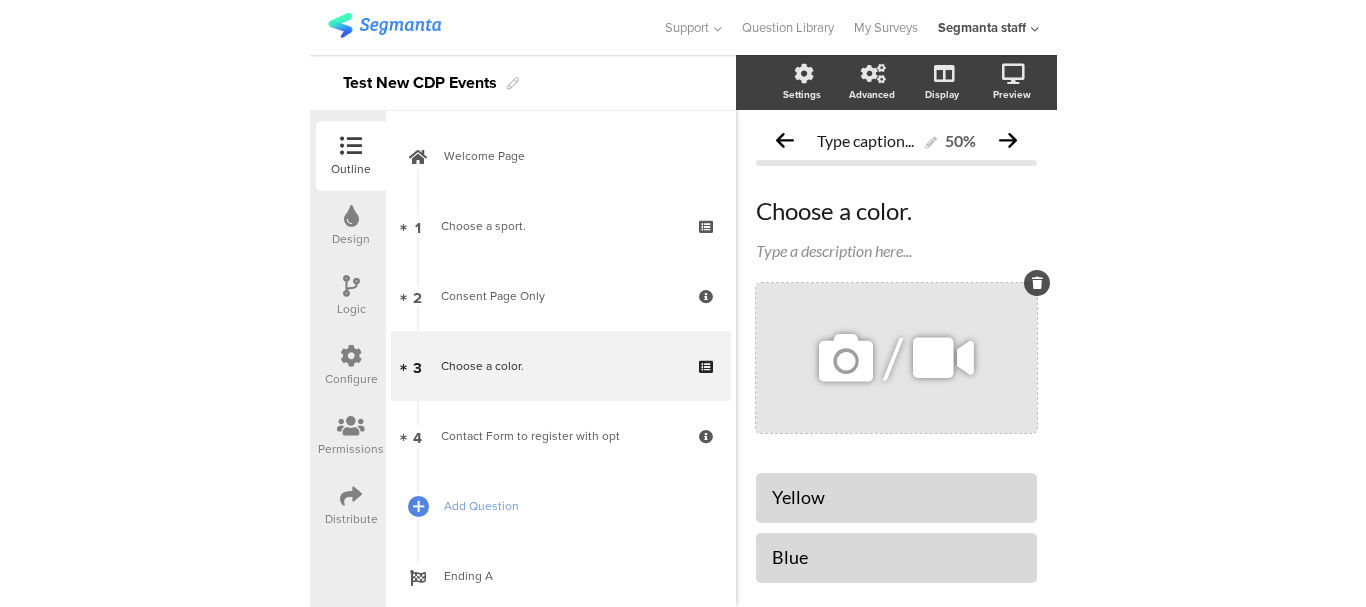 scroll, scrollTop: 7, scrollLeft: 0, axis: vertical 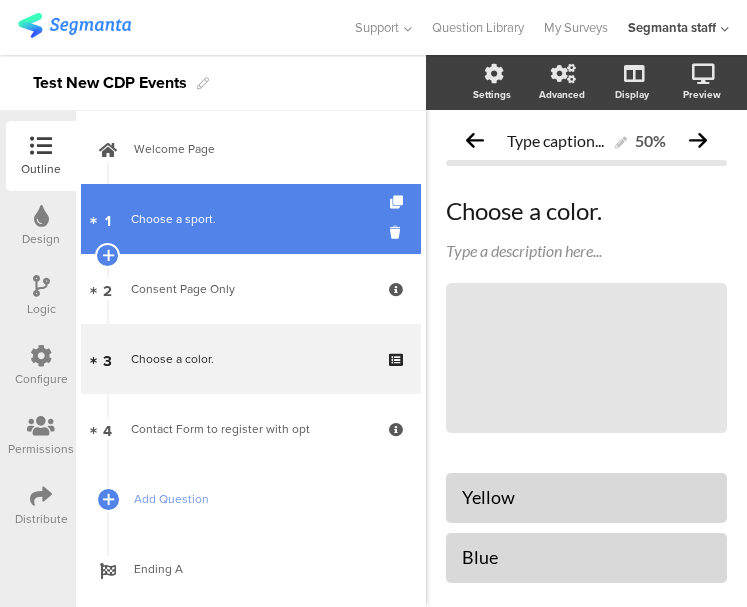 click on "1
Choose a sport." at bounding box center (251, 219) 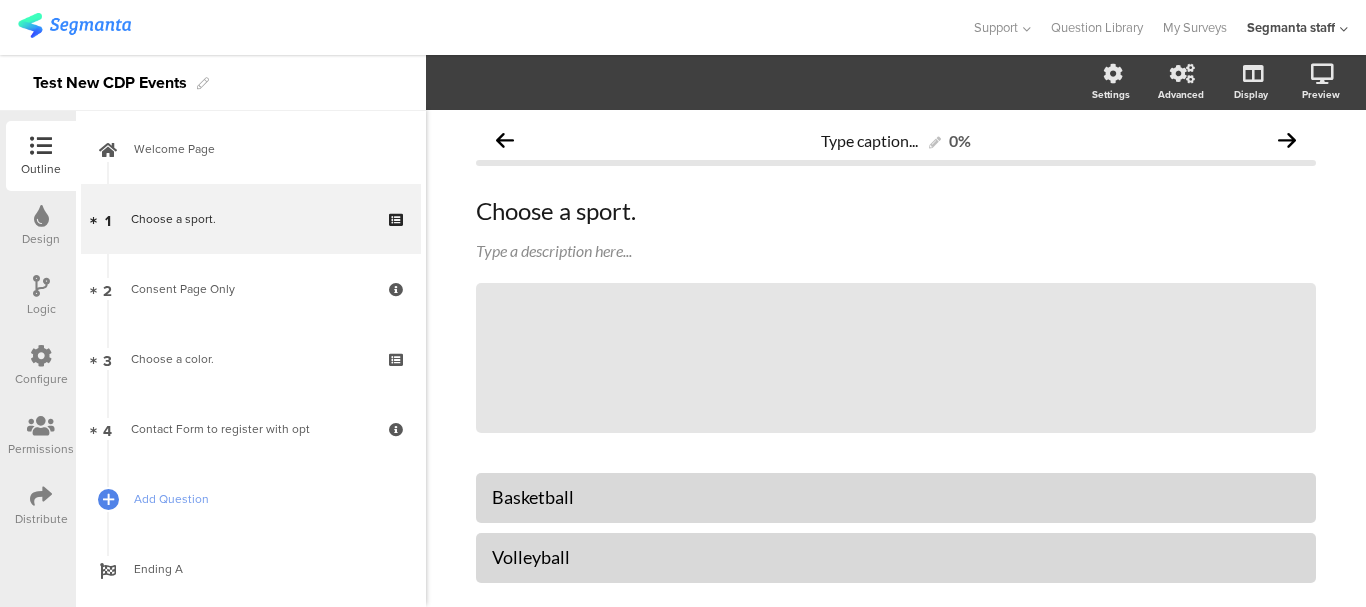 click at bounding box center (41, 356) 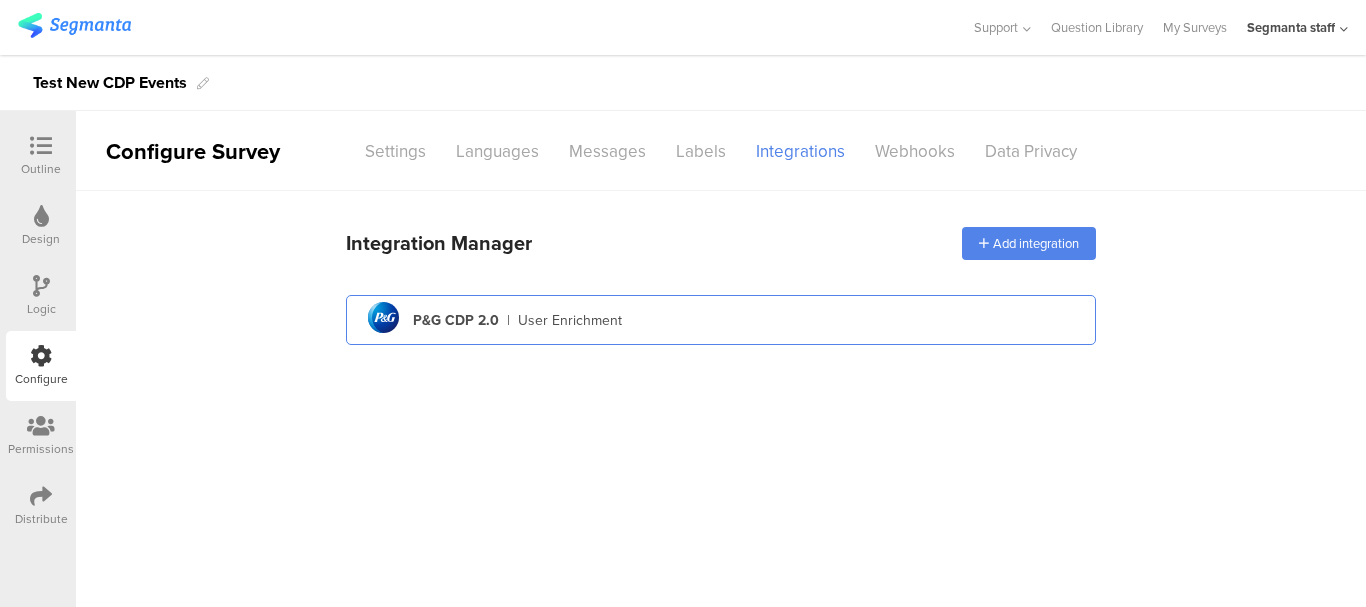 click on "pg logo                                                                         P&G CDP 2.0   |   User Enrichment" at bounding box center (721, 320) 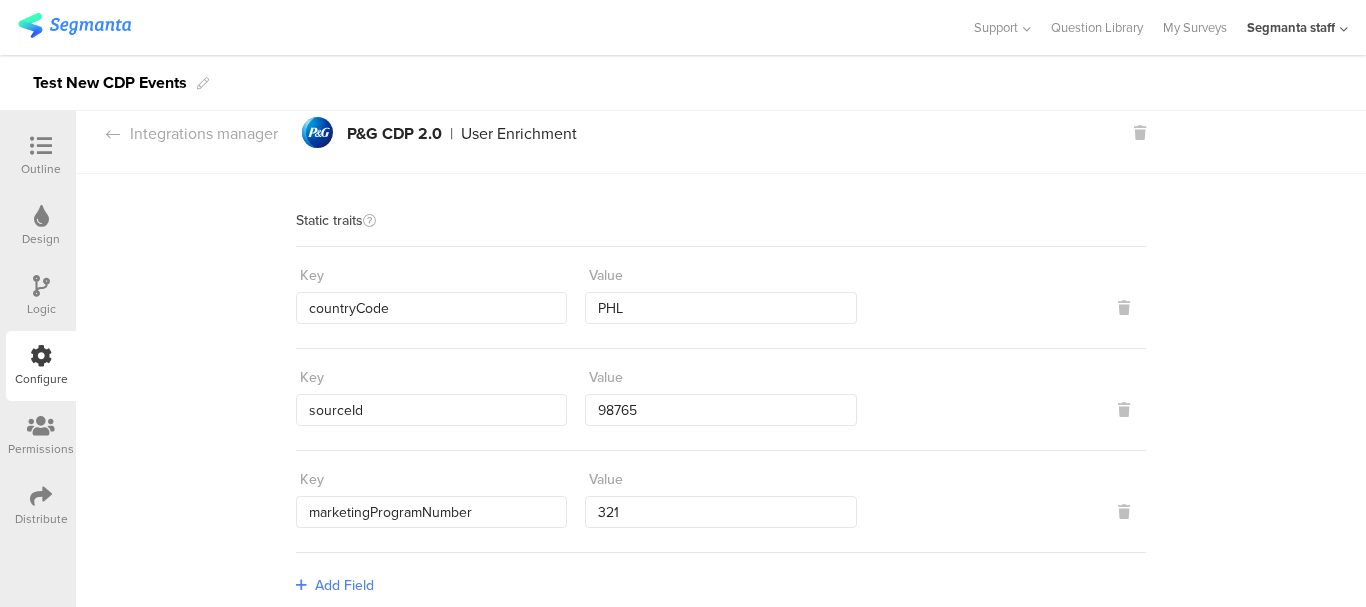 scroll, scrollTop: 0, scrollLeft: 0, axis: both 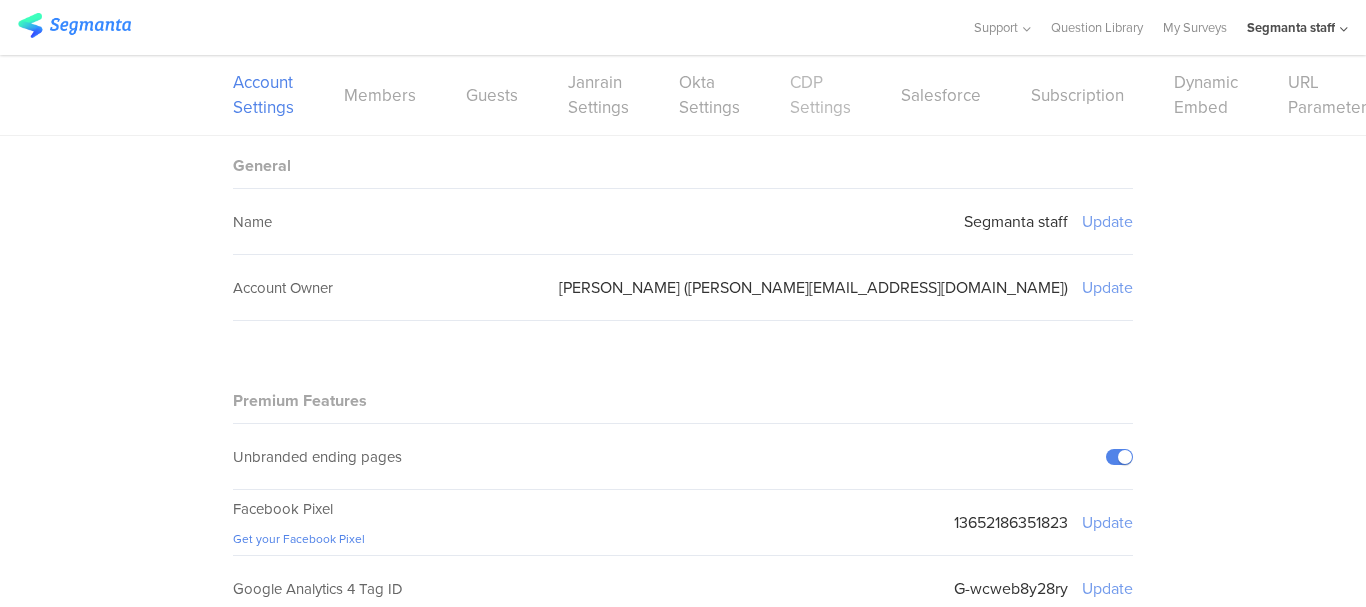 click on "CDP Settings" at bounding box center [820, 95] 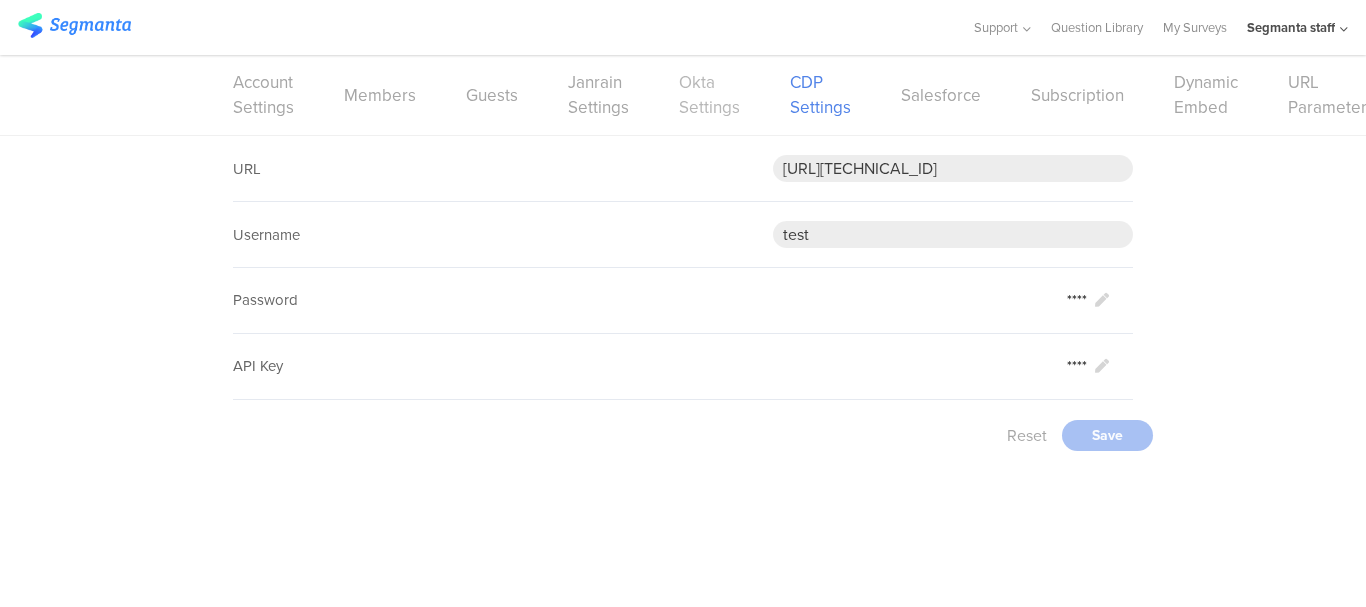 click on "Okta Settings" at bounding box center [709, 95] 